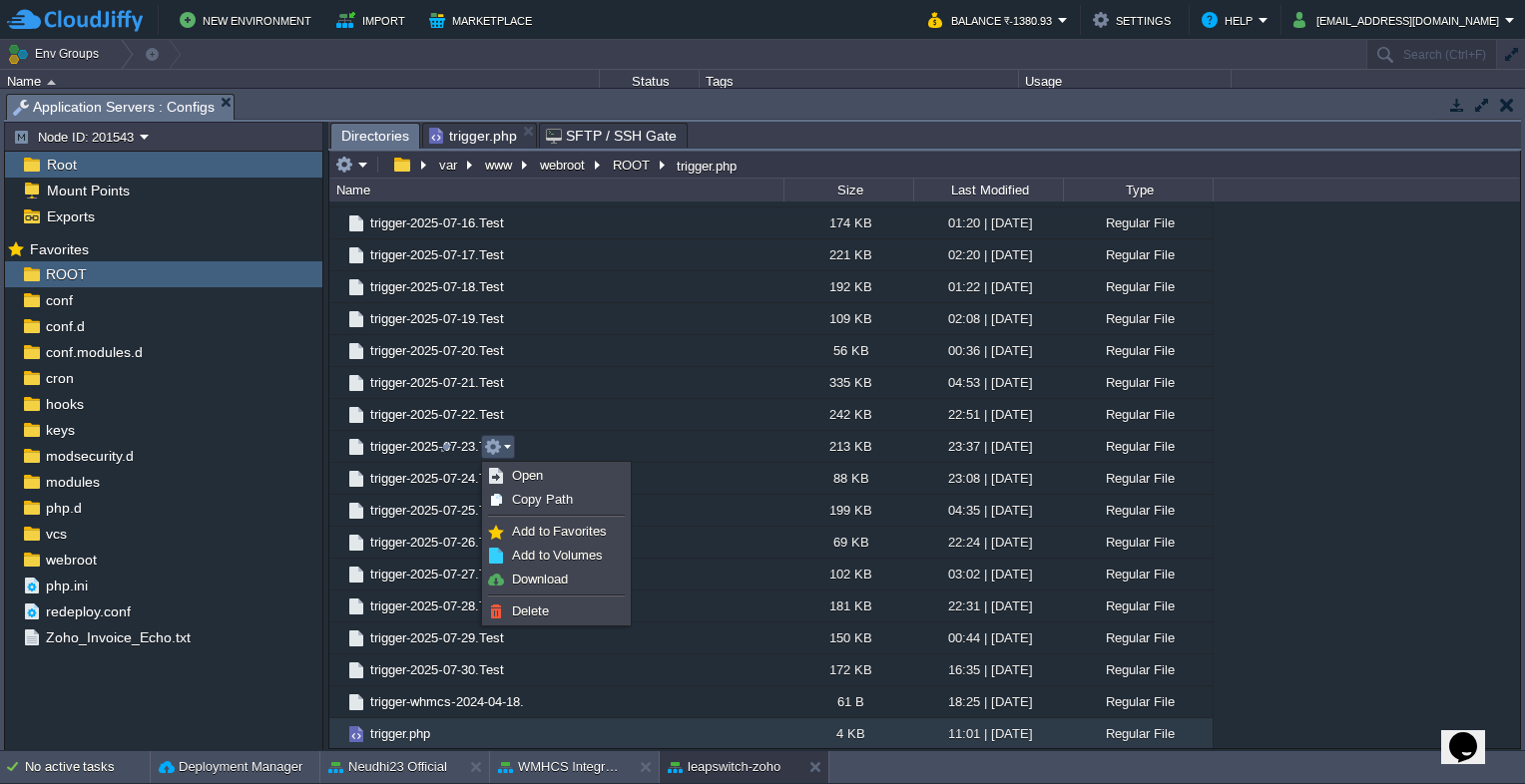 click on "trigger.php" at bounding box center (400, 733) 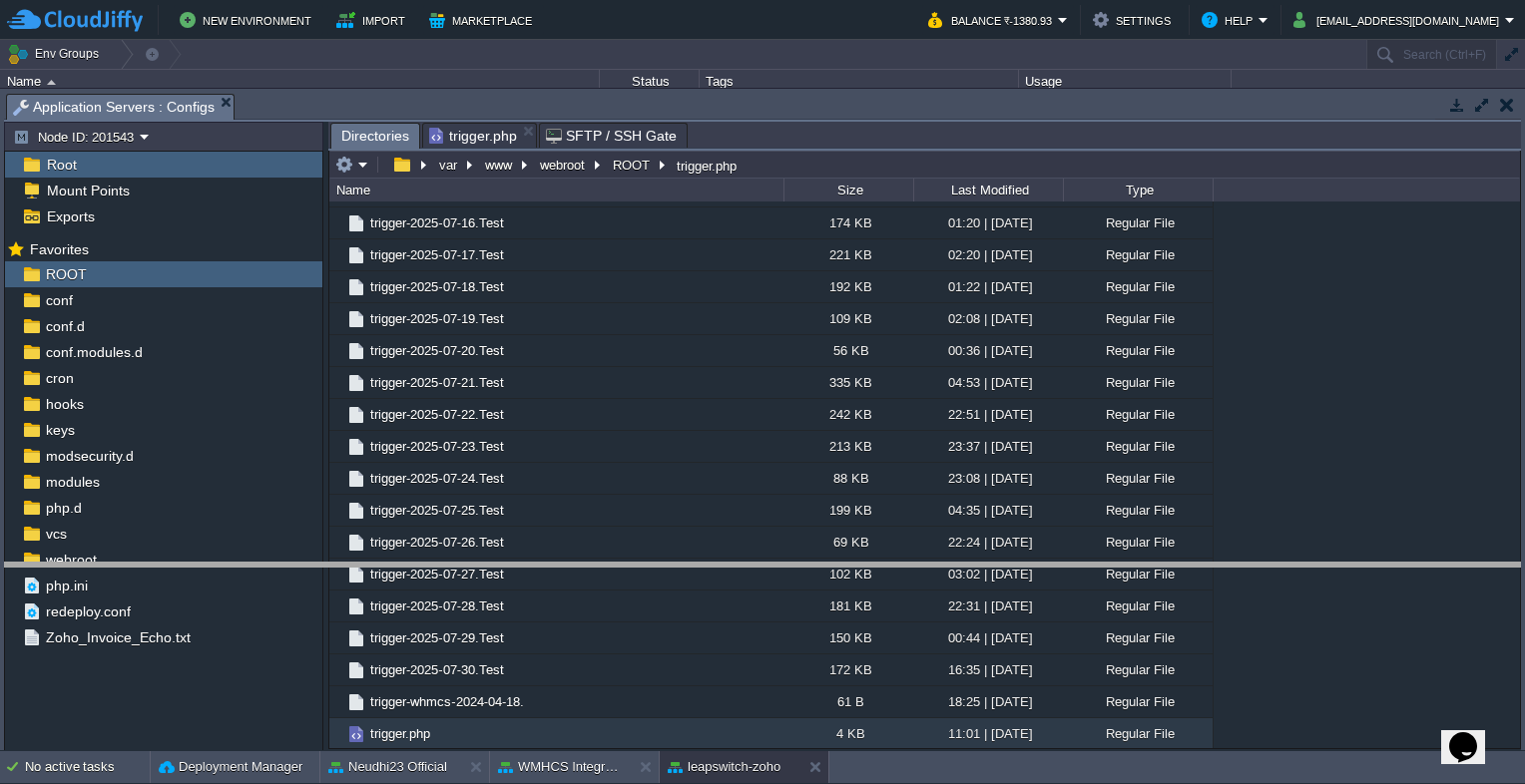 drag, startPoint x: 838, startPoint y: 102, endPoint x: 854, endPoint y: 571, distance: 469.27284 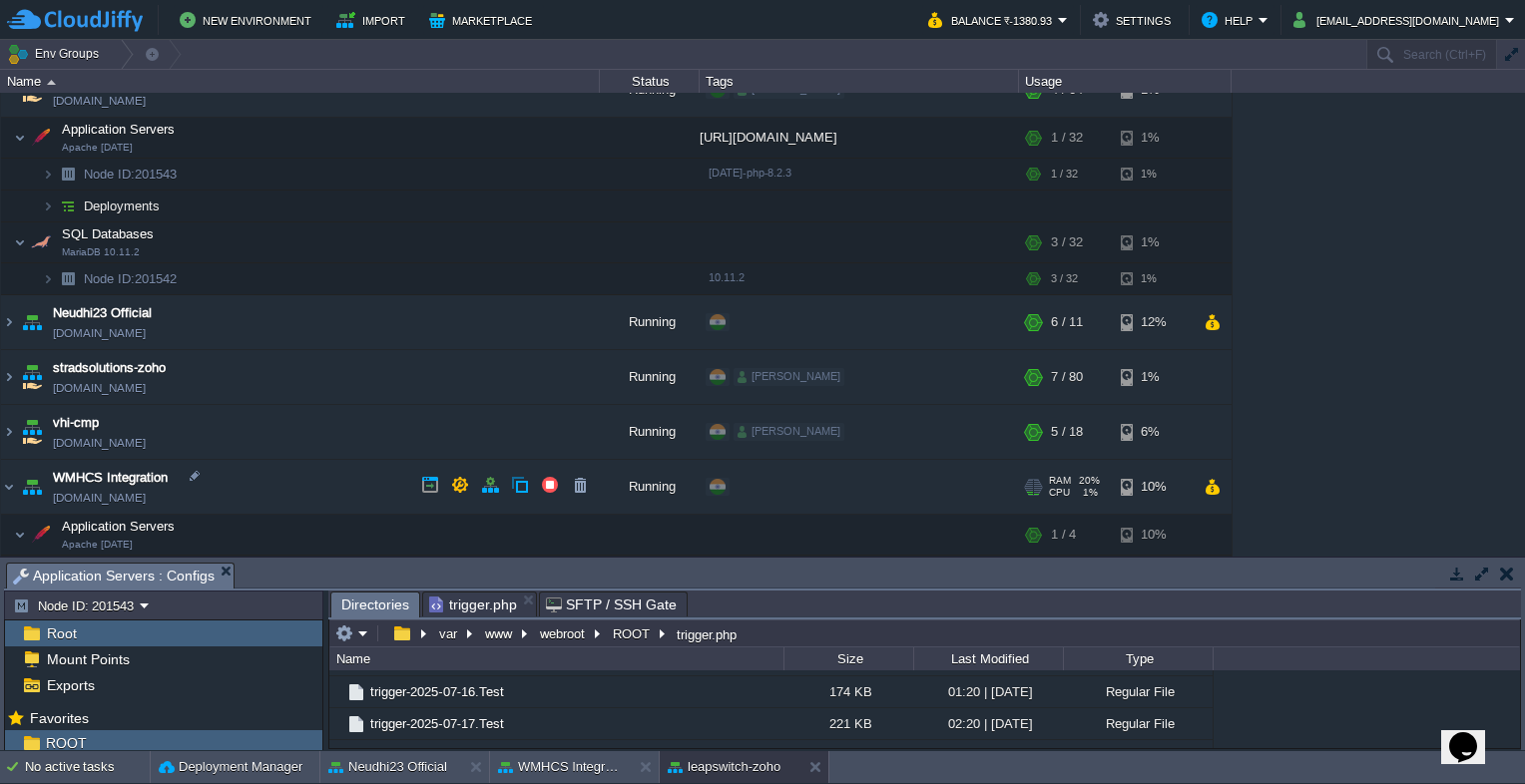 scroll, scrollTop: 271, scrollLeft: 0, axis: vertical 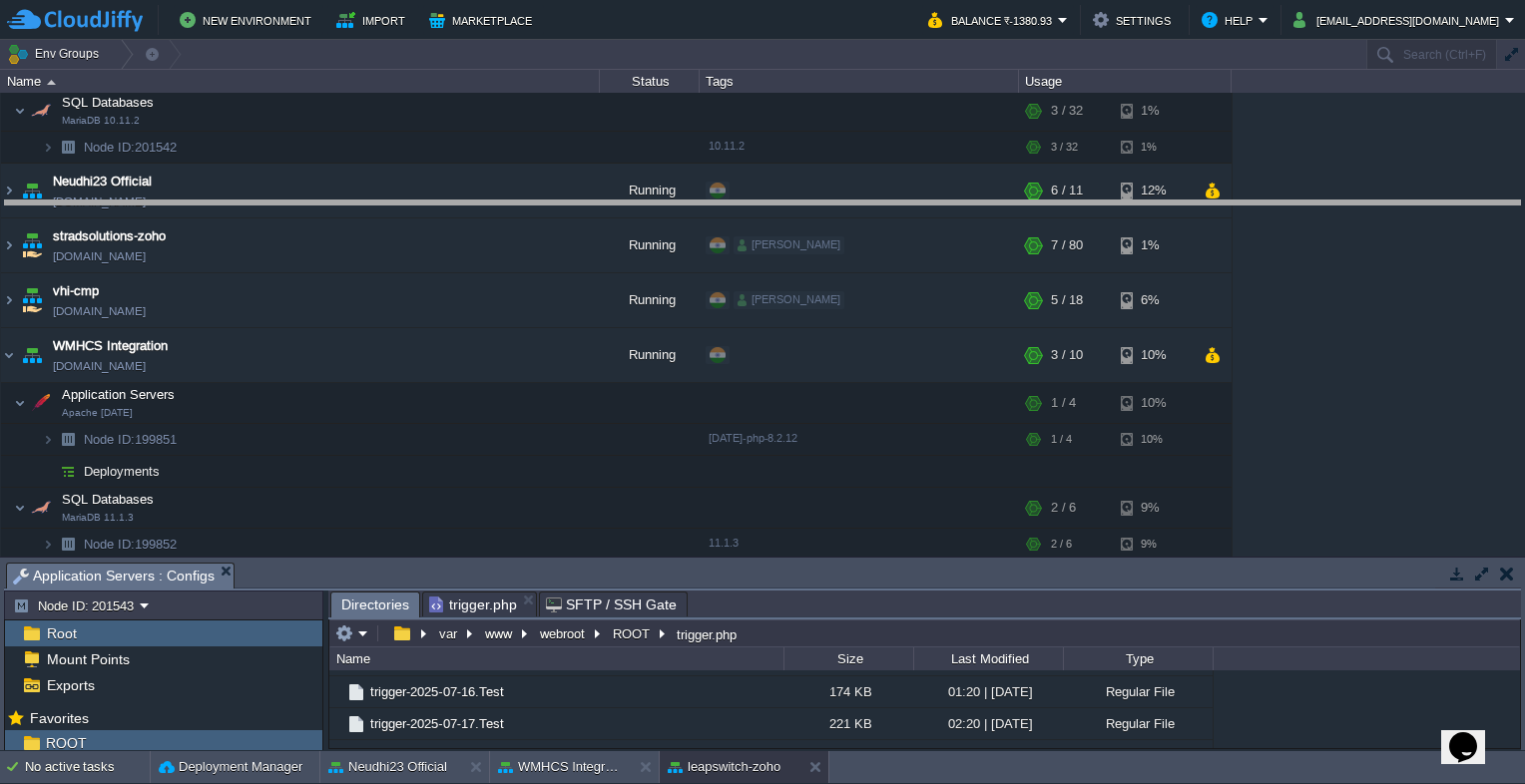 drag, startPoint x: 617, startPoint y: 581, endPoint x: 664, endPoint y: 212, distance: 371.98118 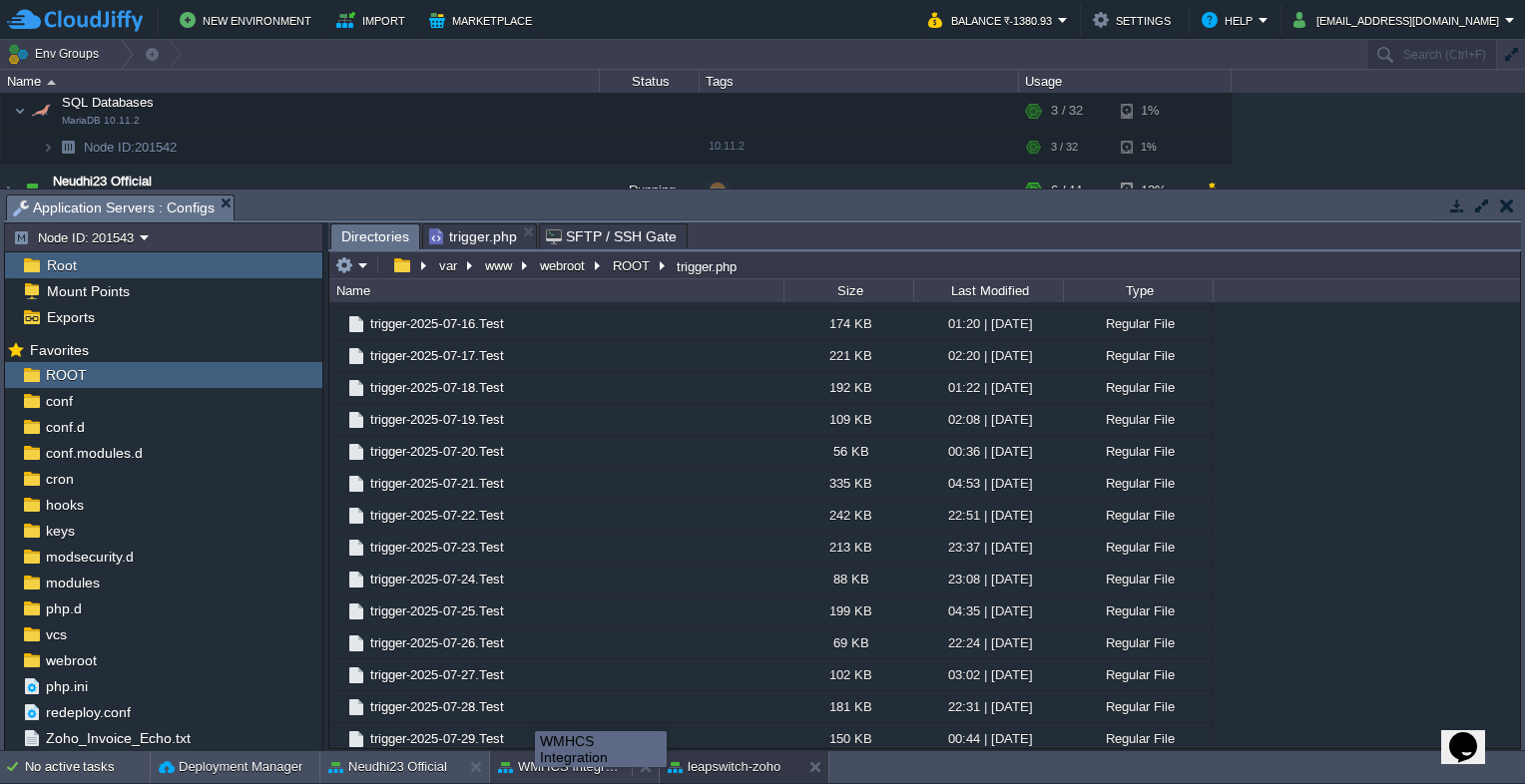 click on "WMHCS Integration" at bounding box center [561, 767] 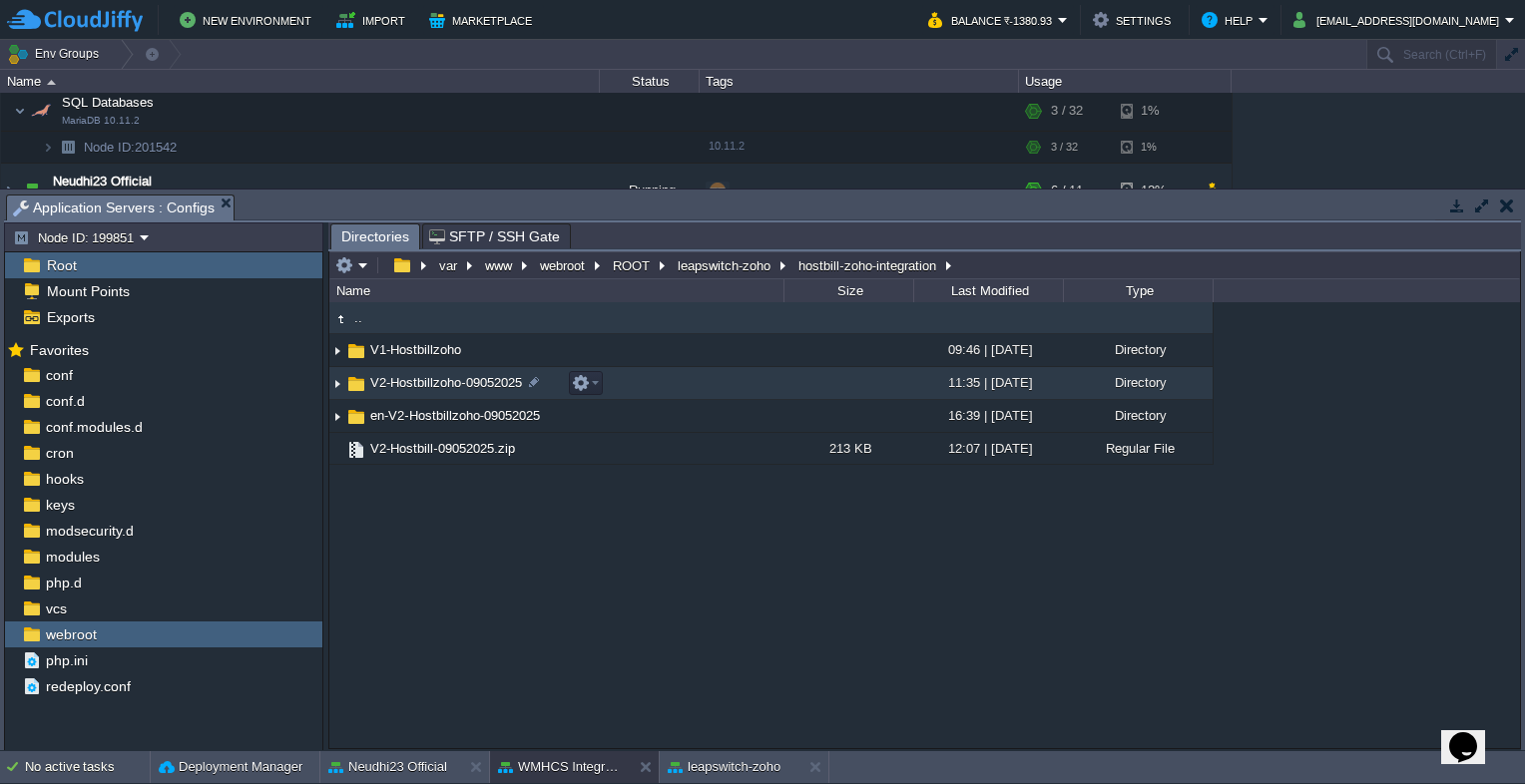 click on "V2-Hostbillzoho-09052025" at bounding box center [446, 382] 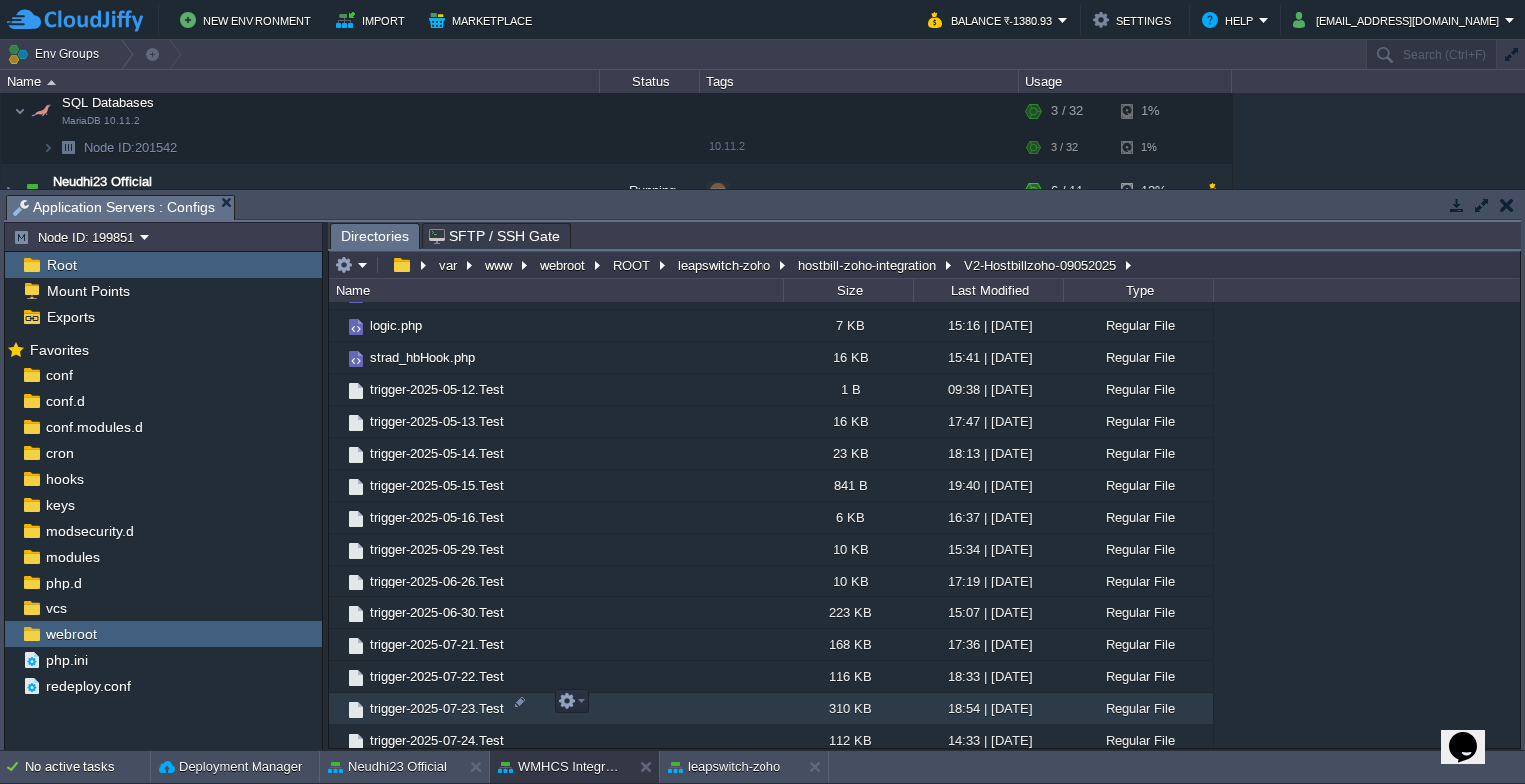 scroll, scrollTop: 758, scrollLeft: 0, axis: vertical 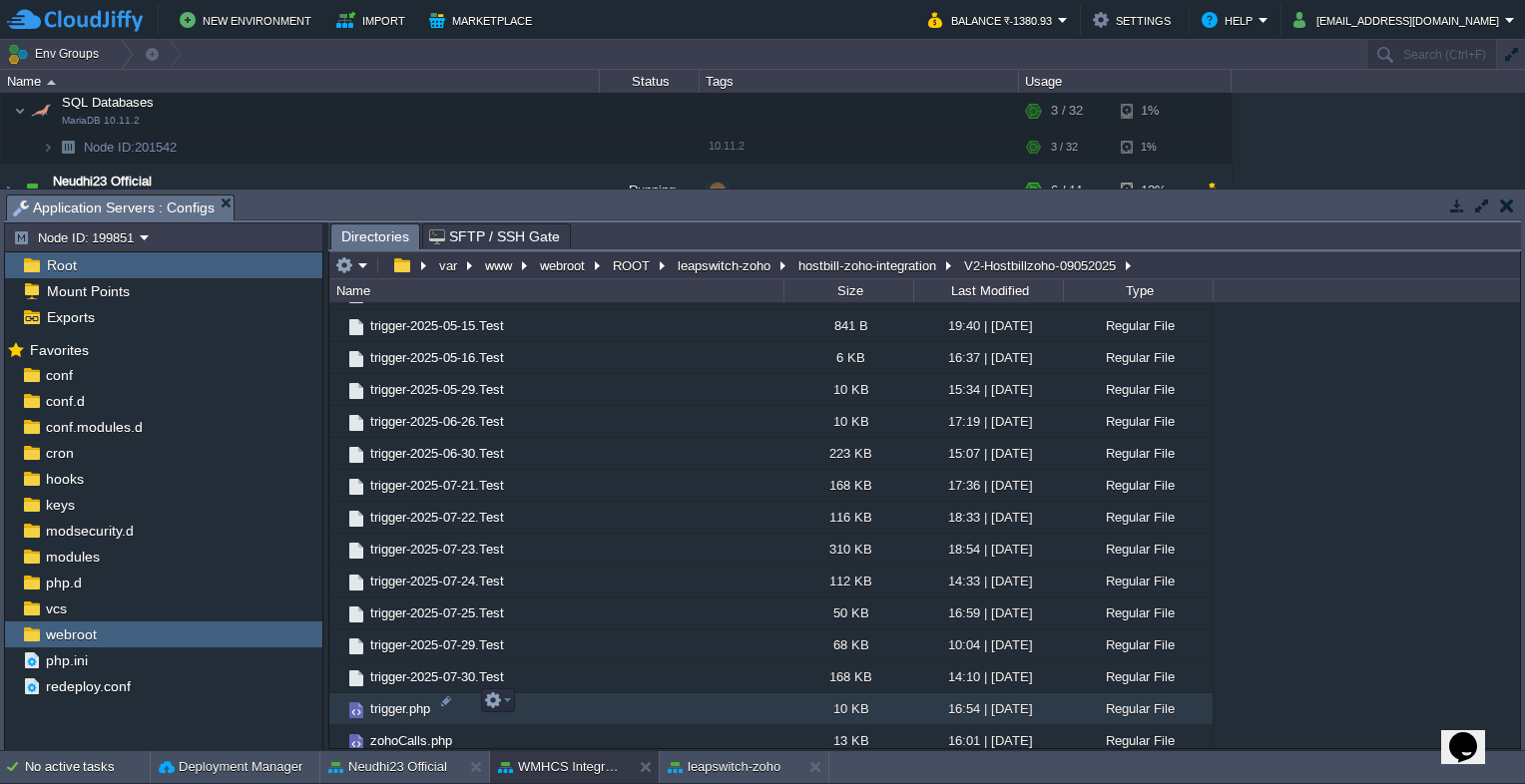 click on "trigger.php" at bounding box center [400, 708] 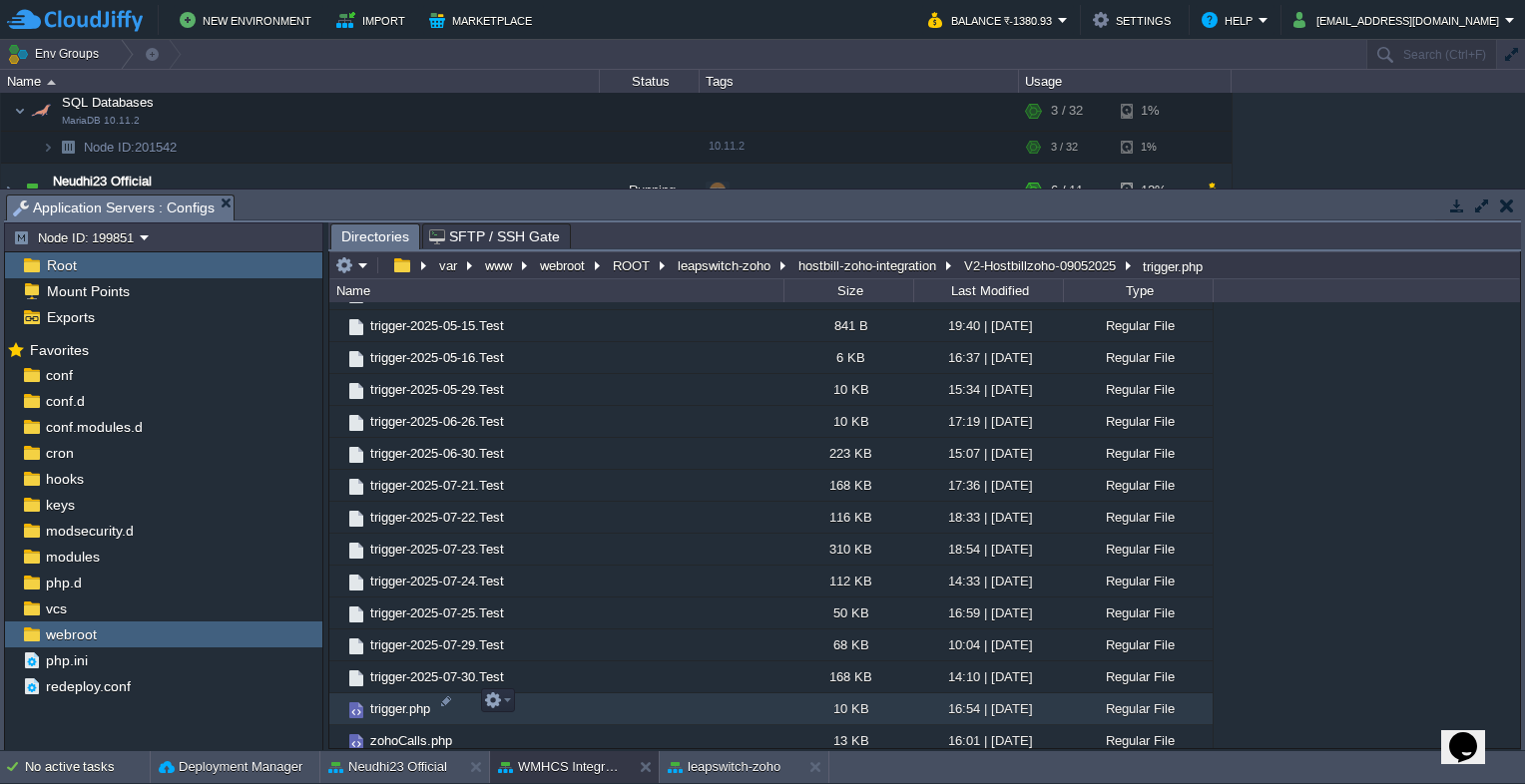 click on "trigger.php" at bounding box center (400, 708) 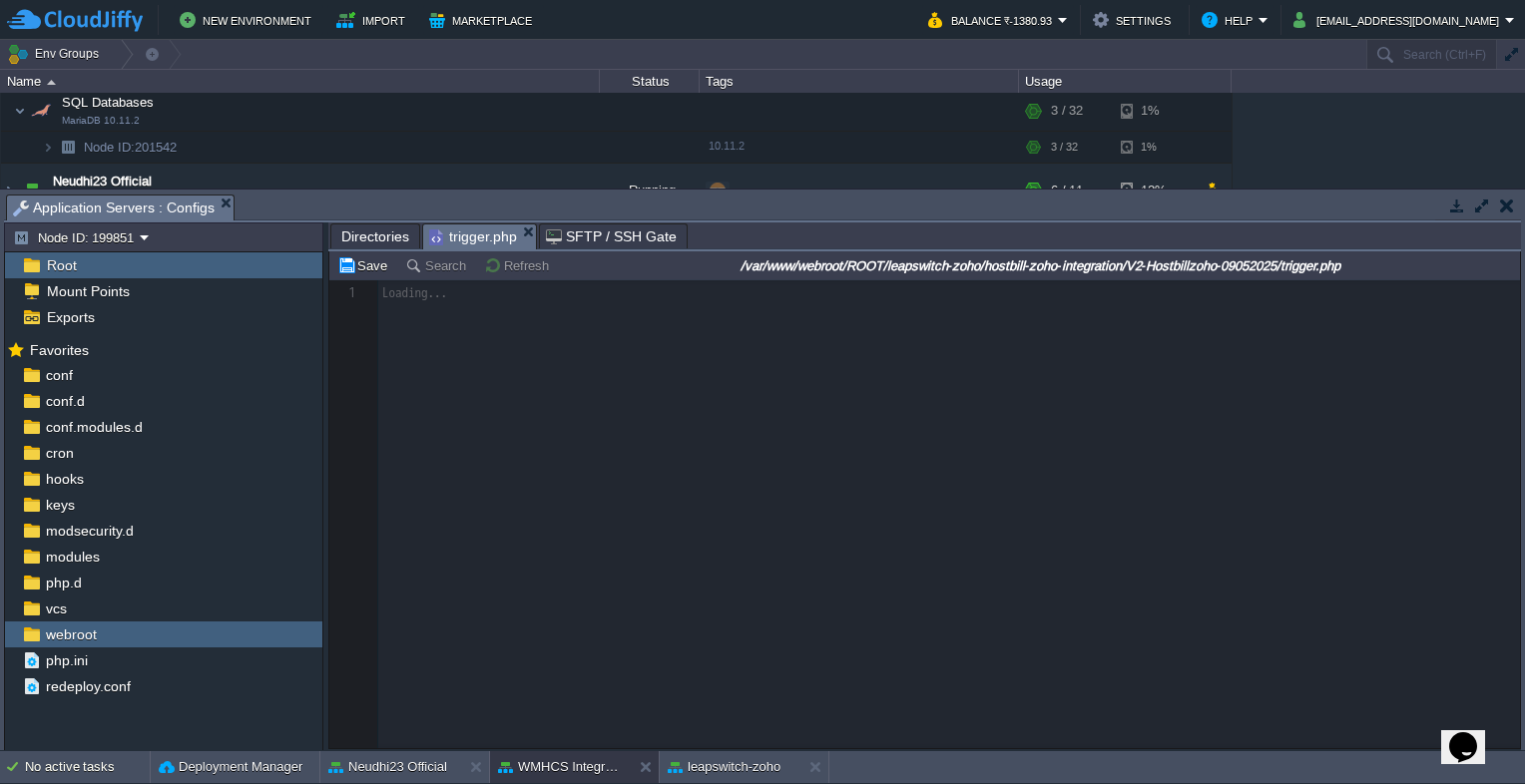 scroll, scrollTop: 6, scrollLeft: 0, axis: vertical 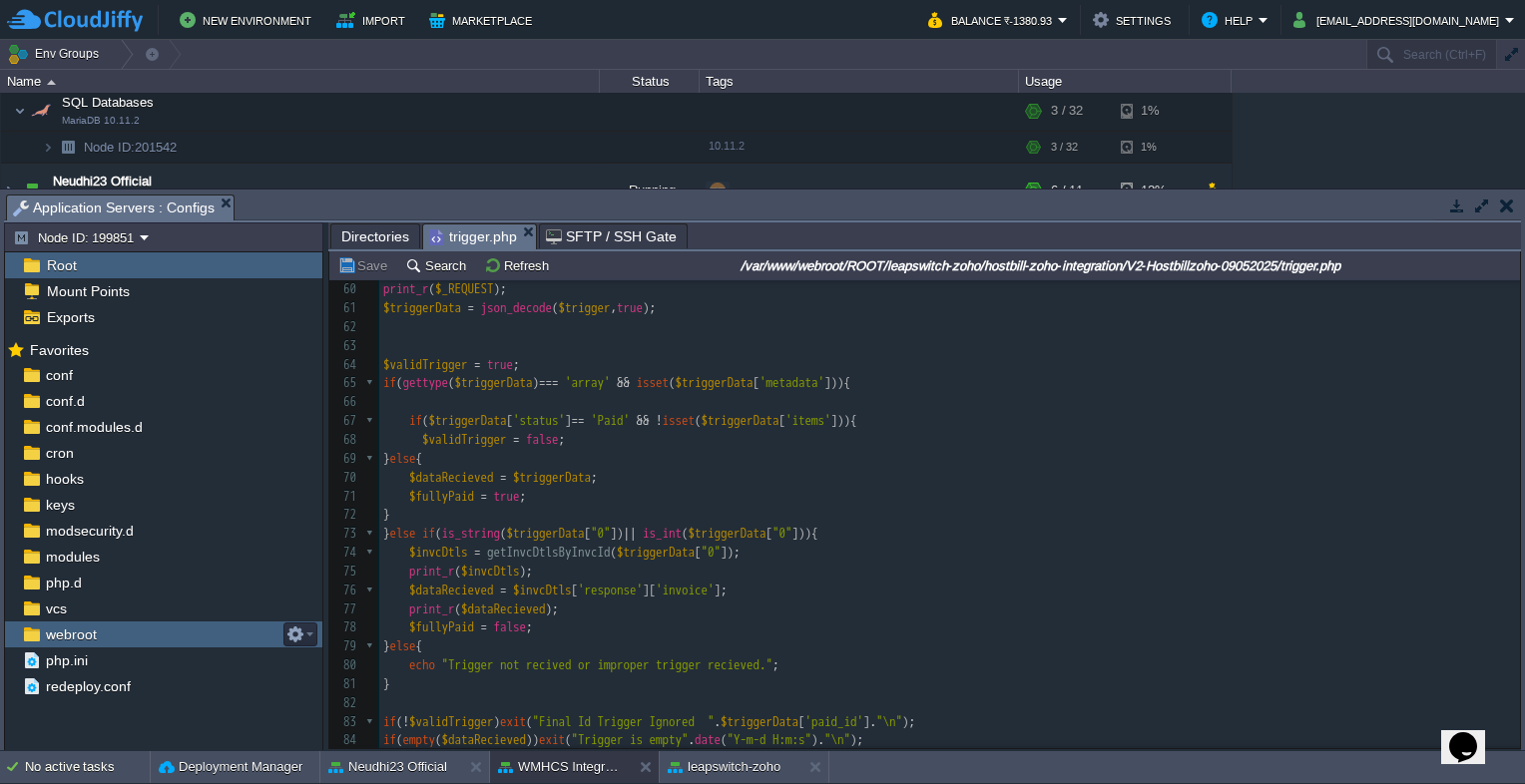 click on "webroot" at bounding box center [164, 634] 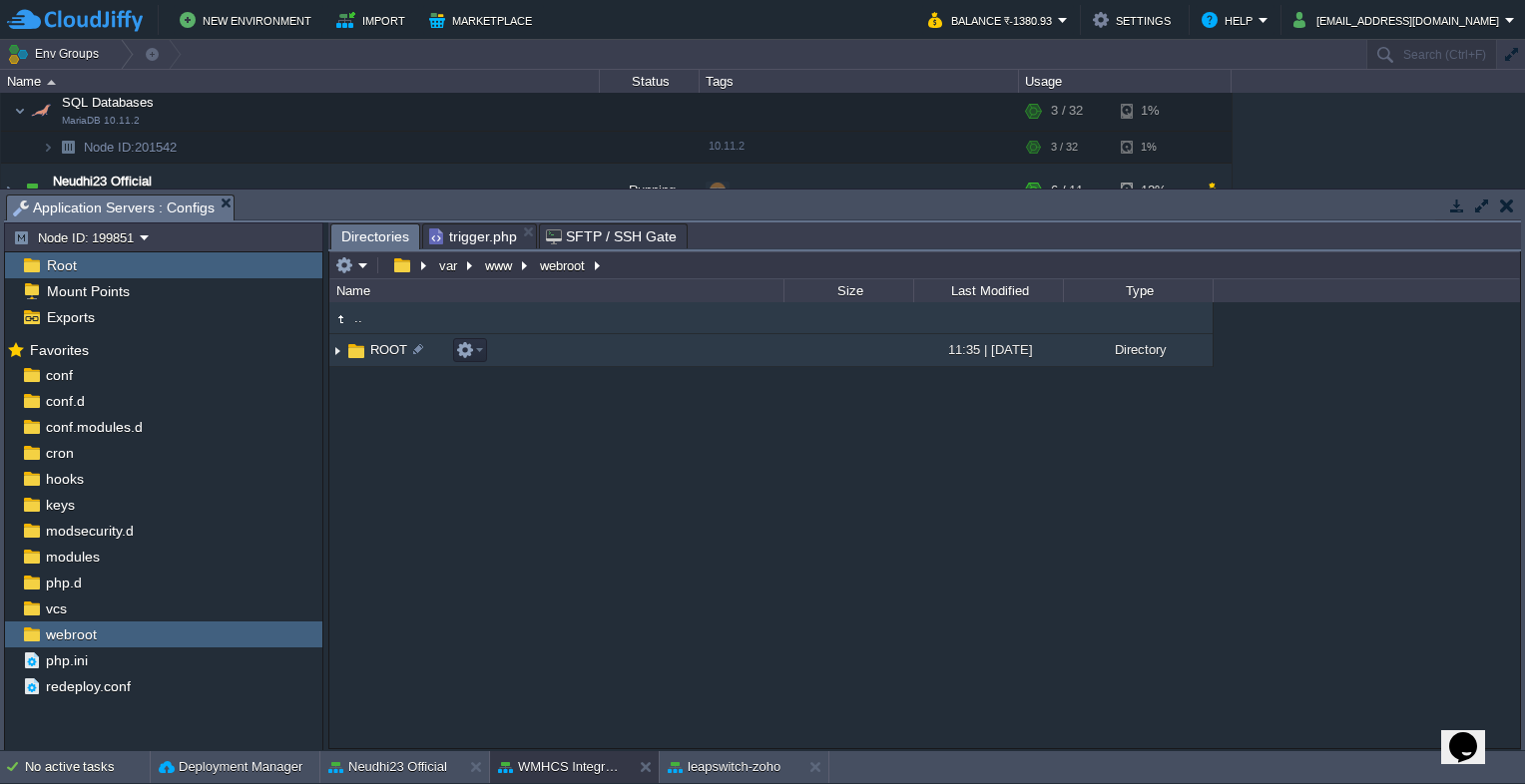 click on "ROOT" at bounding box center (388, 349) 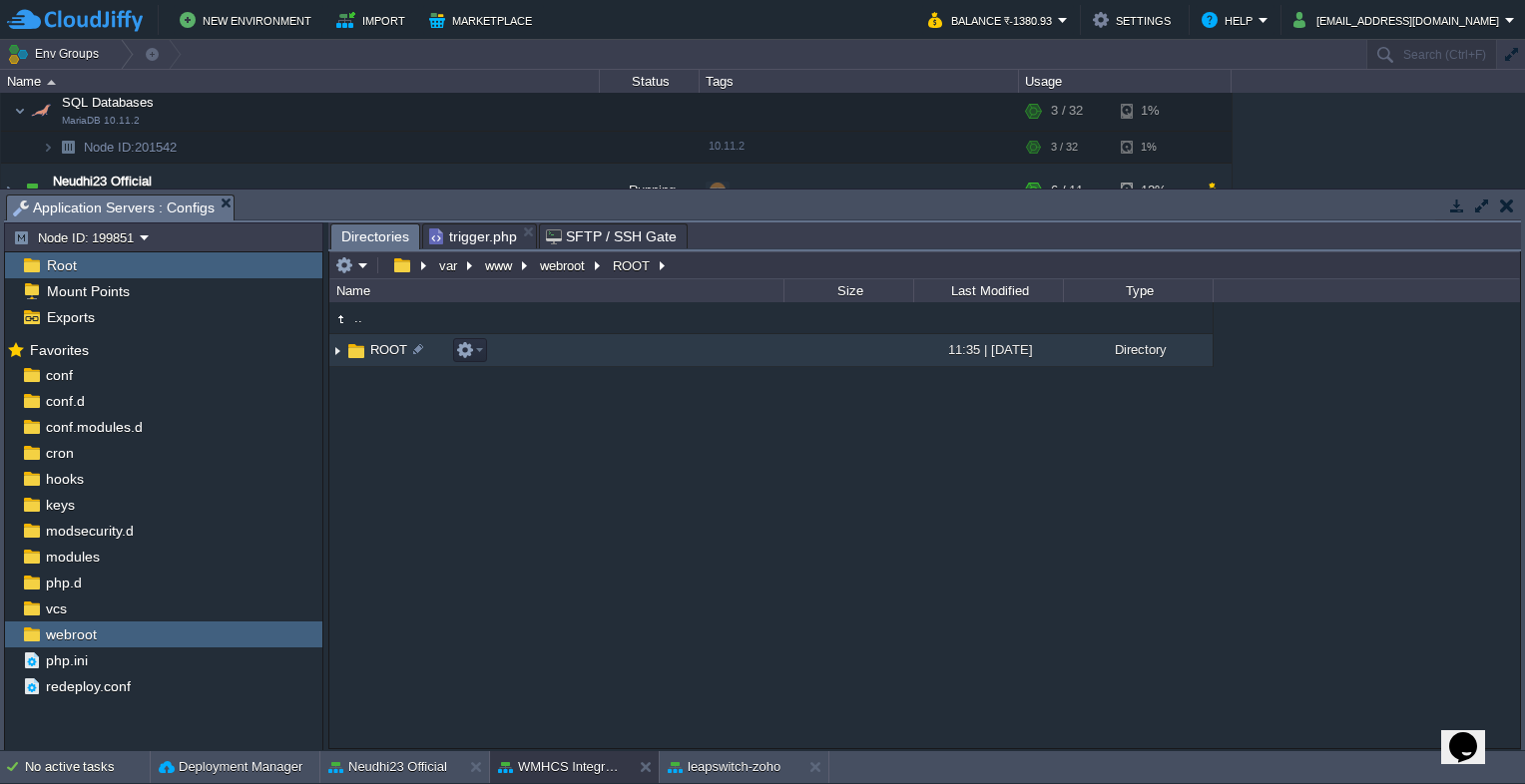 click on "ROOT" at bounding box center [388, 349] 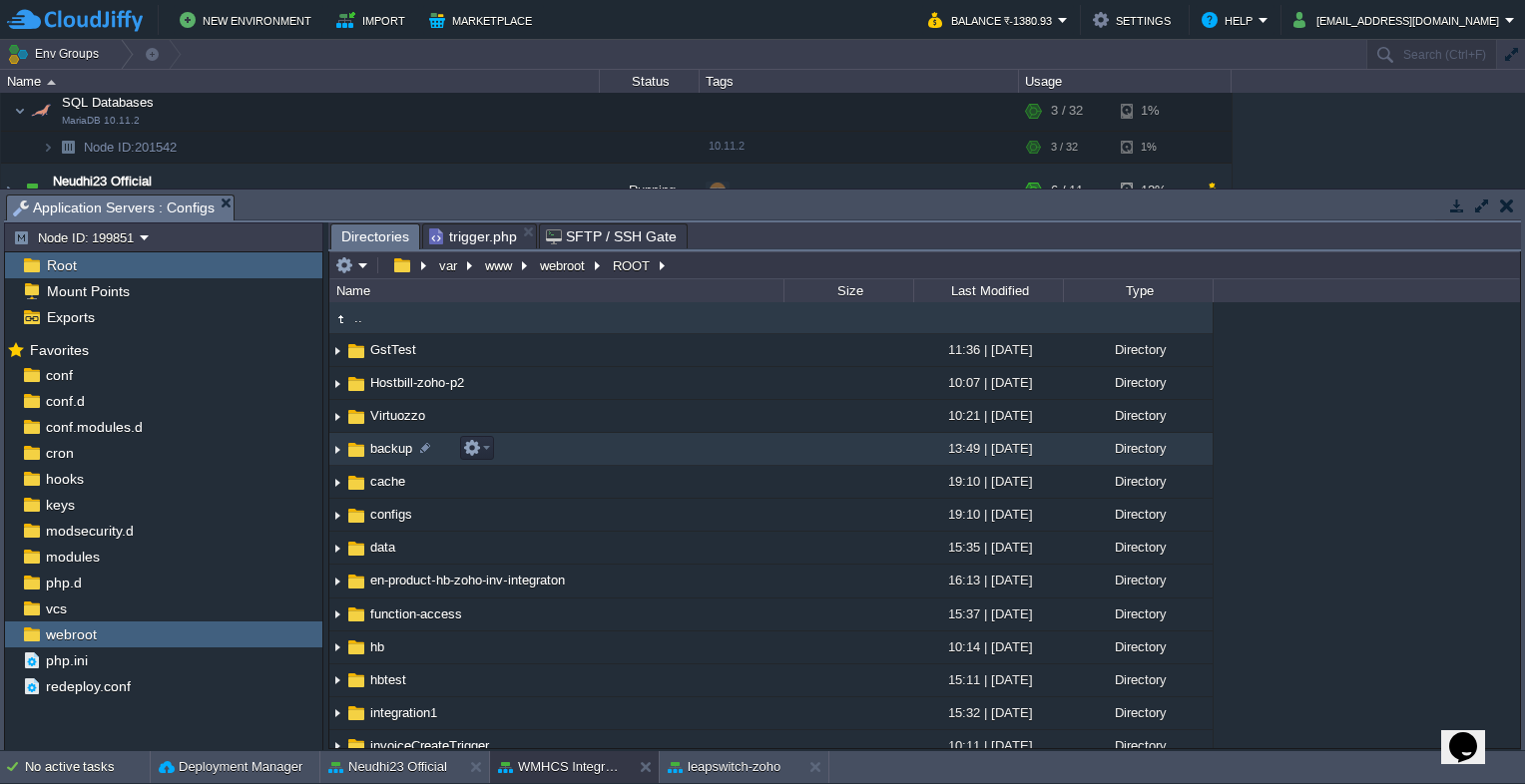 click on "backup" at bounding box center (391, 448) 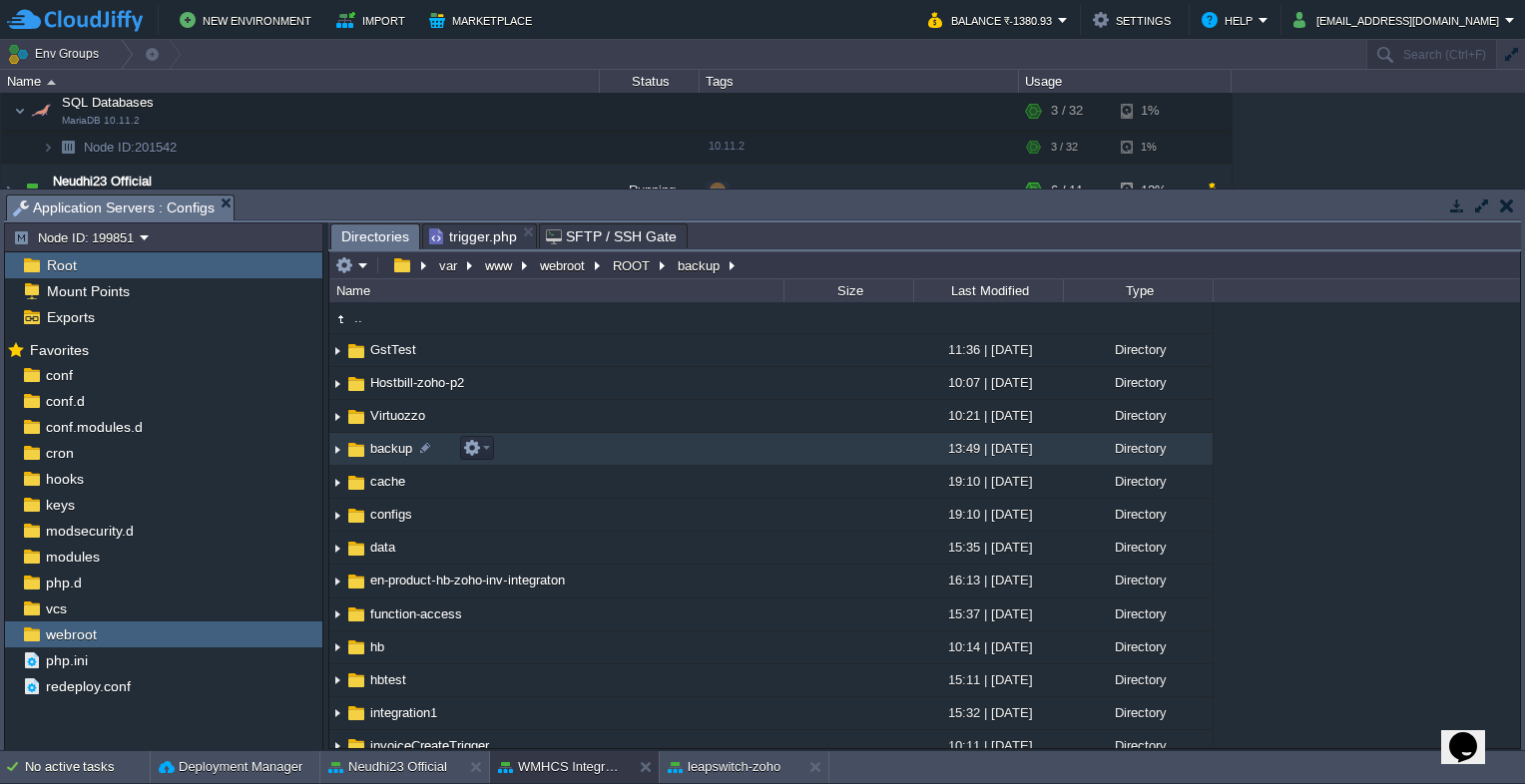click on "backup" at bounding box center (391, 448) 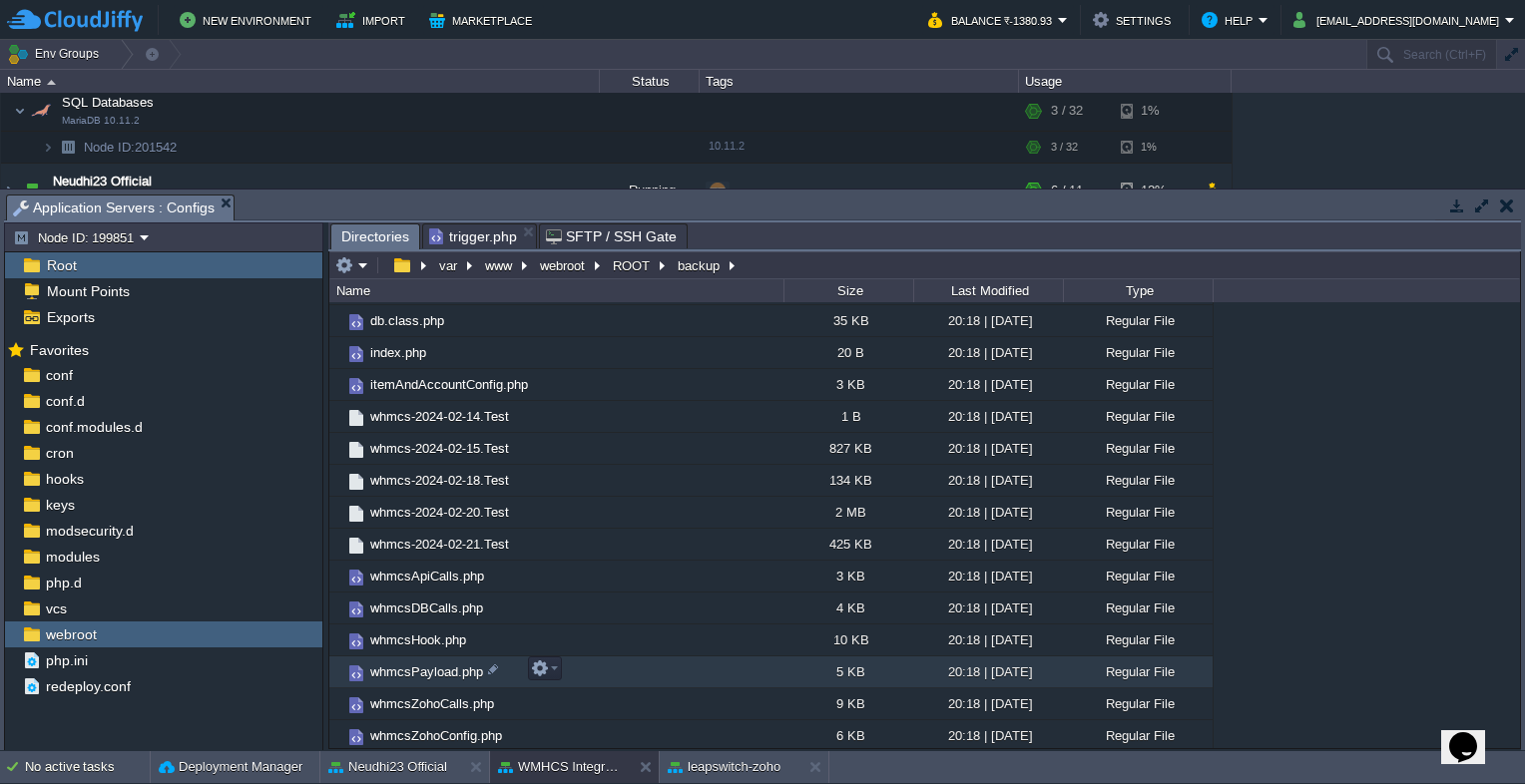 scroll, scrollTop: 0, scrollLeft: 0, axis: both 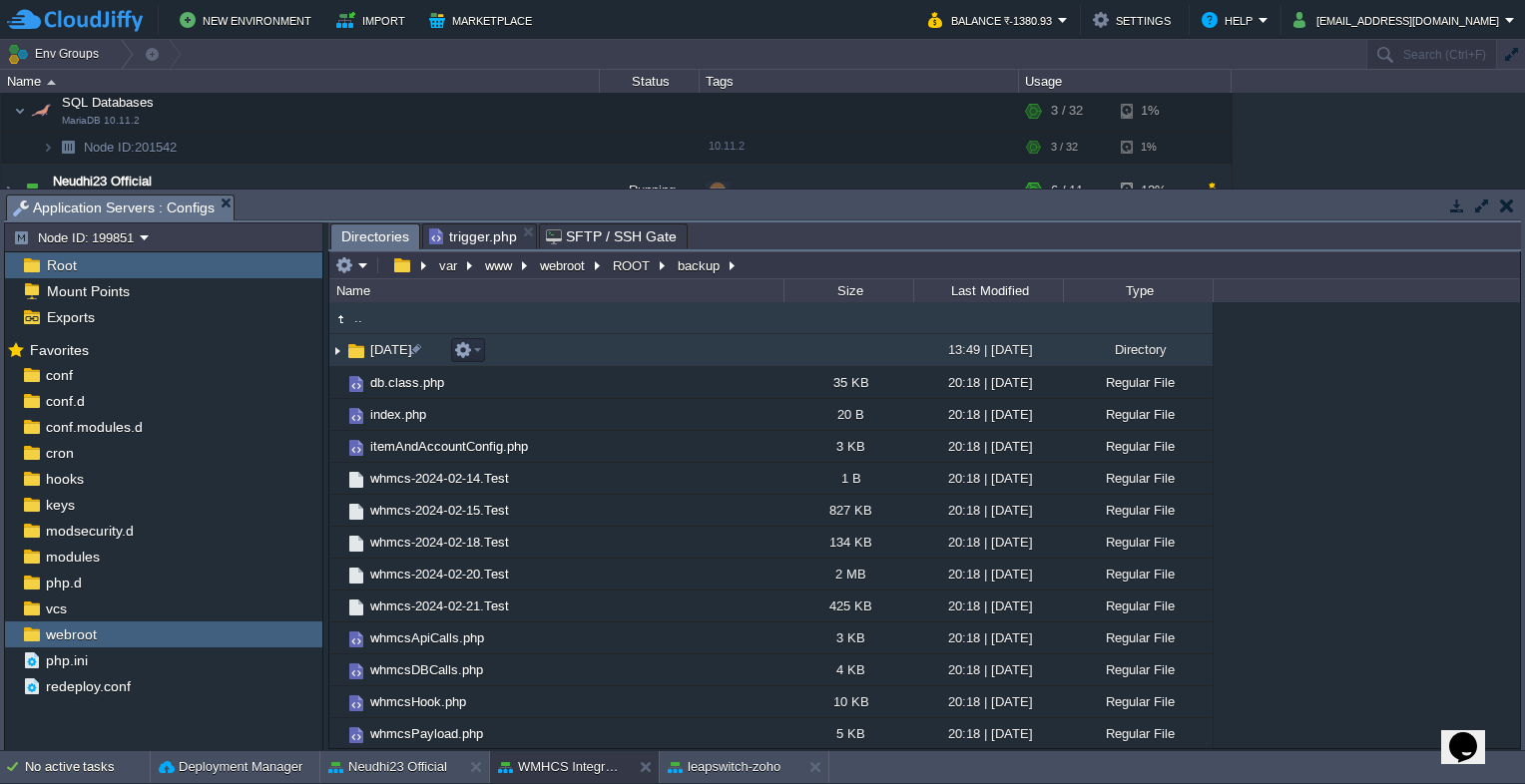 click at bounding box center (337, 350) 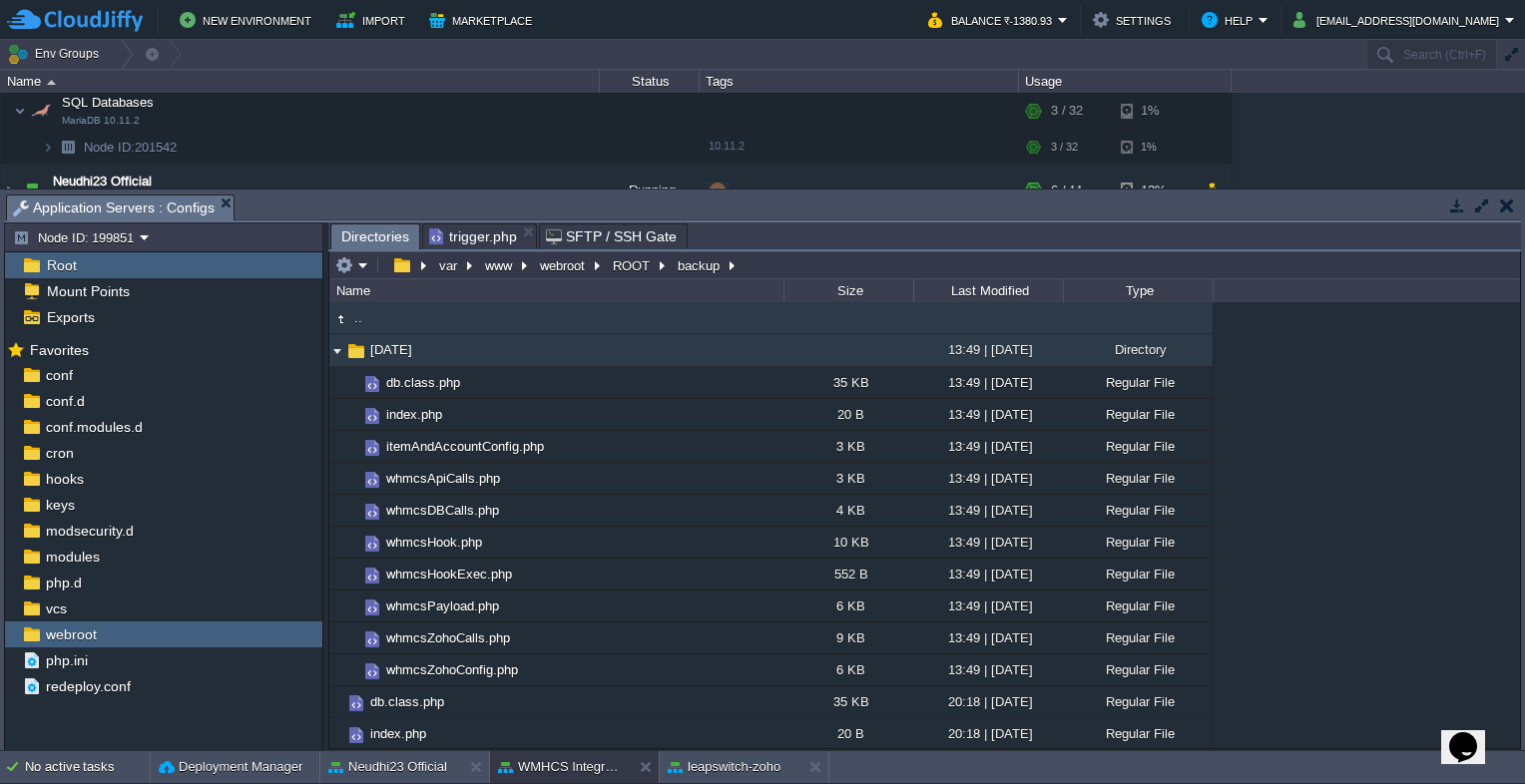 click at bounding box center [337, 350] 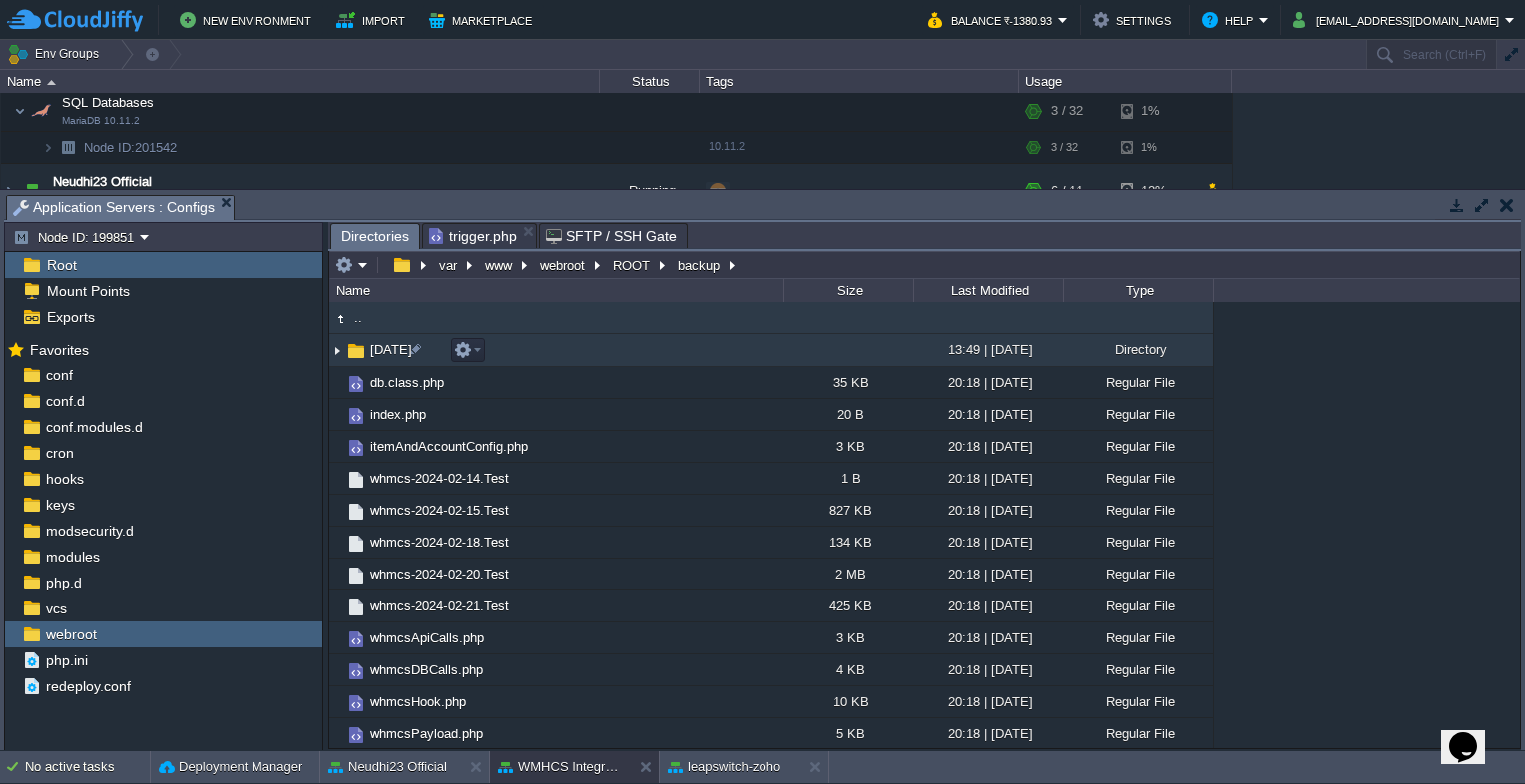 click on "feb22" at bounding box center (391, 349) 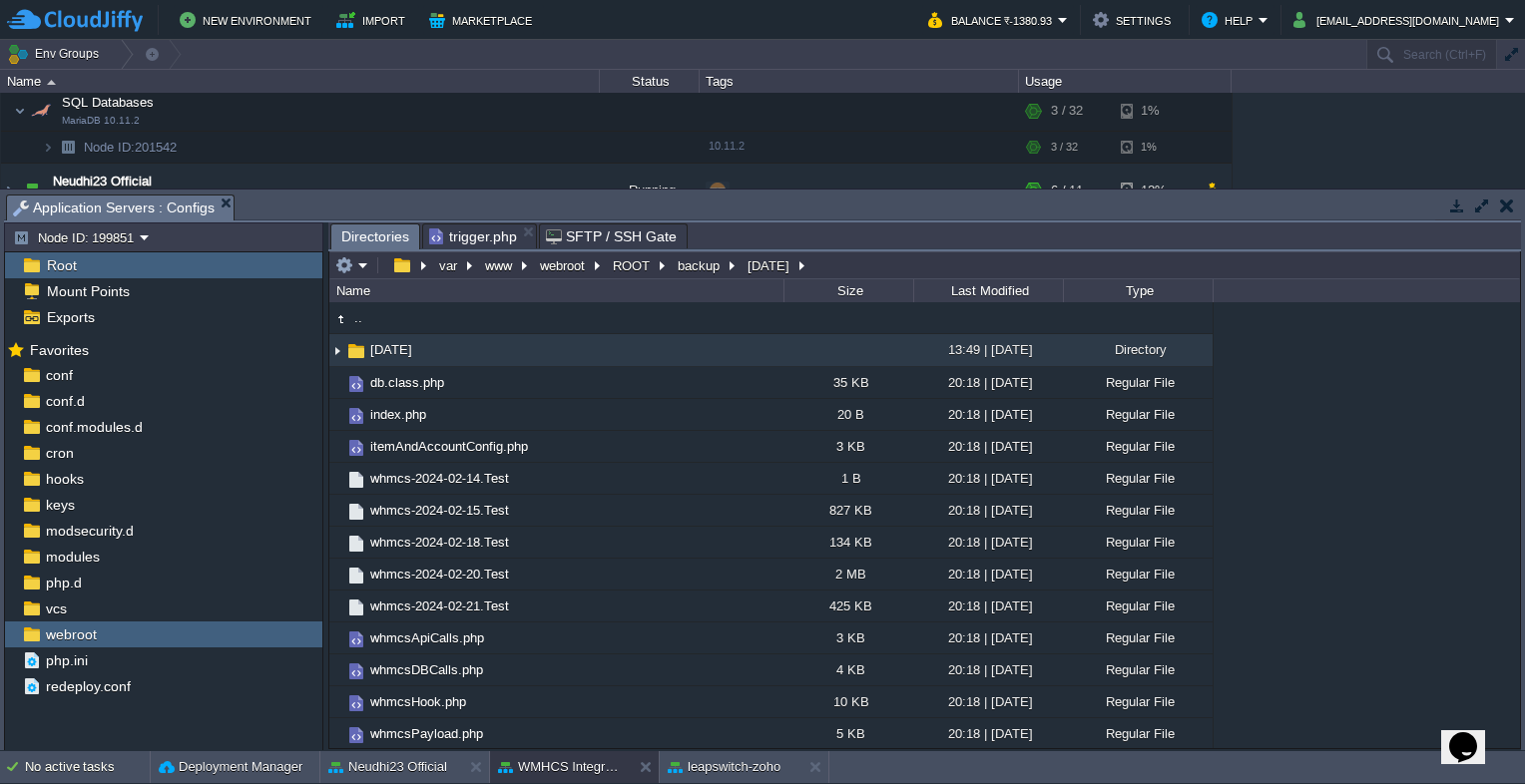 type on "/var/www/webroot/ROOT/backup/feb22" 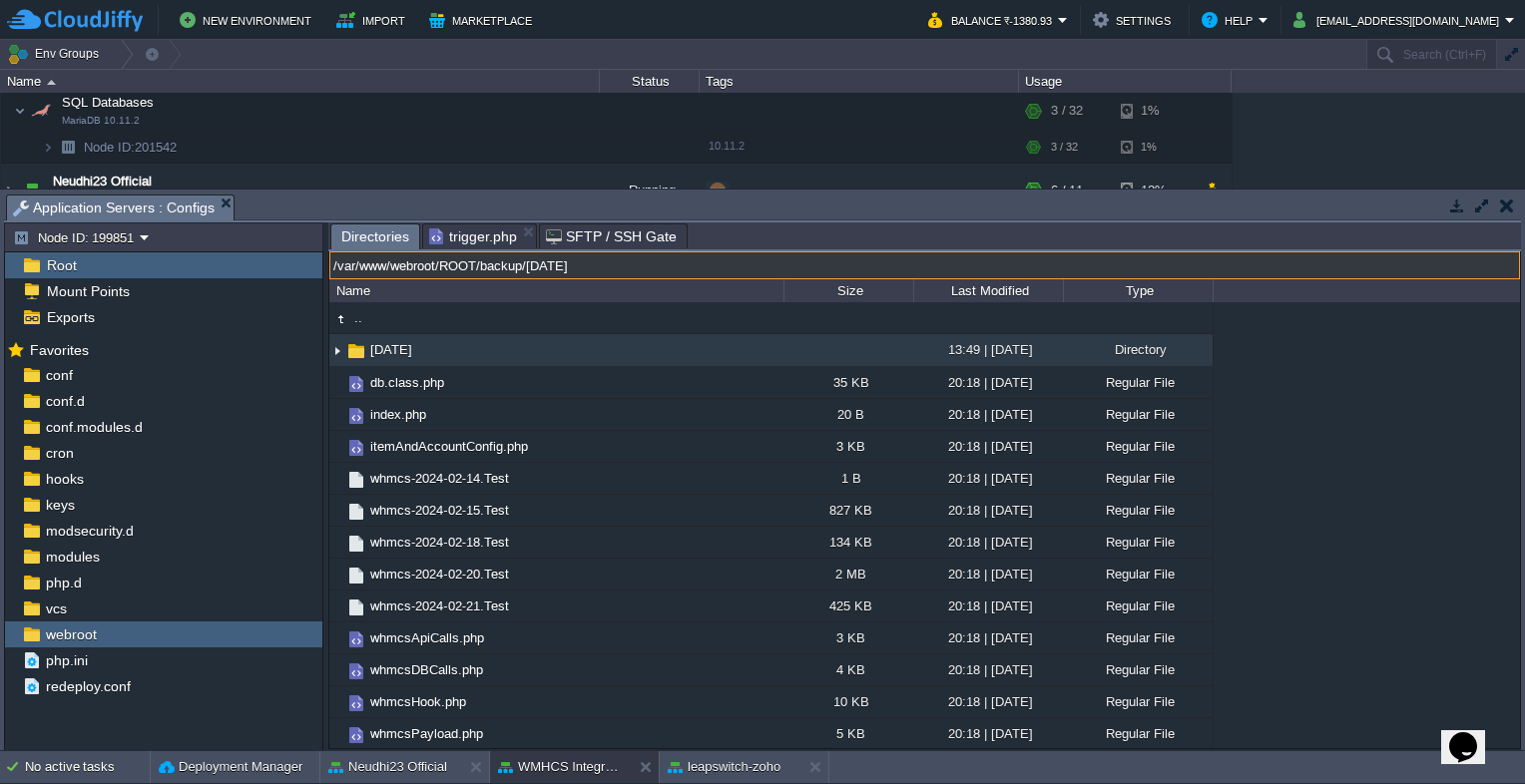 click on "/var/www/webroot/ROOT/backup/feb22" at bounding box center [924, 265] 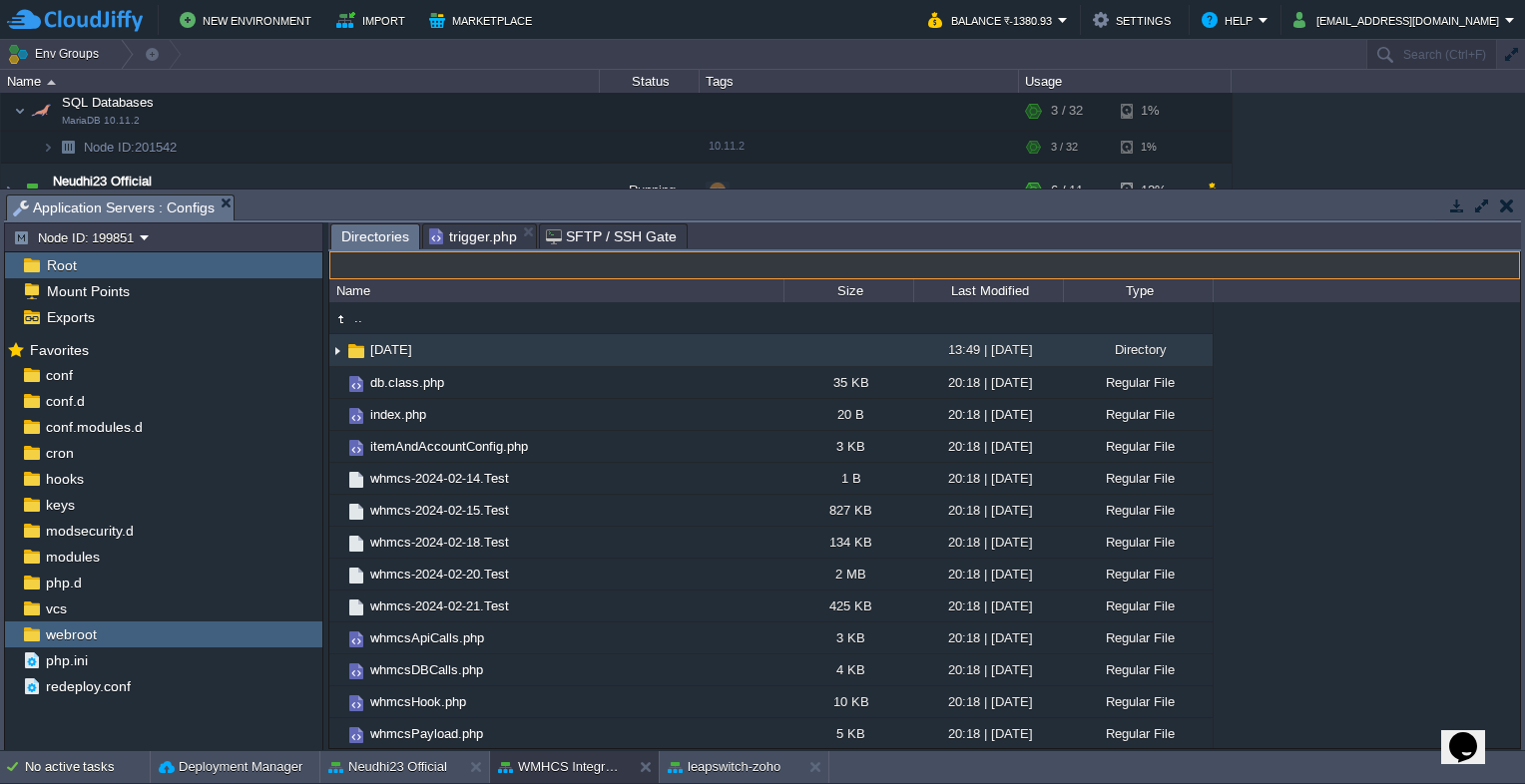 type on "/var/www/webroot/ROOT/backup/feb22" 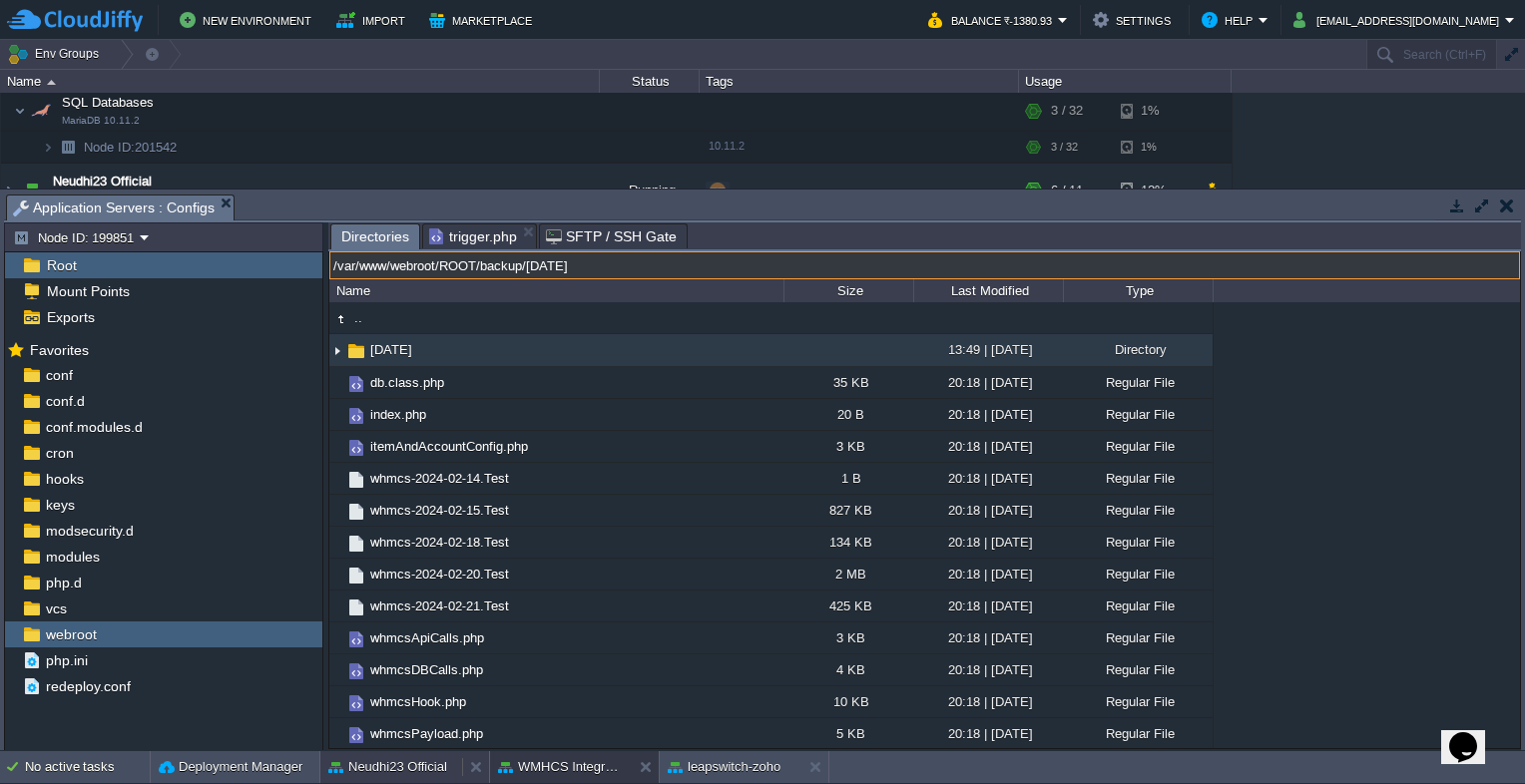 type 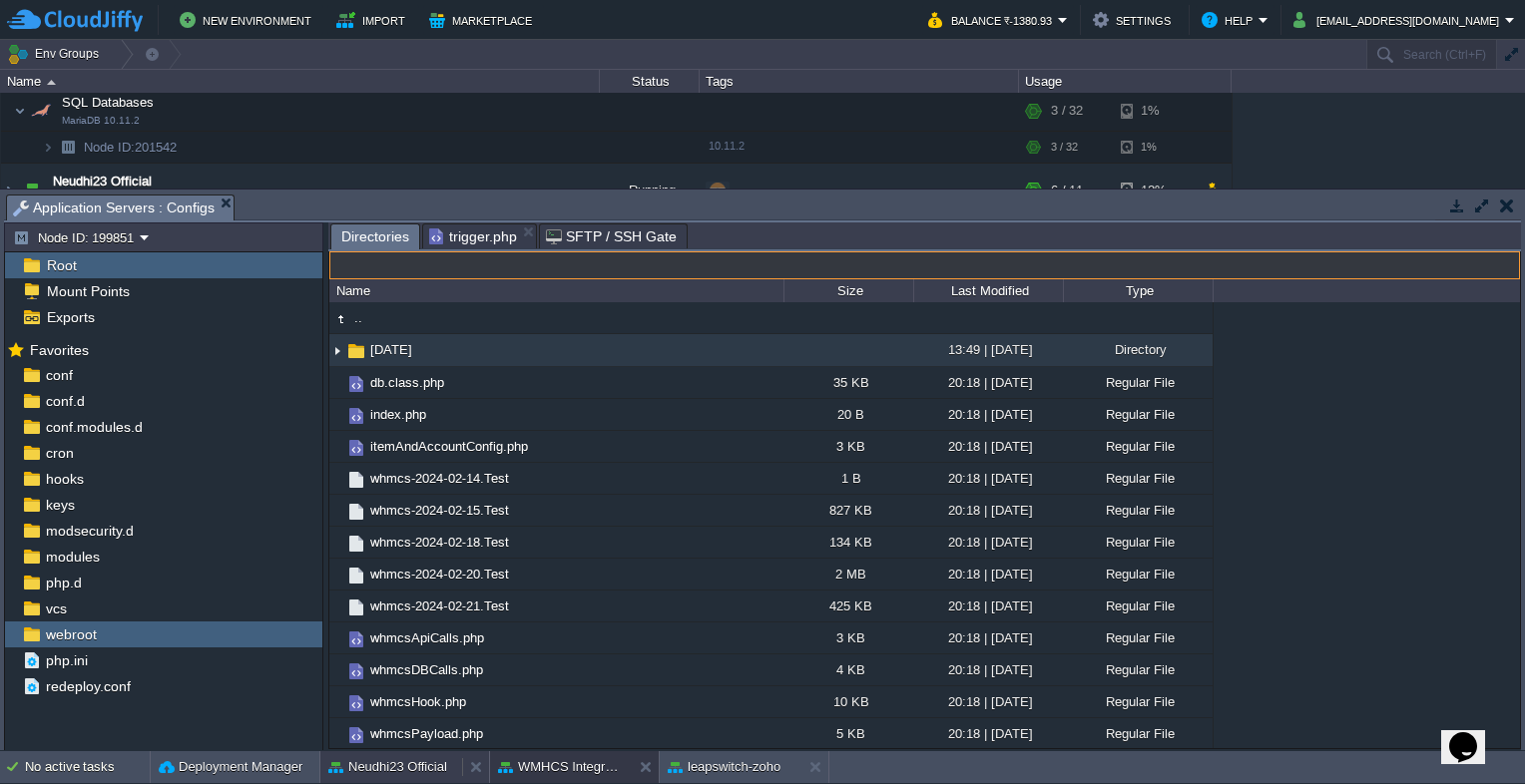 click on "Neudhi23 Official" at bounding box center (387, 767) 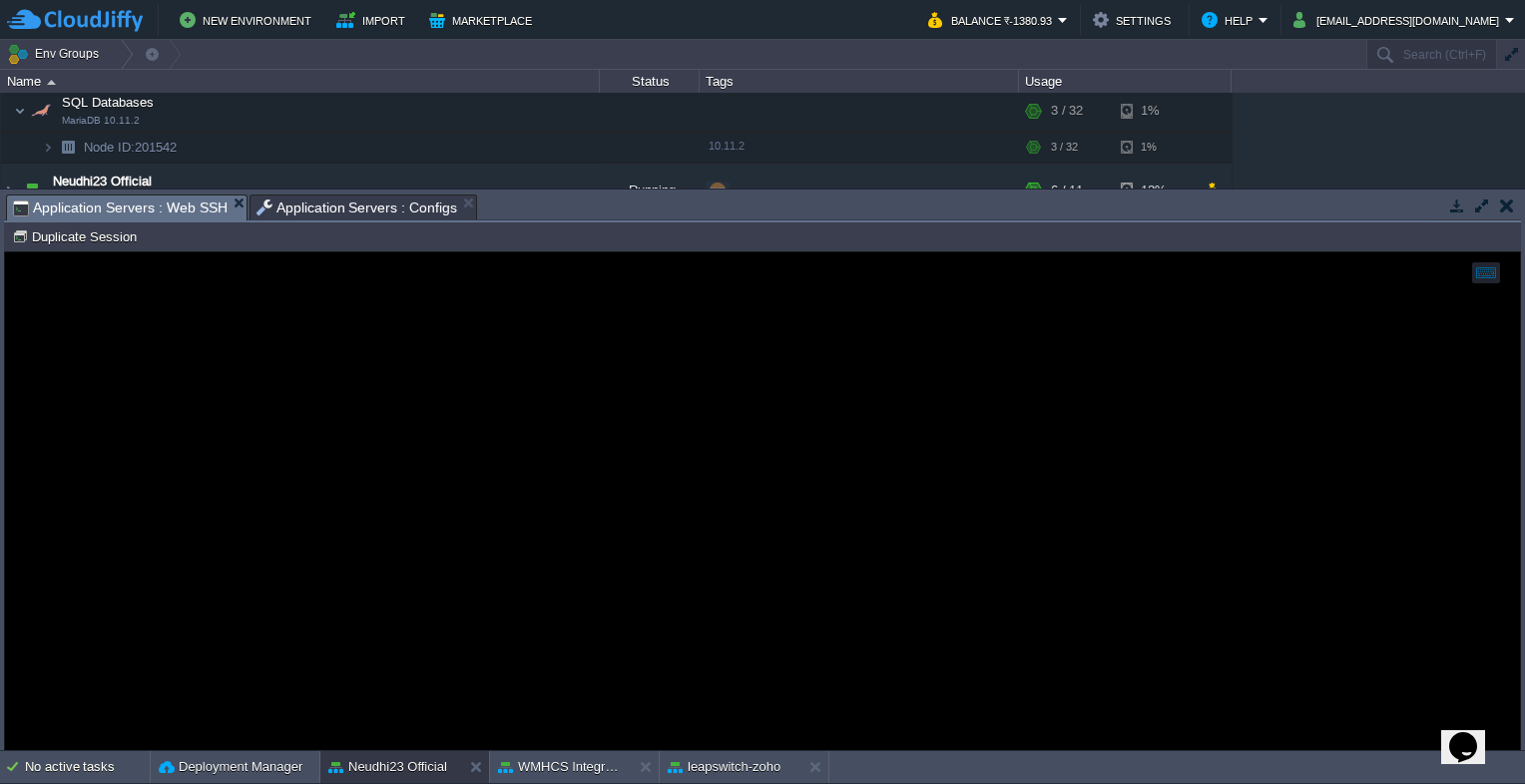 click at bounding box center (762, 501) 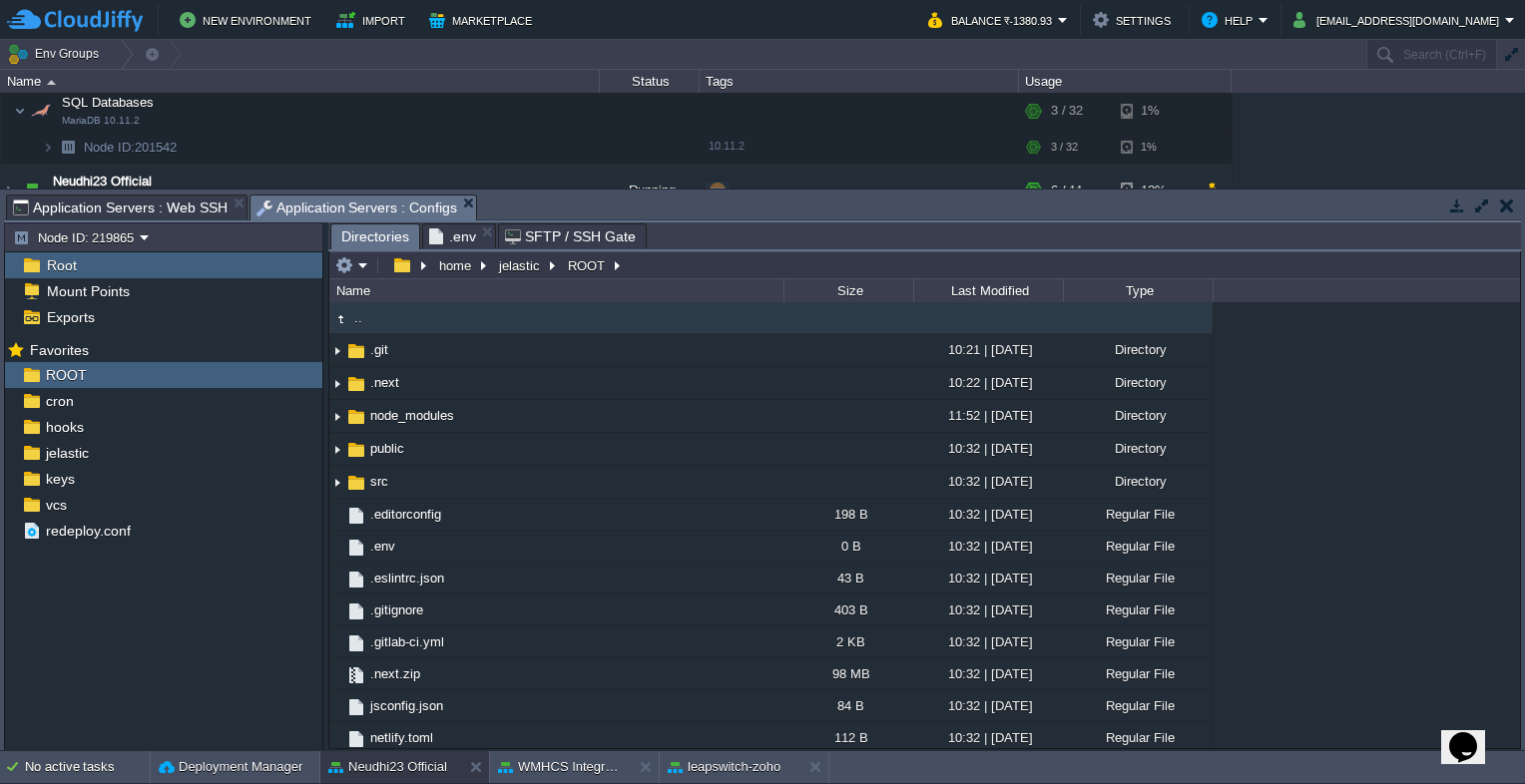 click on "Application Servers : Configs" at bounding box center (357, 207) 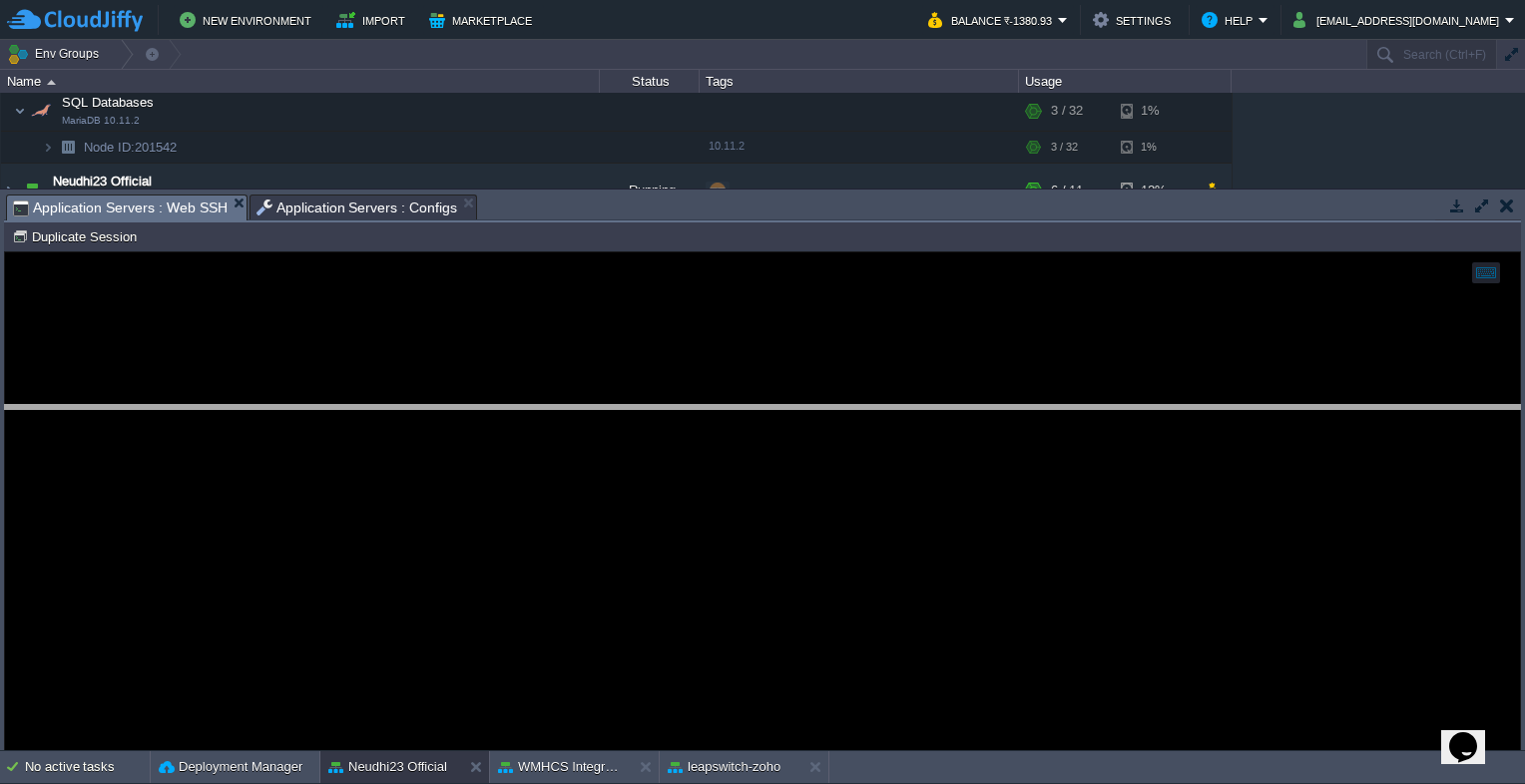 drag, startPoint x: 593, startPoint y: 213, endPoint x: 603, endPoint y: 424, distance: 211.23683 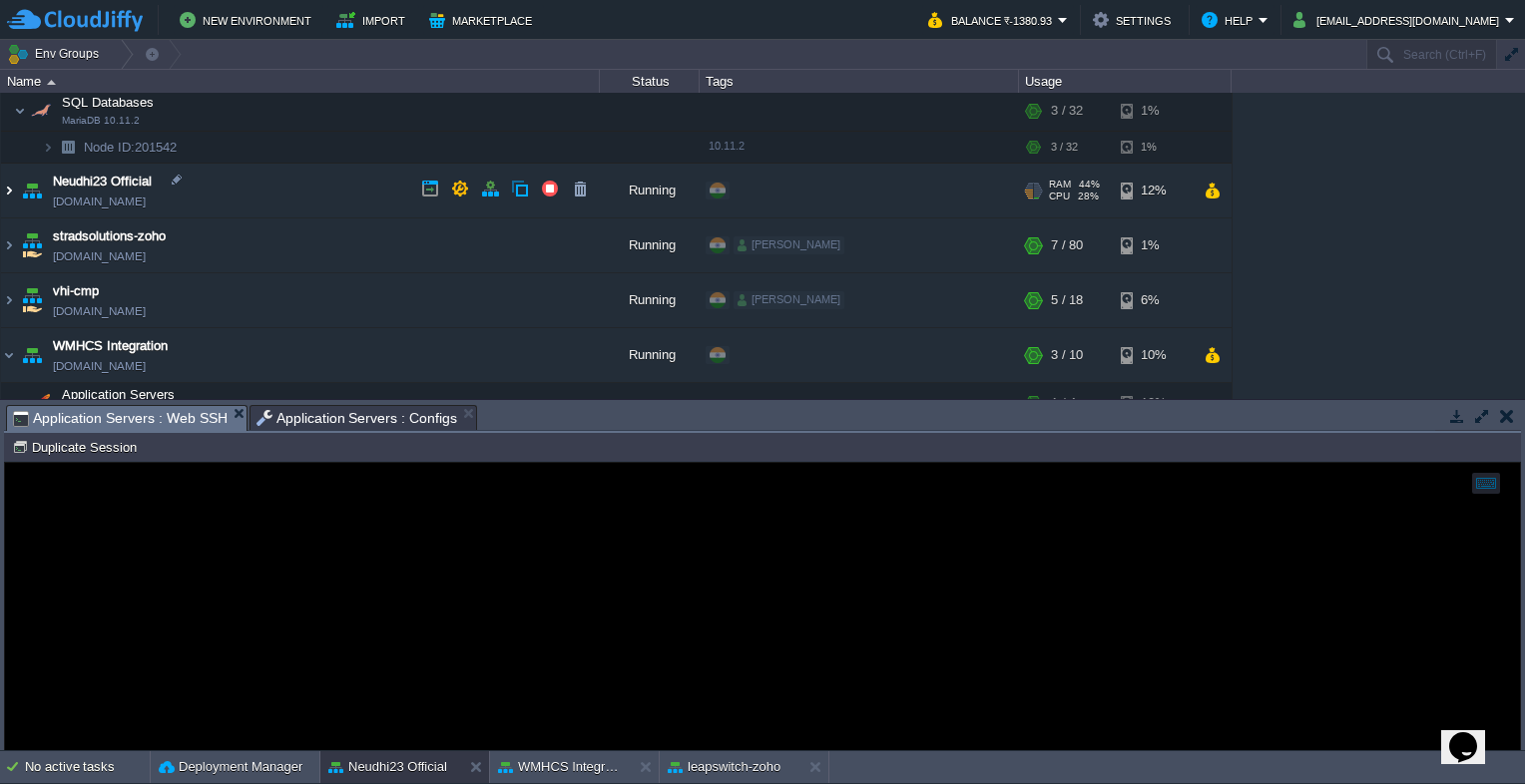 click at bounding box center (9, 191) 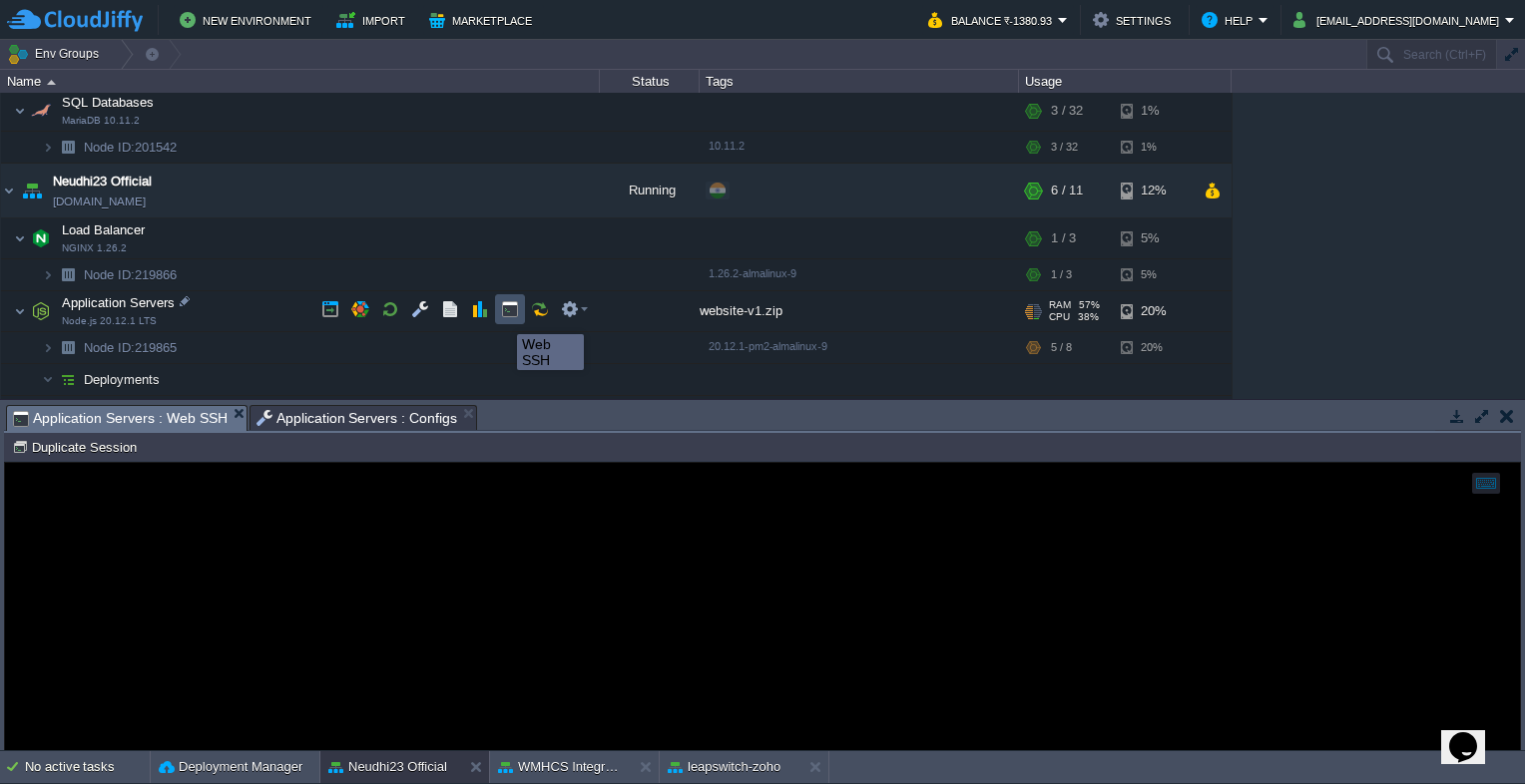 click at bounding box center [510, 309] 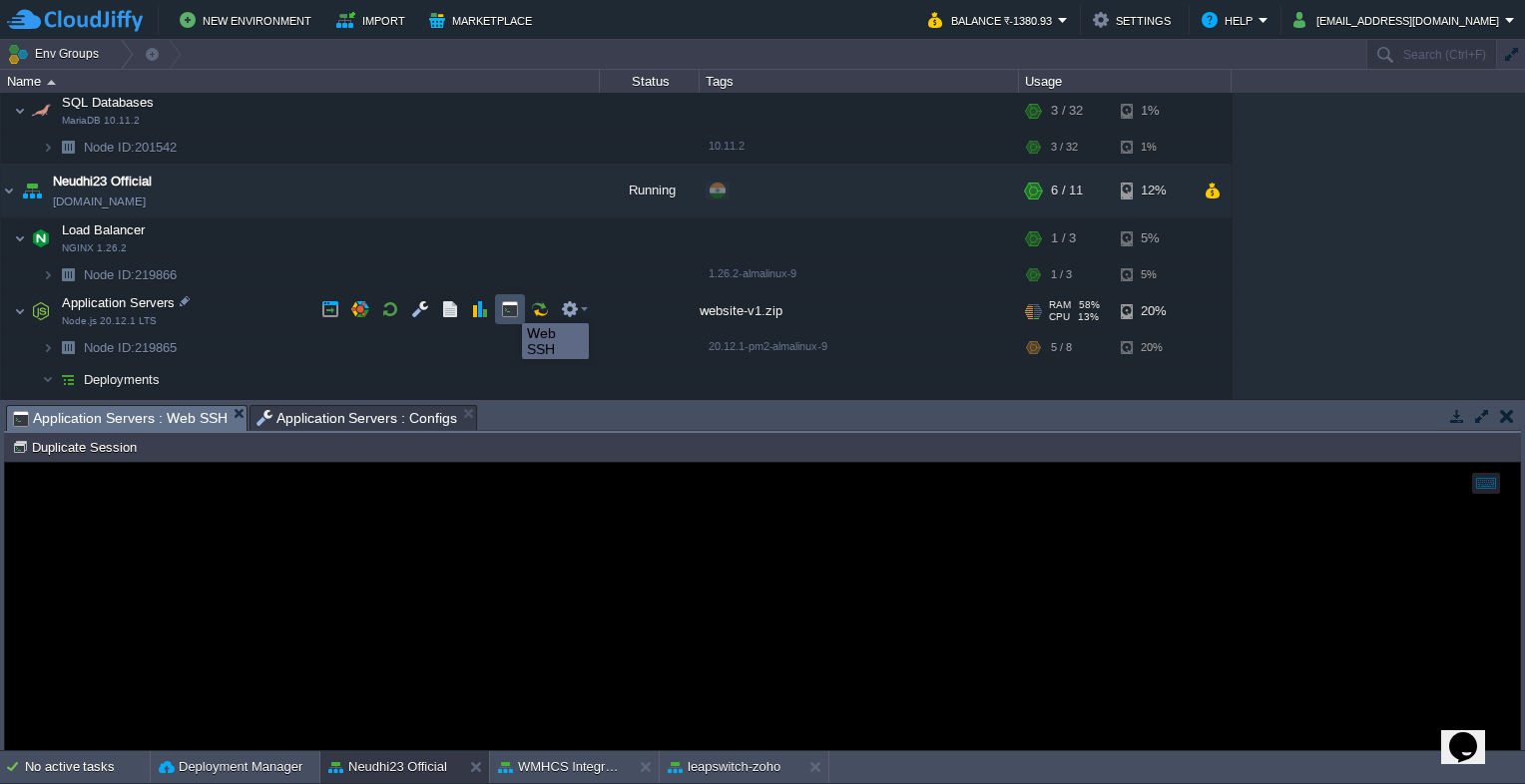 click at bounding box center [510, 309] 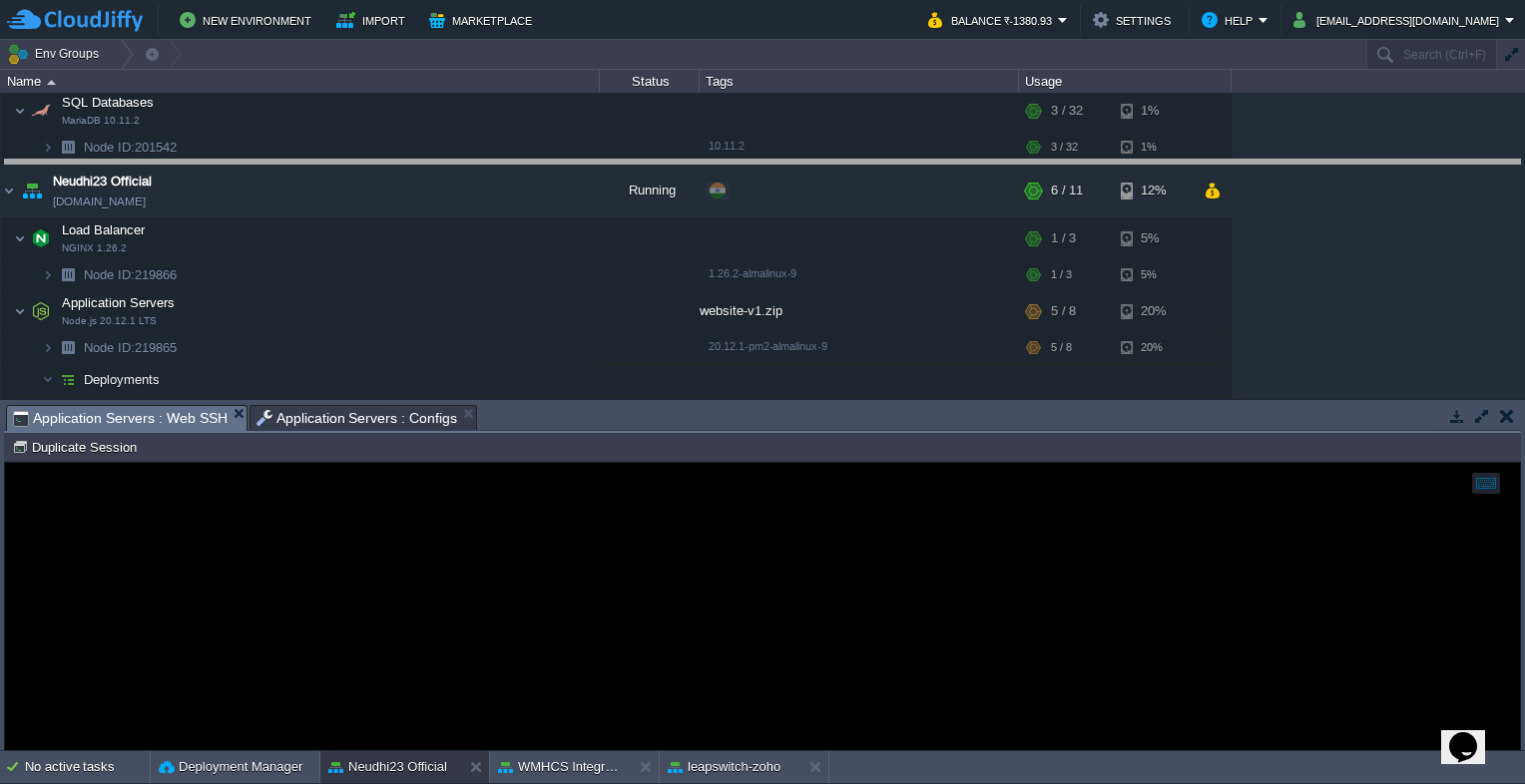 drag, startPoint x: 519, startPoint y: 417, endPoint x: 523, endPoint y: 172, distance: 245.03265 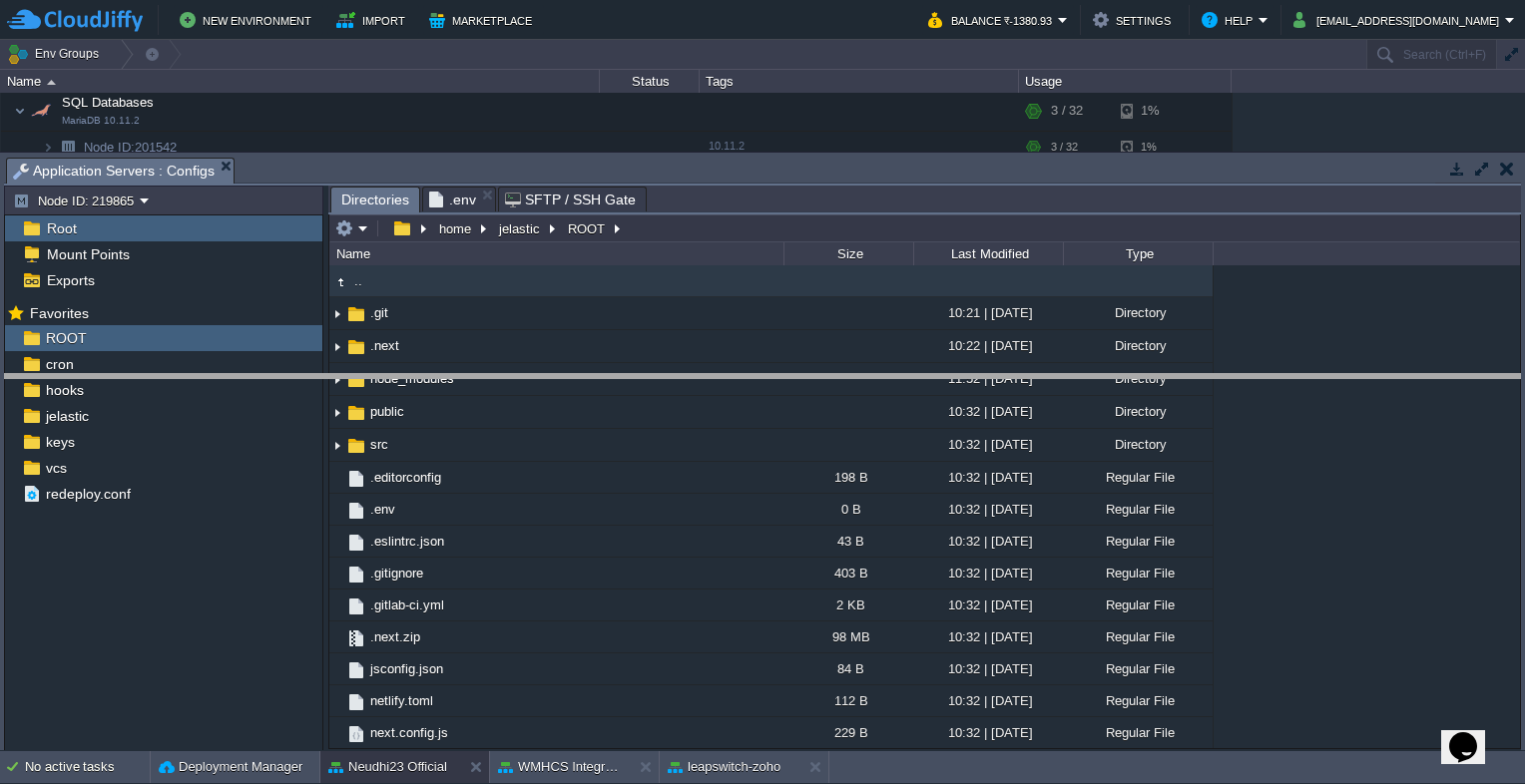 drag, startPoint x: 345, startPoint y: 169, endPoint x: 369, endPoint y: 410, distance: 242.19207 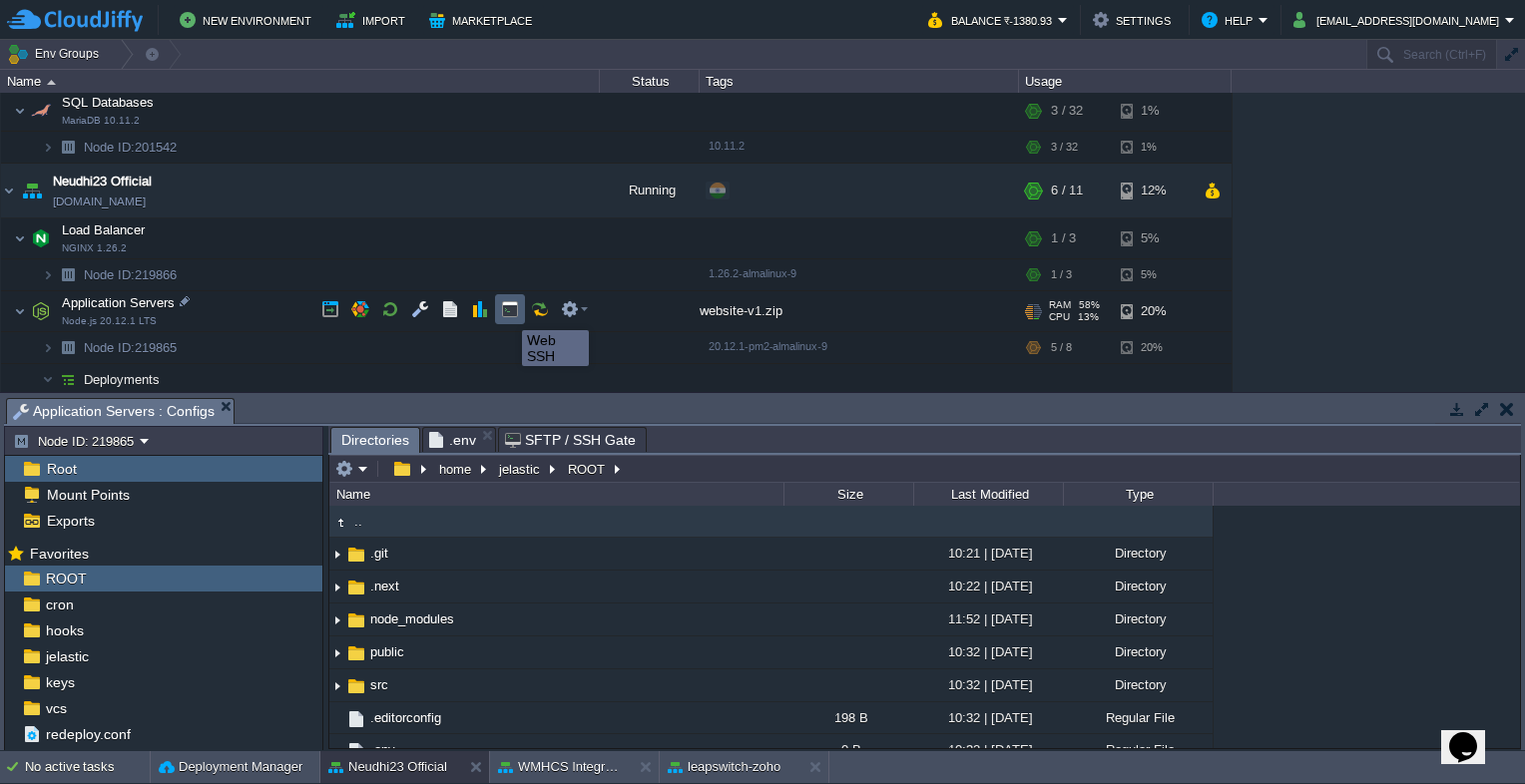 click at bounding box center [510, 309] 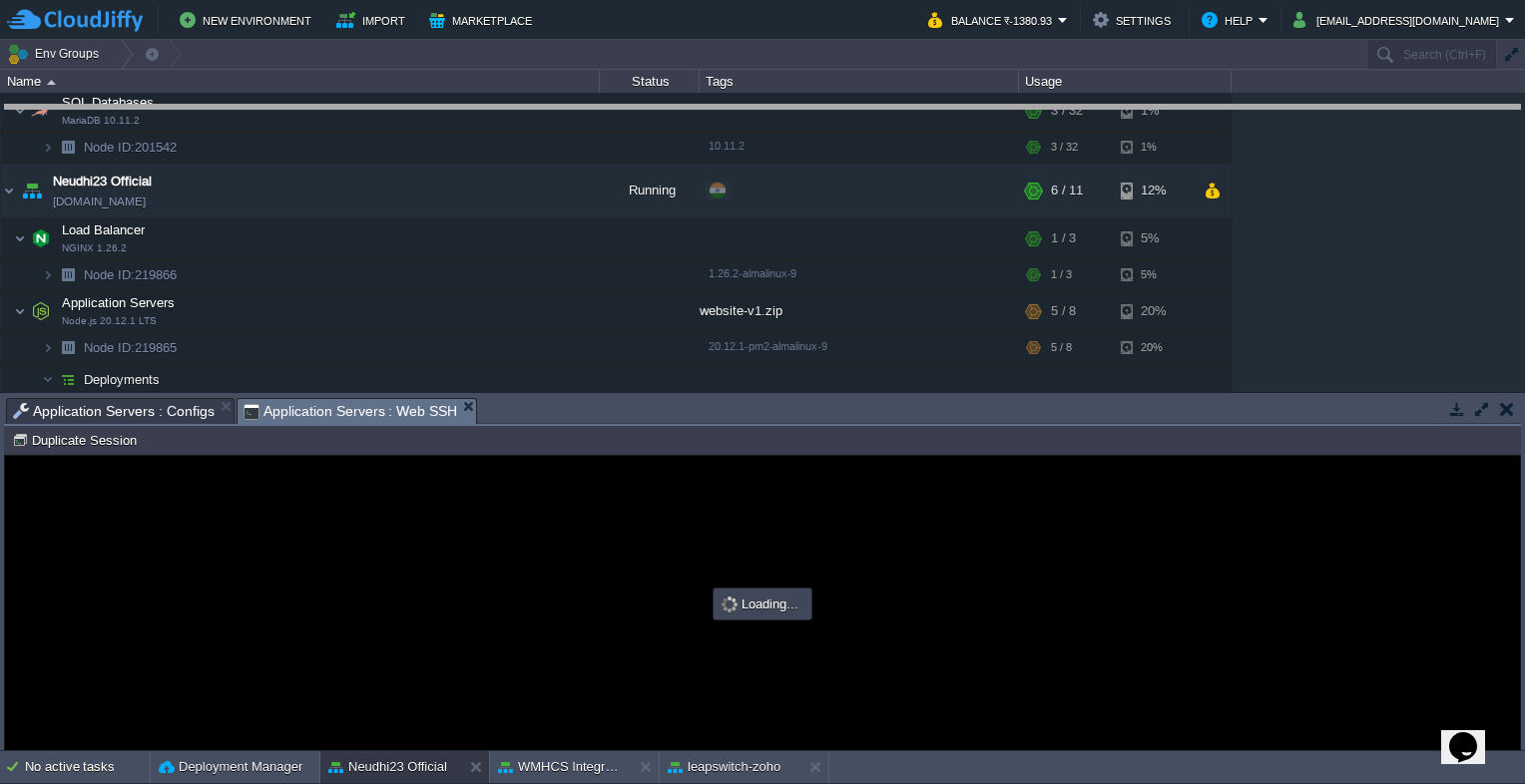 drag, startPoint x: 522, startPoint y: 413, endPoint x: 559, endPoint y: 72, distance: 343.00146 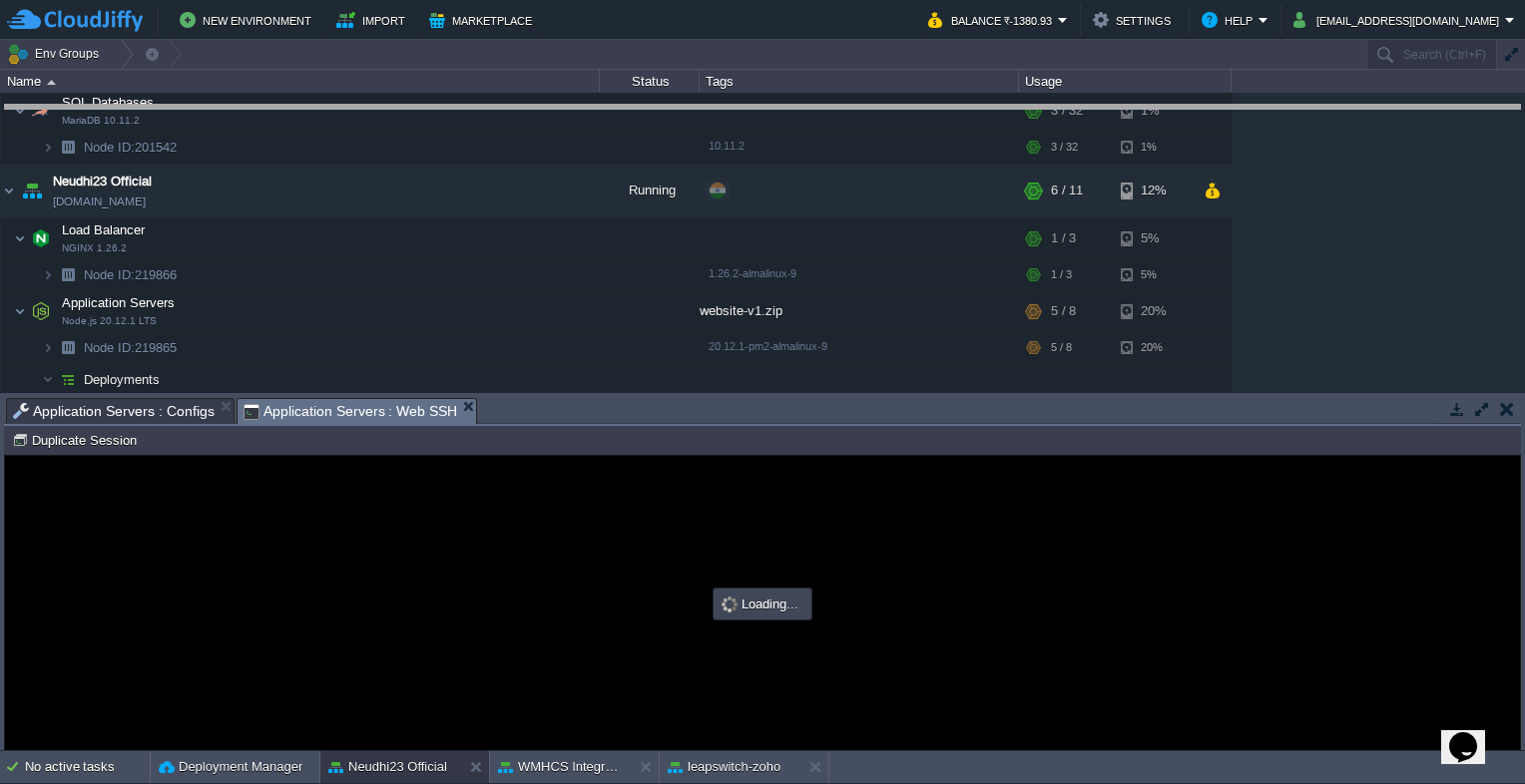 click on "New Environment Import Marketplace Bonus ₹0.00 Upgrade Account Balance ₹-1380.93 Settings Help vinod.bhadang@neudhi23.com +1 notifications       Env Groups                     Search (Ctrl+F)         auto-gen Name Status Tags Usage env-1561597 env-1561597.cloudjiffy.net Running                                 + Add to Env Group                                                                                                                                                            RAM                 6%                                         CPU                 1%                             3 / 18                    11%       leap-rp-smartcollect leap-rp-smartcollect.cloudjiffy.net Running                               ishan              + Add to Env Group                                                                                                                                                            RAM                 7%                                         CPU 1% 8 / 96" at bounding box center [762, 392] 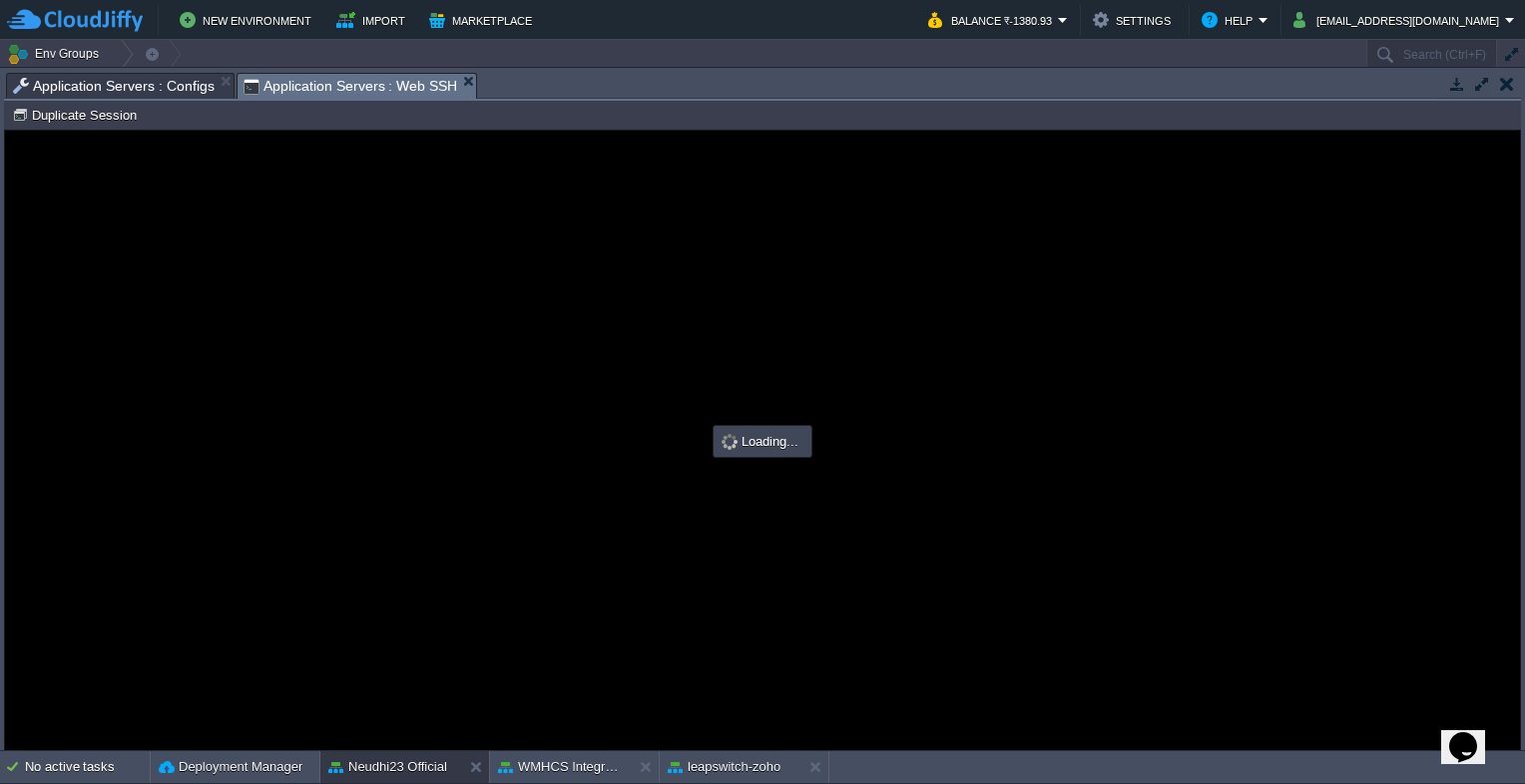 scroll, scrollTop: 0, scrollLeft: 0, axis: both 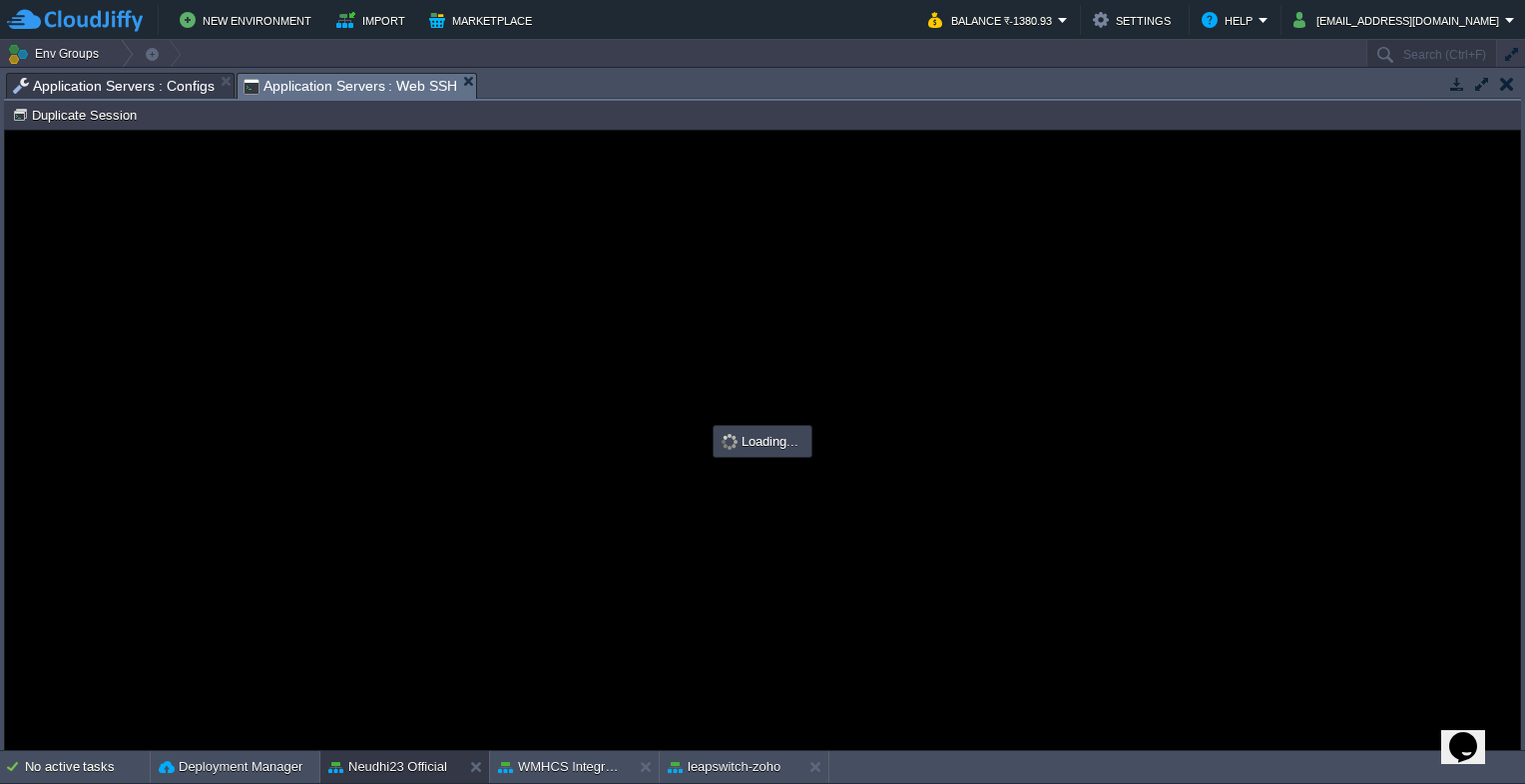 type on "#000000" 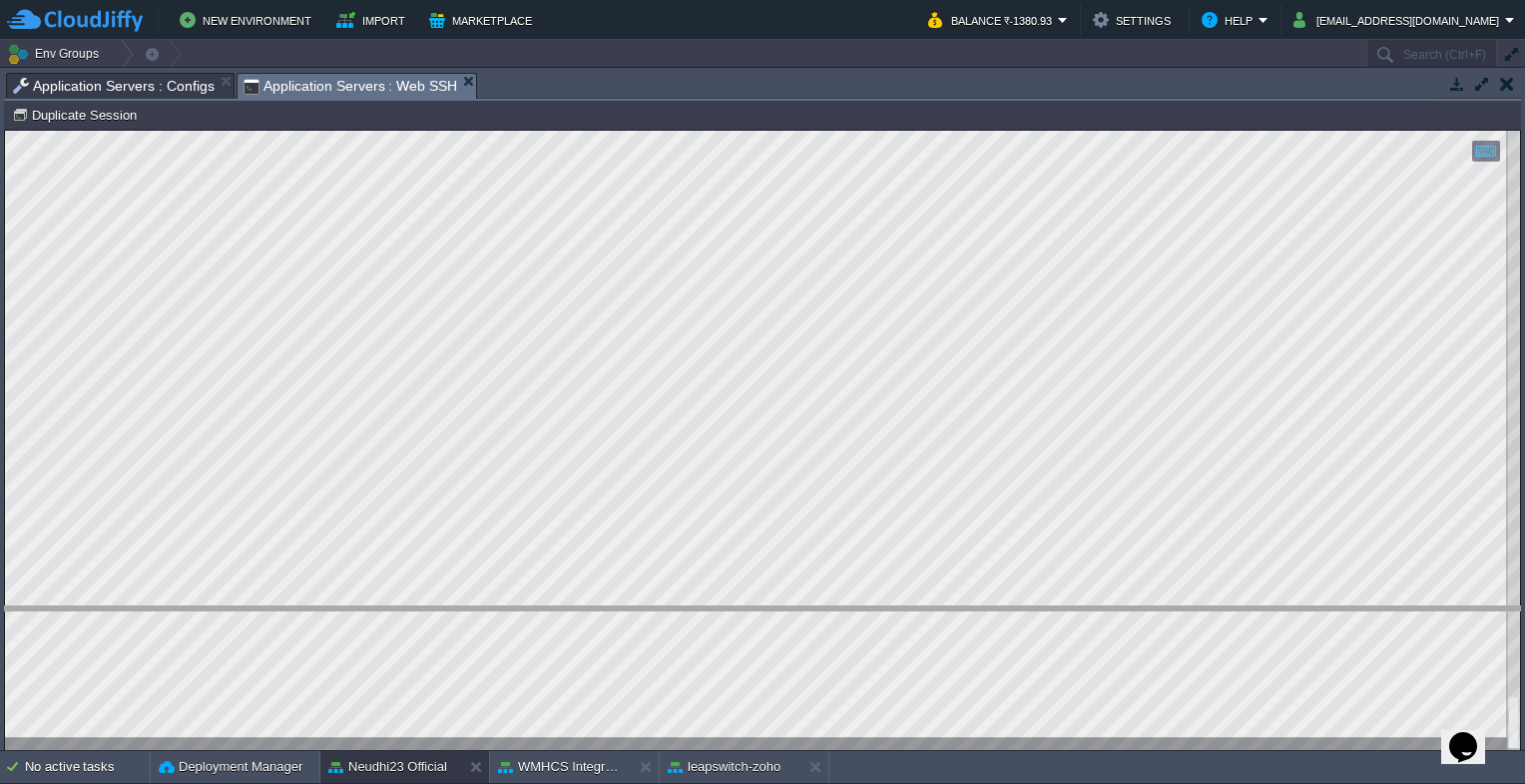 drag, startPoint x: 683, startPoint y: 87, endPoint x: 670, endPoint y: 634, distance: 547.1545 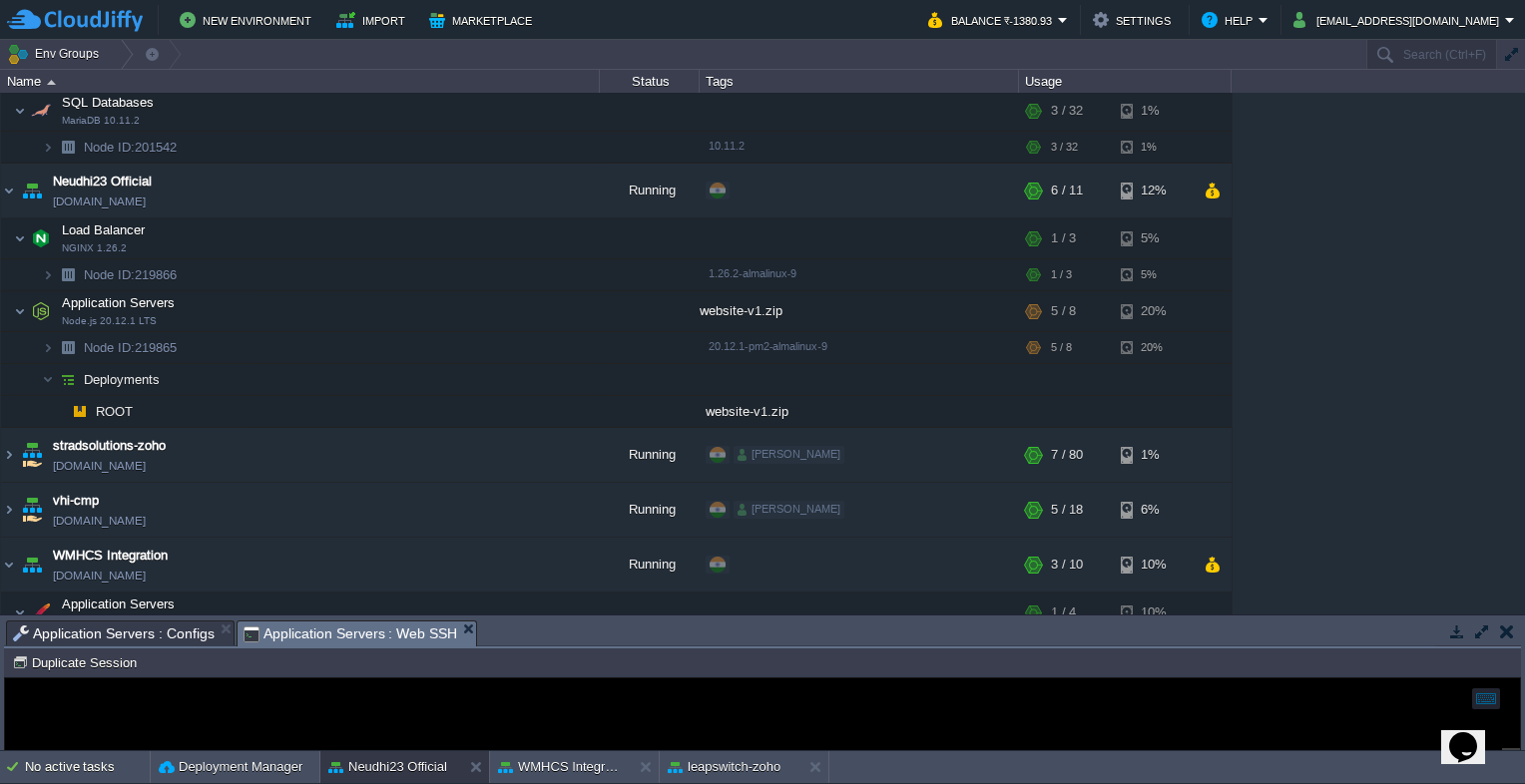 click on "Application Servers : Configs" at bounding box center (114, 633) 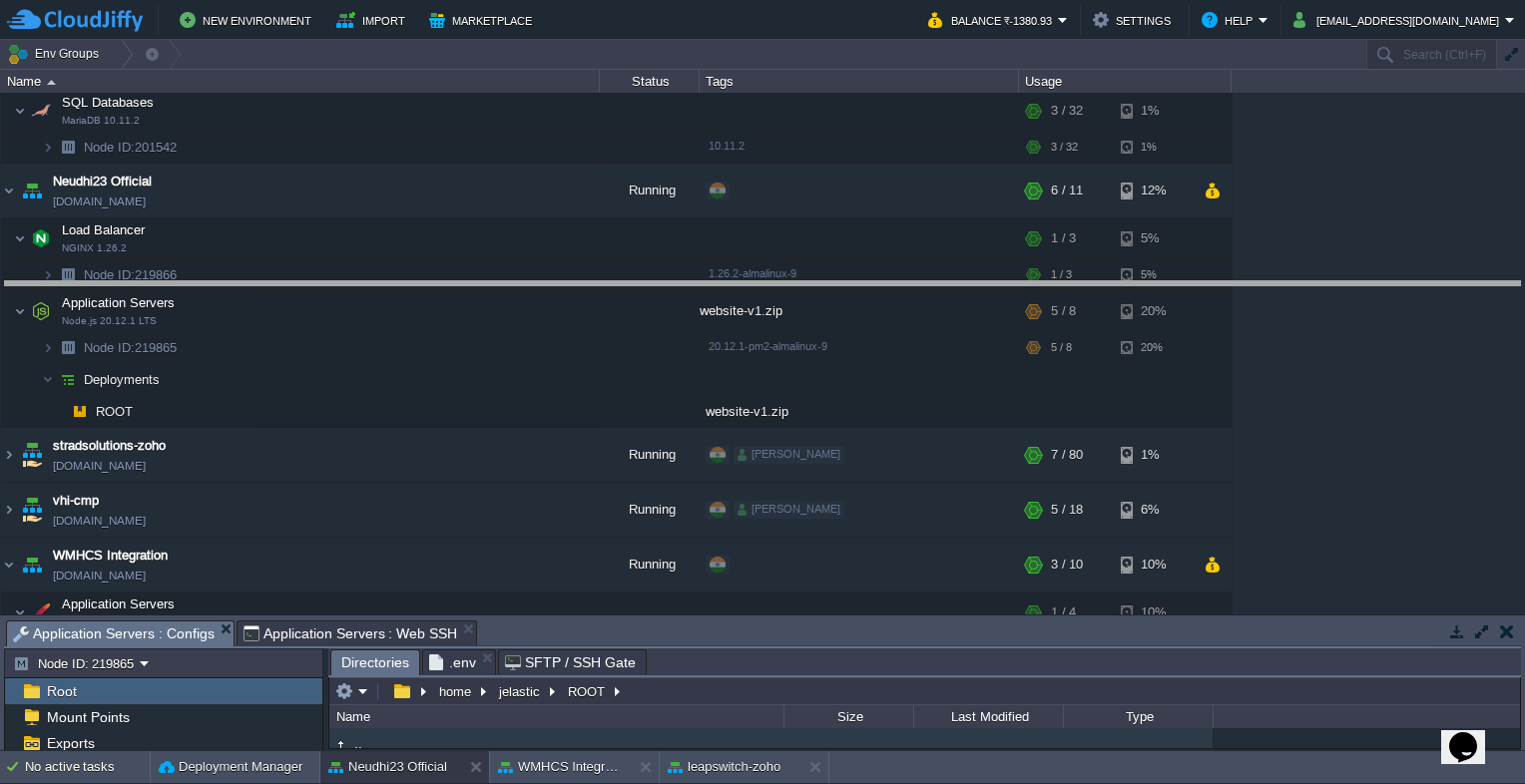 drag, startPoint x: 534, startPoint y: 632, endPoint x: 564, endPoint y: 260, distance: 373.2077 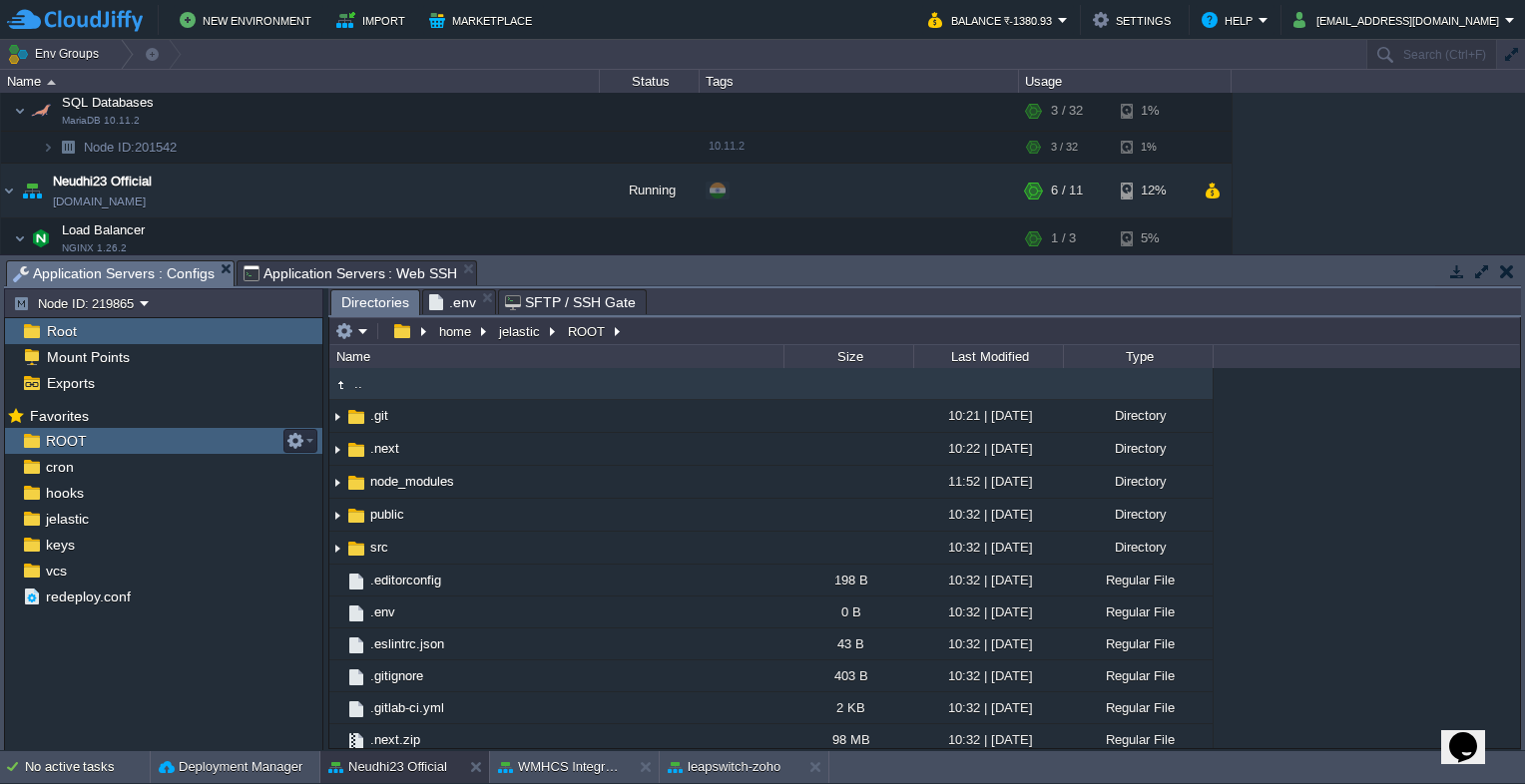 click on "ROOT" at bounding box center [66, 441] 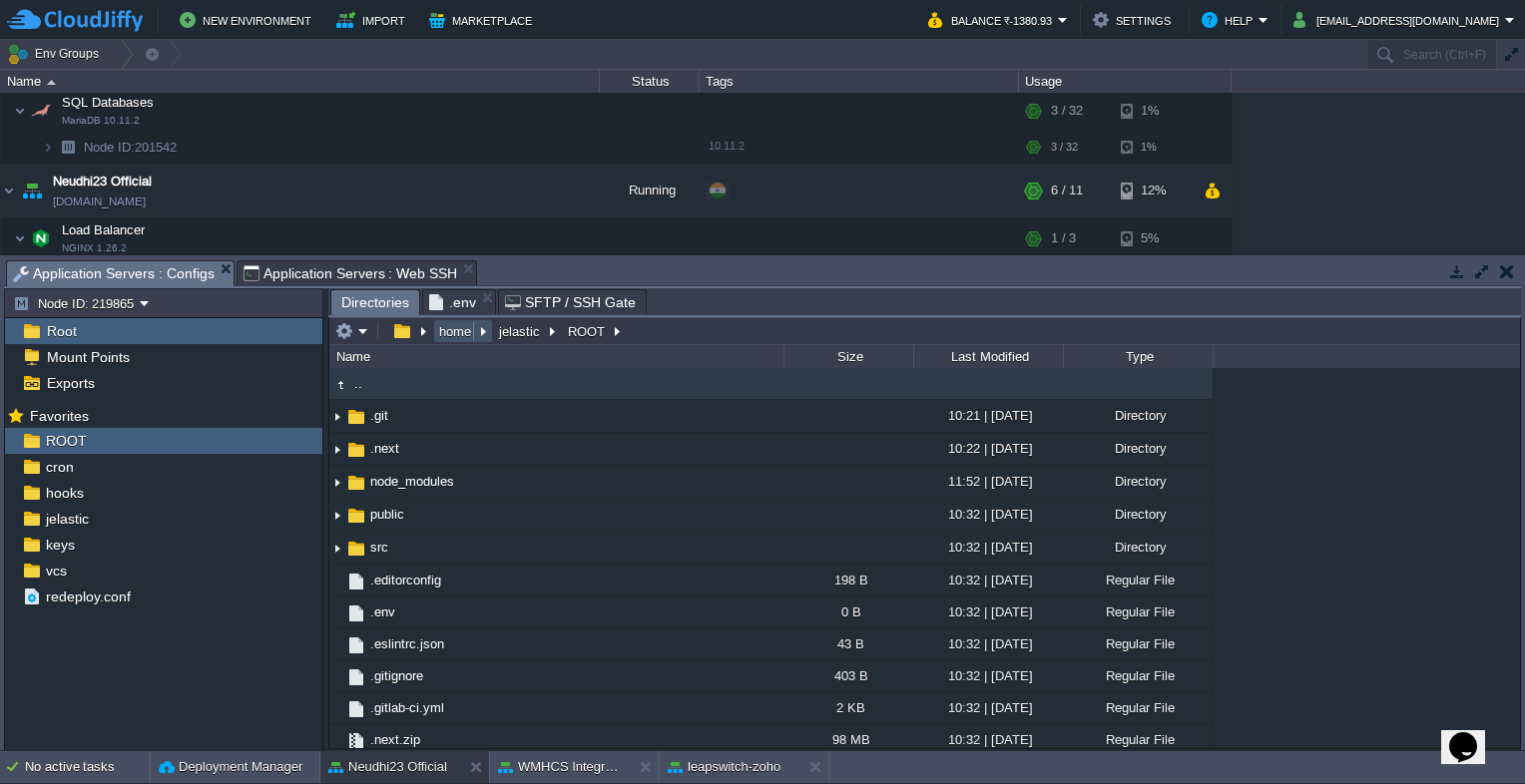 click on "home" at bounding box center (456, 331) 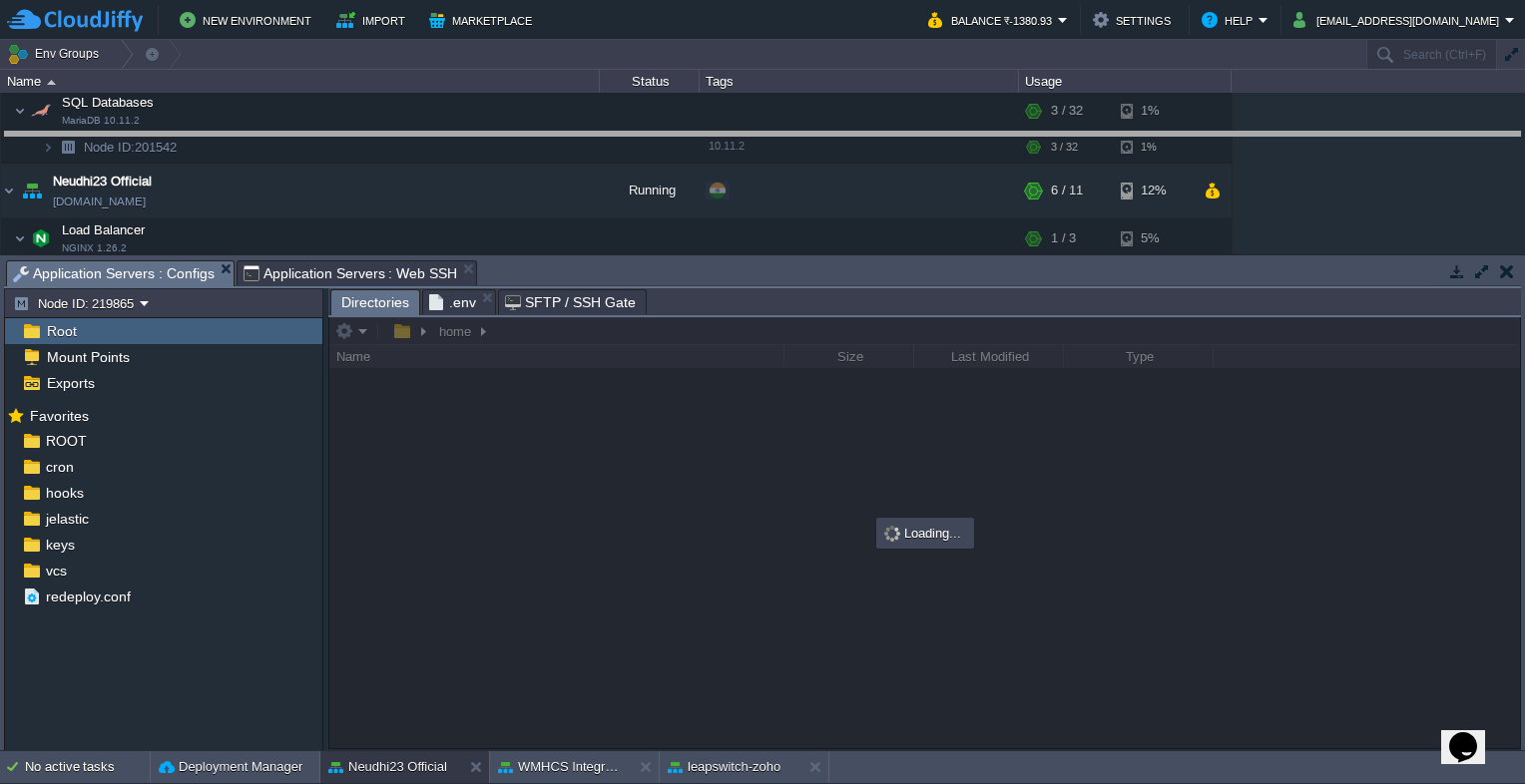 drag, startPoint x: 643, startPoint y: 277, endPoint x: 638, endPoint y: 149, distance: 128.09762 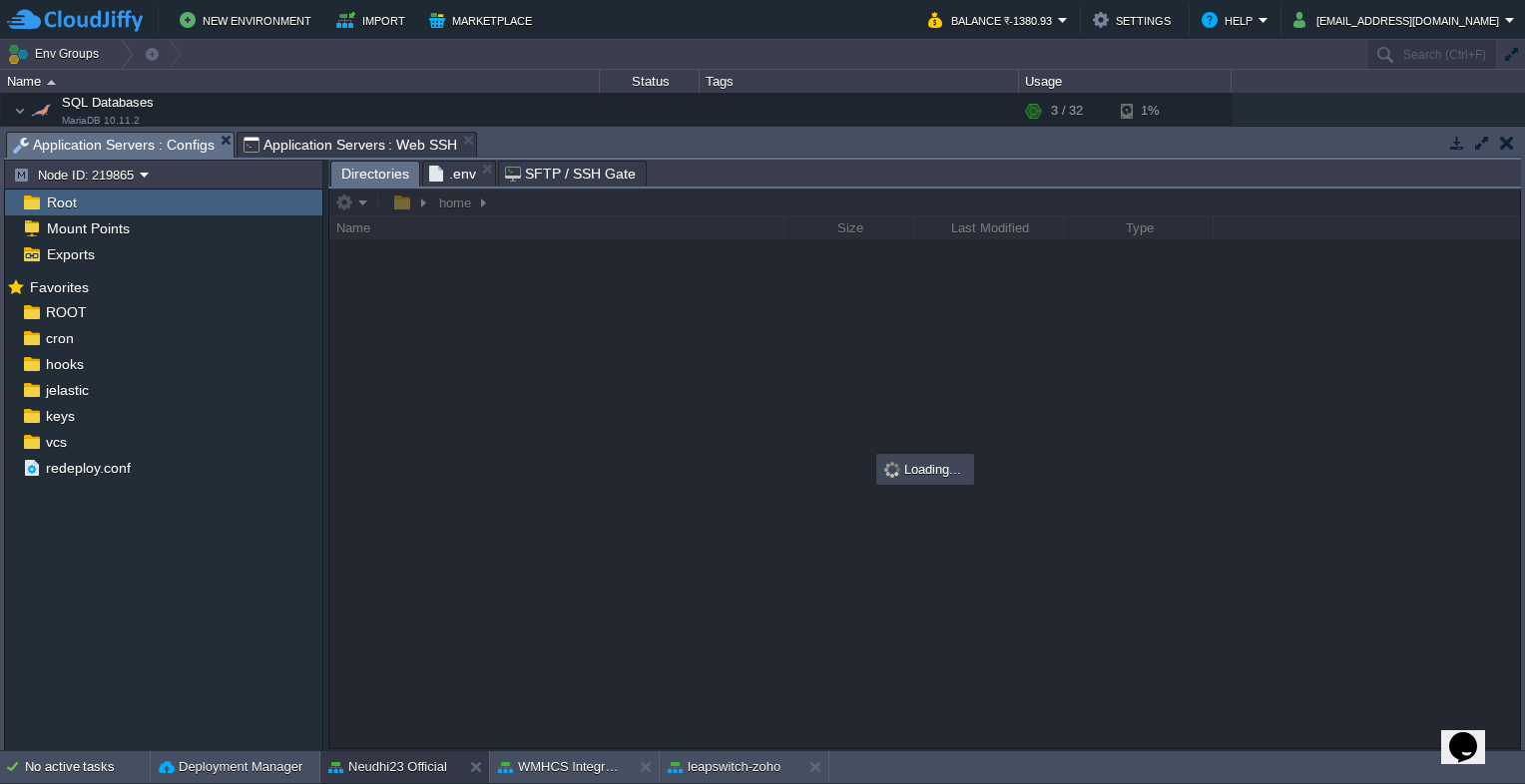 click on "Application Servers : Web SSH" at bounding box center (350, 145) 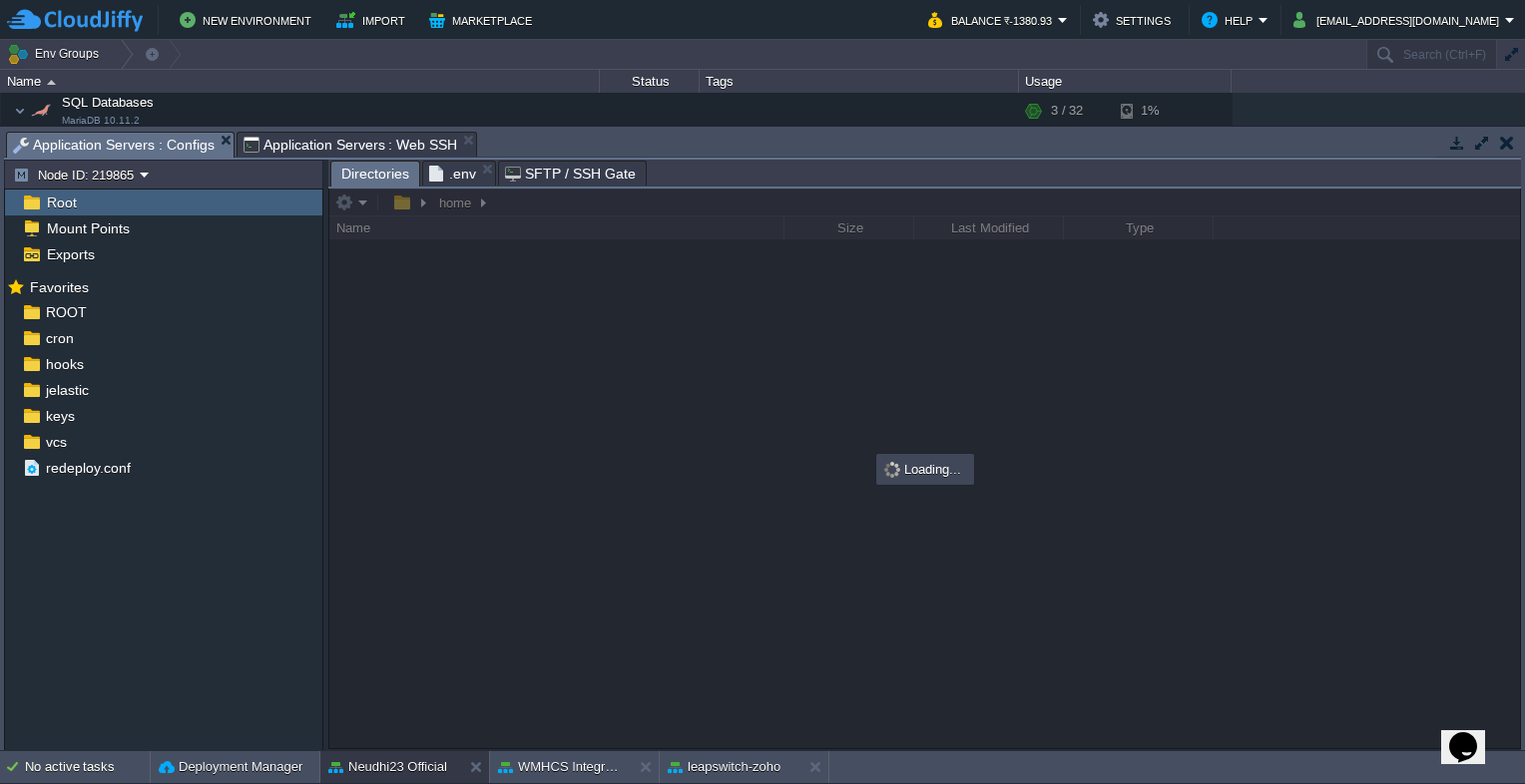 click on "Application Servers : Configs" at bounding box center [114, 145] 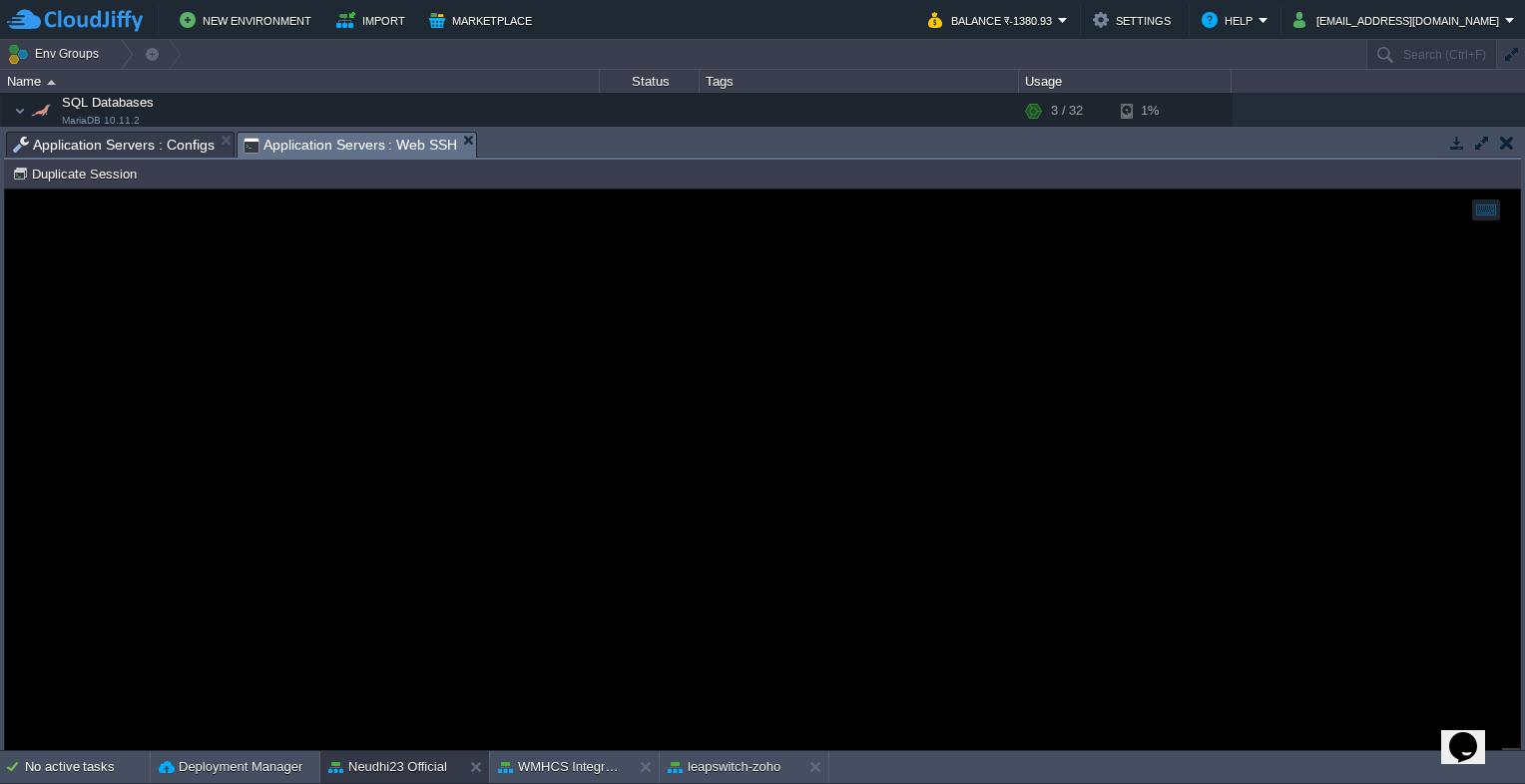click on "Application Servers : Web SSH" at bounding box center (350, 145) 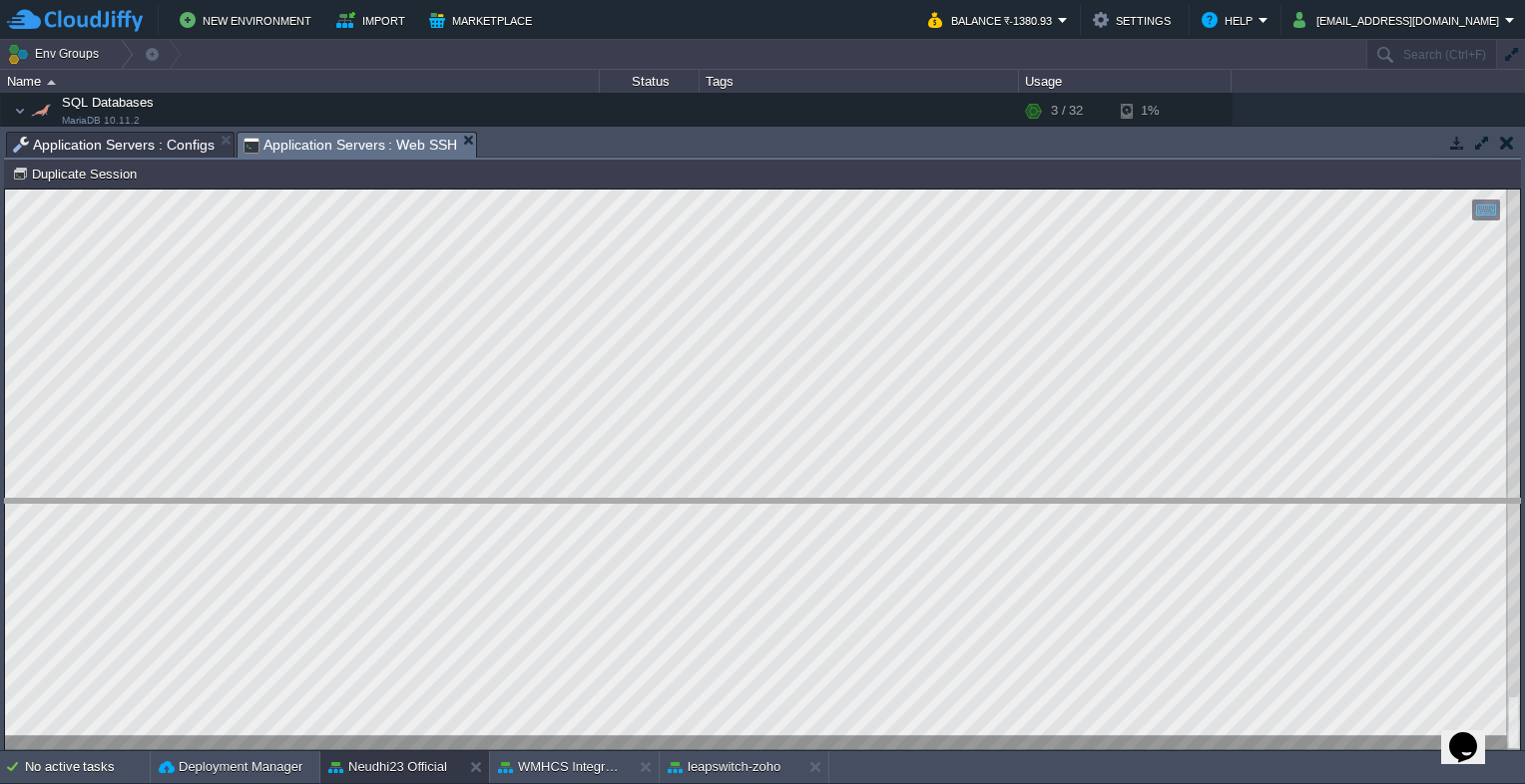 drag, startPoint x: 800, startPoint y: 143, endPoint x: 783, endPoint y: 534, distance: 391.36939 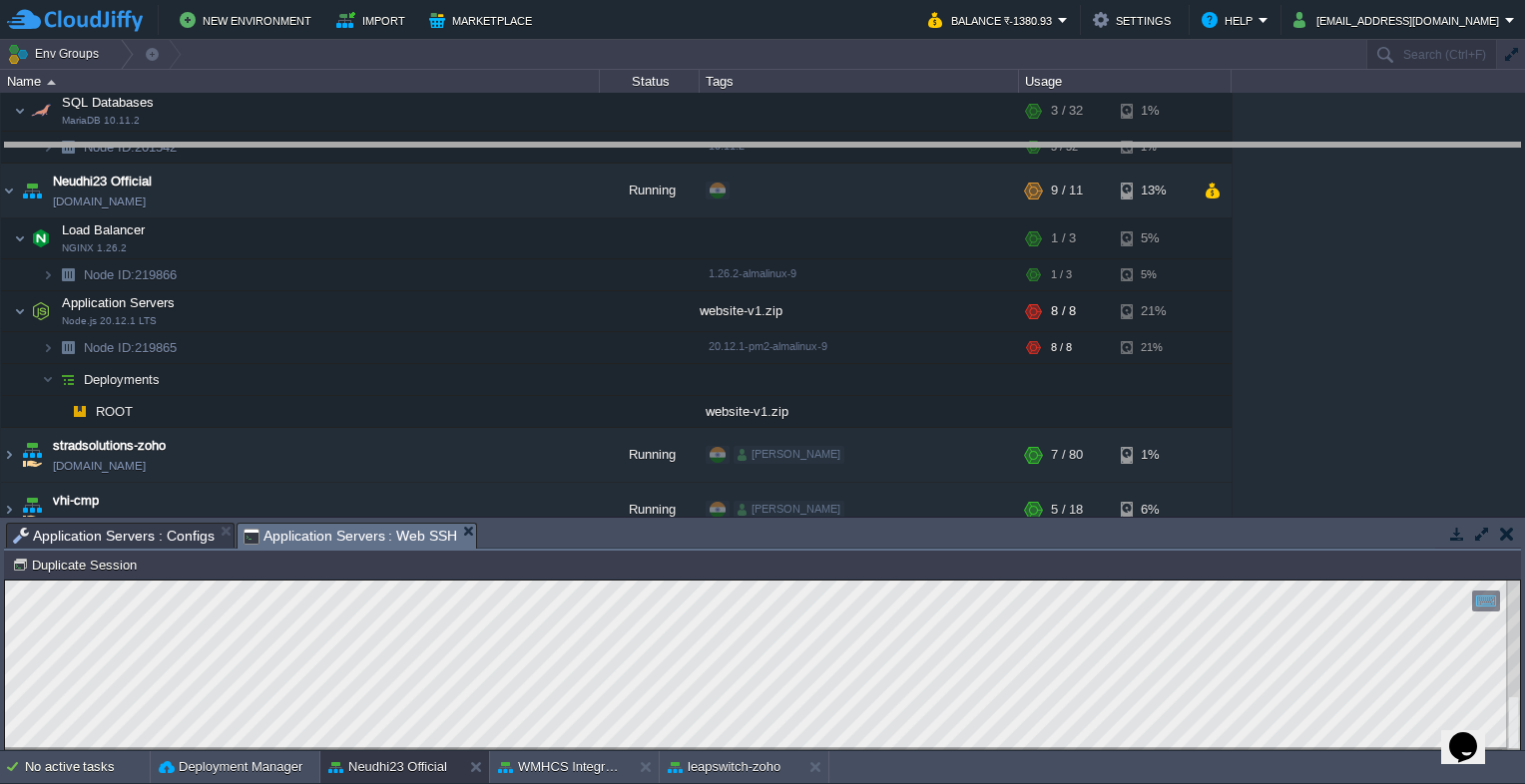 drag, startPoint x: 768, startPoint y: 538, endPoint x: 806, endPoint y: 158, distance: 381.89527 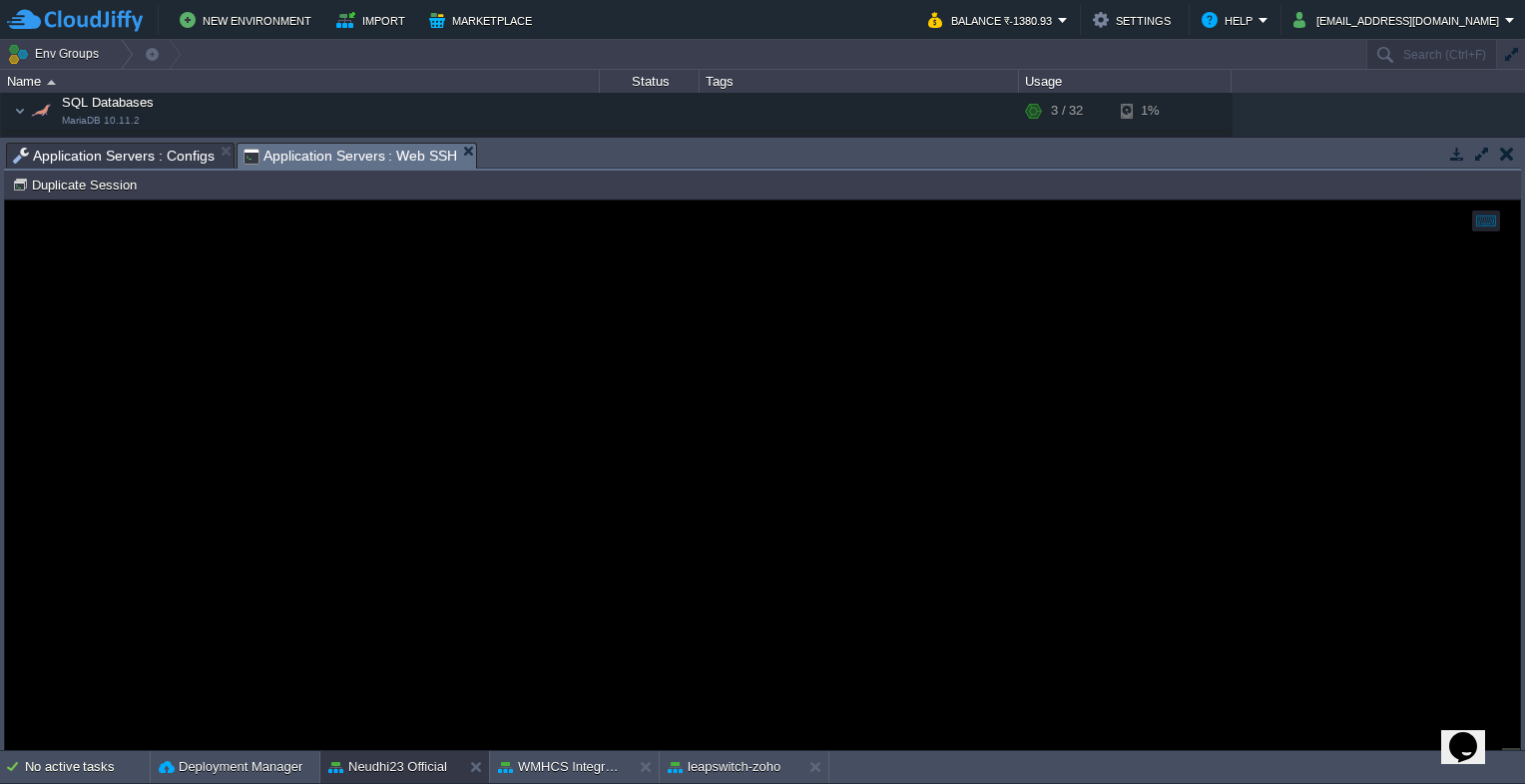 click on "Application Servers : Configs" at bounding box center (114, 156) 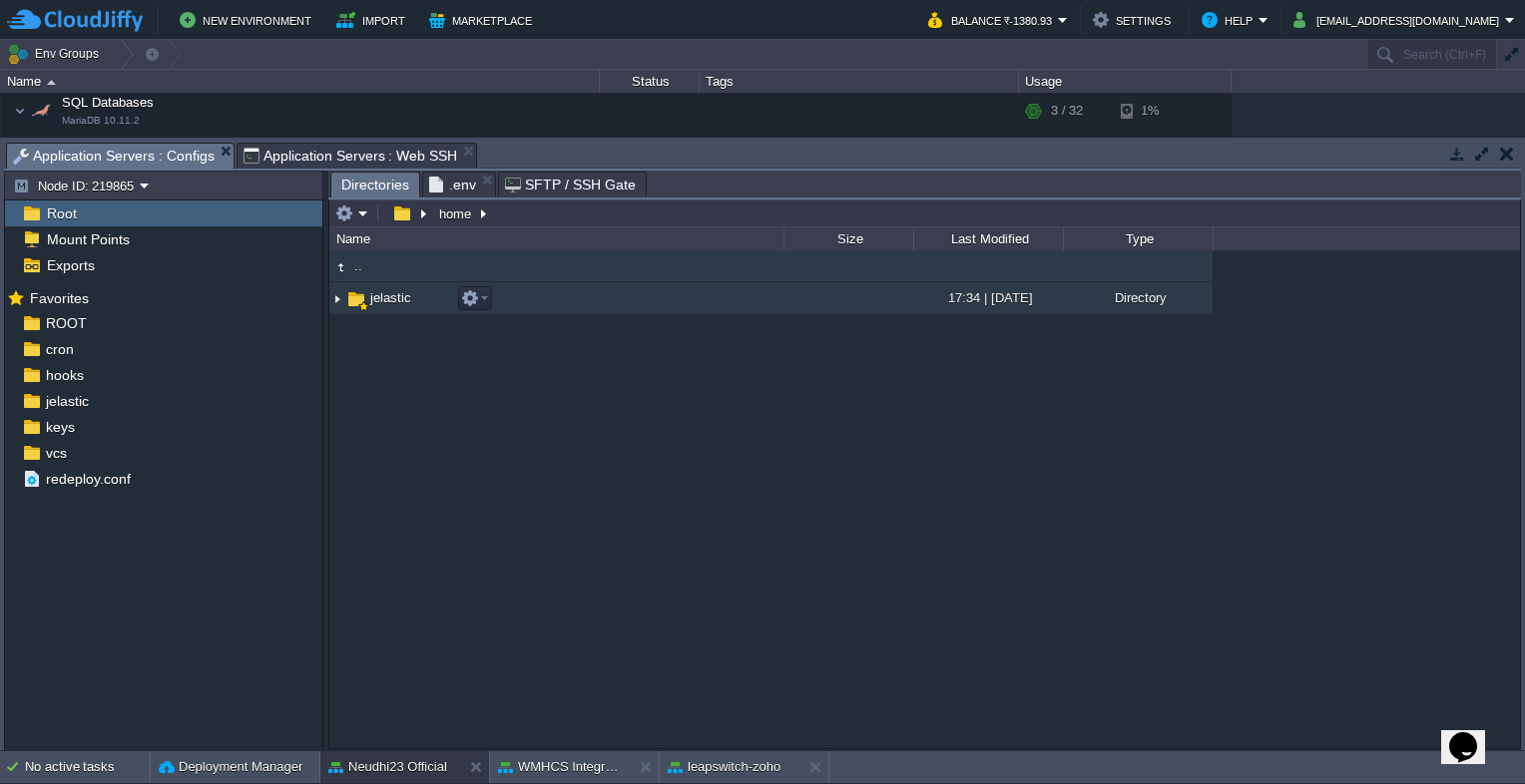 click on "jelastic" at bounding box center (390, 297) 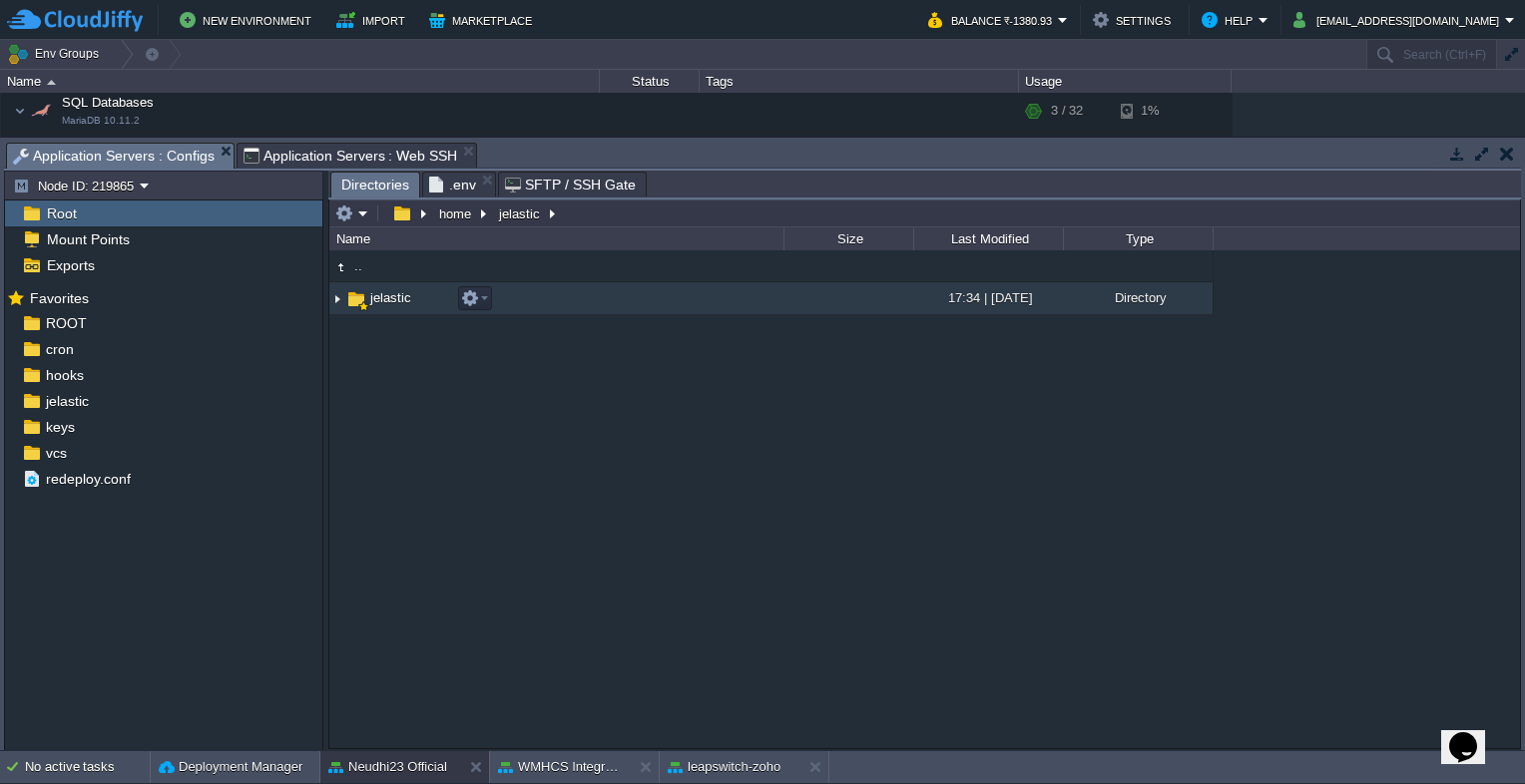 click on "jelastic" at bounding box center (390, 297) 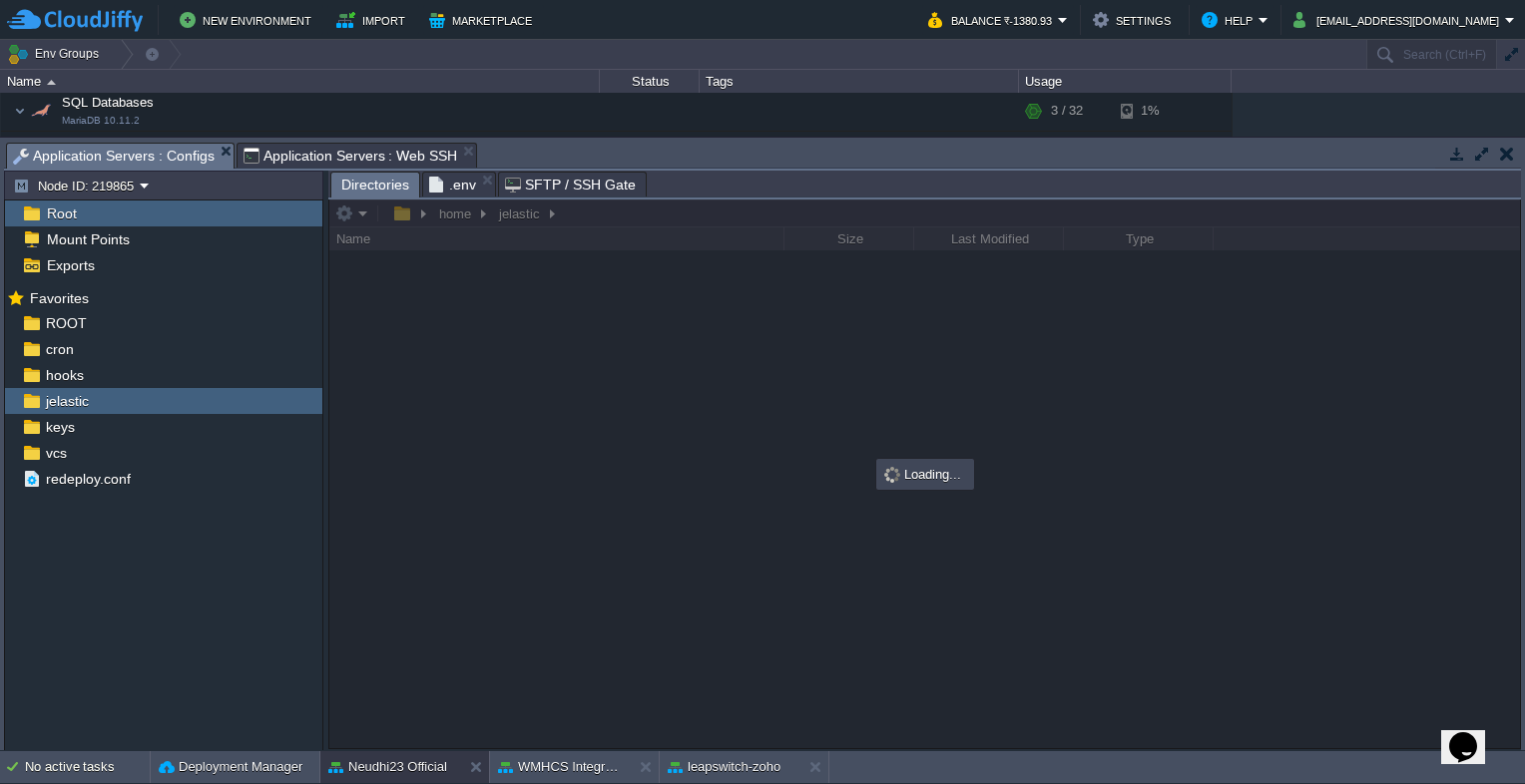 click on "Application Servers : Web SSH" at bounding box center (350, 156) 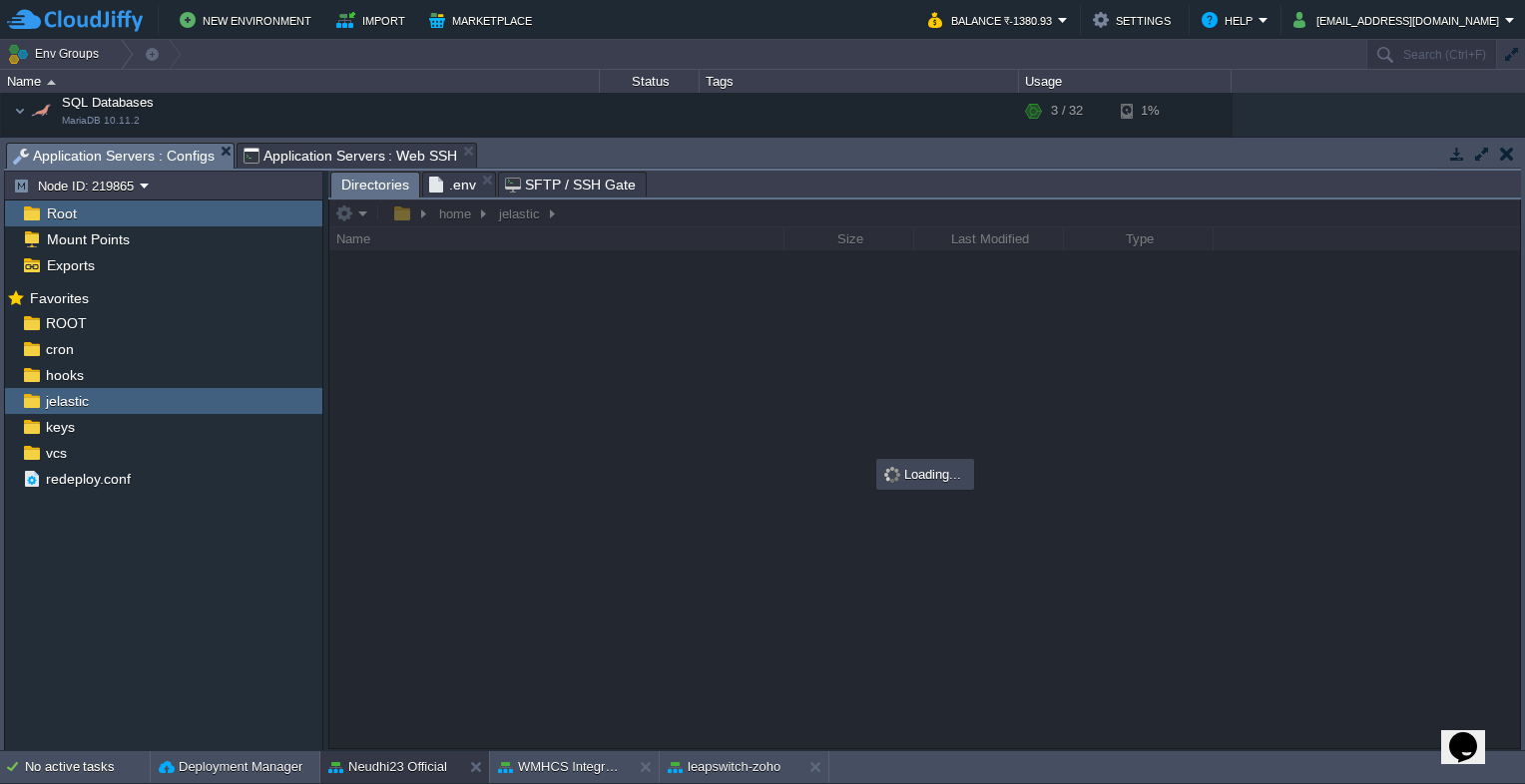 click on "Application Servers : Configs" at bounding box center [114, 156] 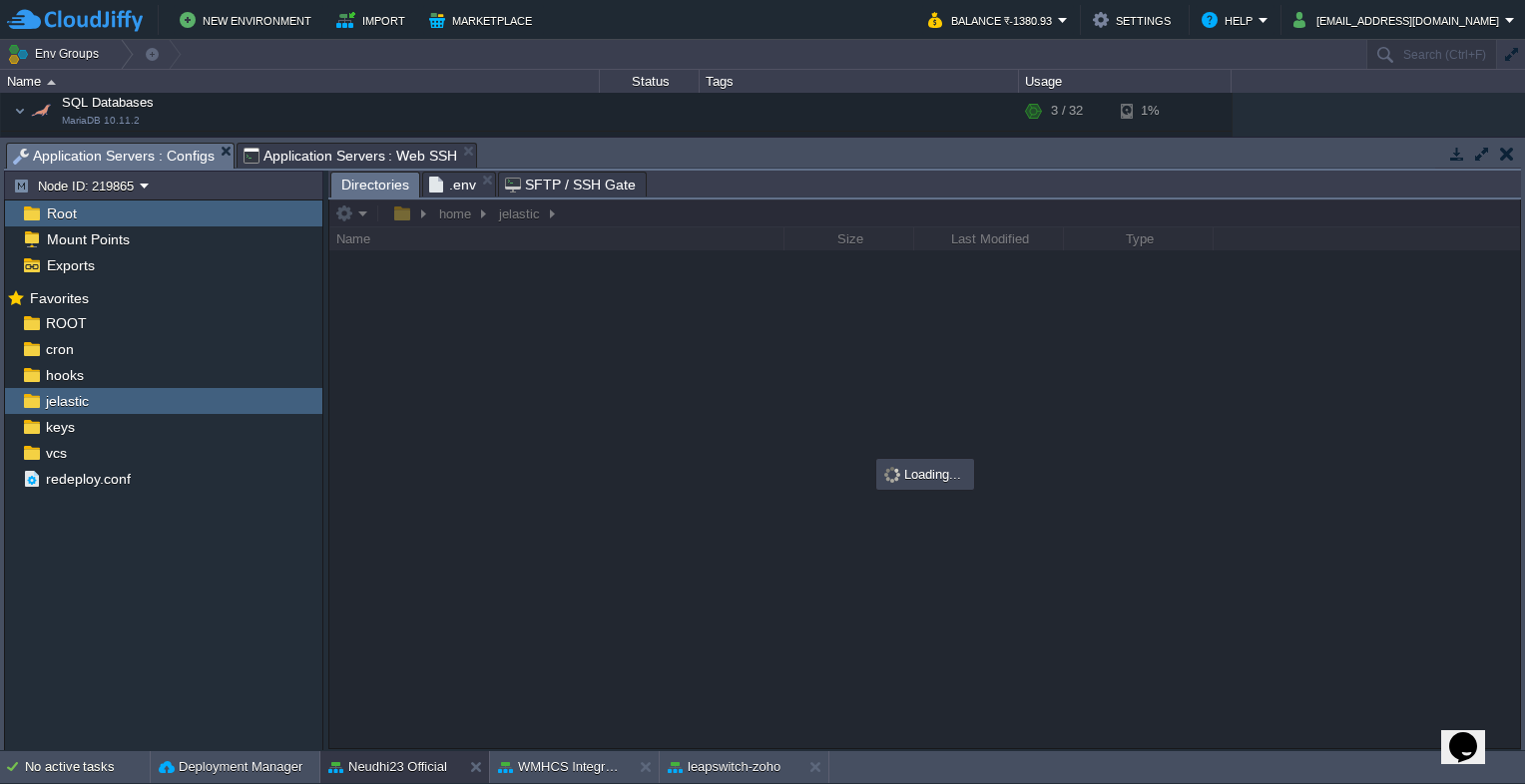 click on "Application Servers : Web SSH" at bounding box center [350, 156] 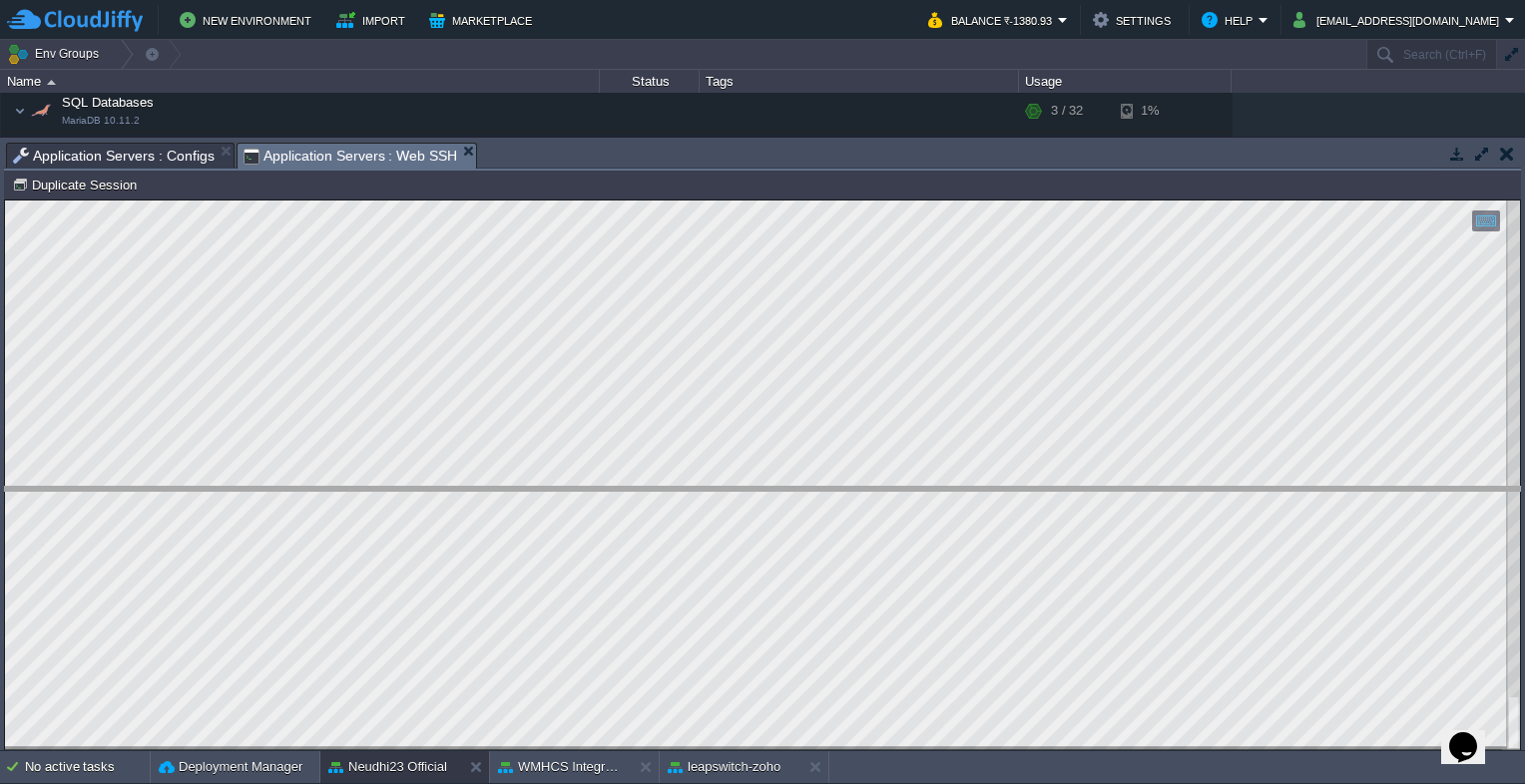 drag, startPoint x: 668, startPoint y: 166, endPoint x: 705, endPoint y: 533, distance: 368.86041 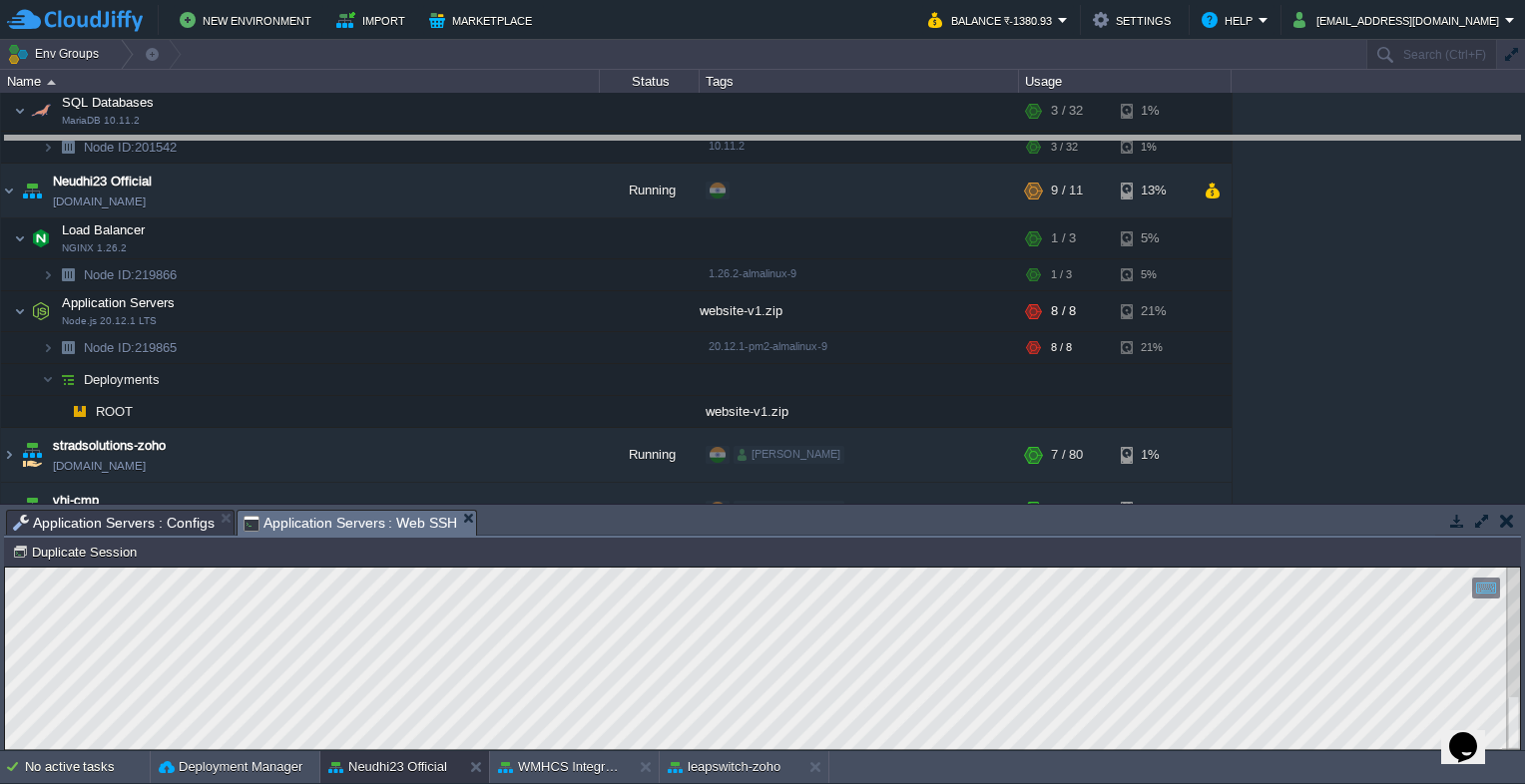 drag, startPoint x: 702, startPoint y: 529, endPoint x: 628, endPoint y: 154, distance: 382.23161 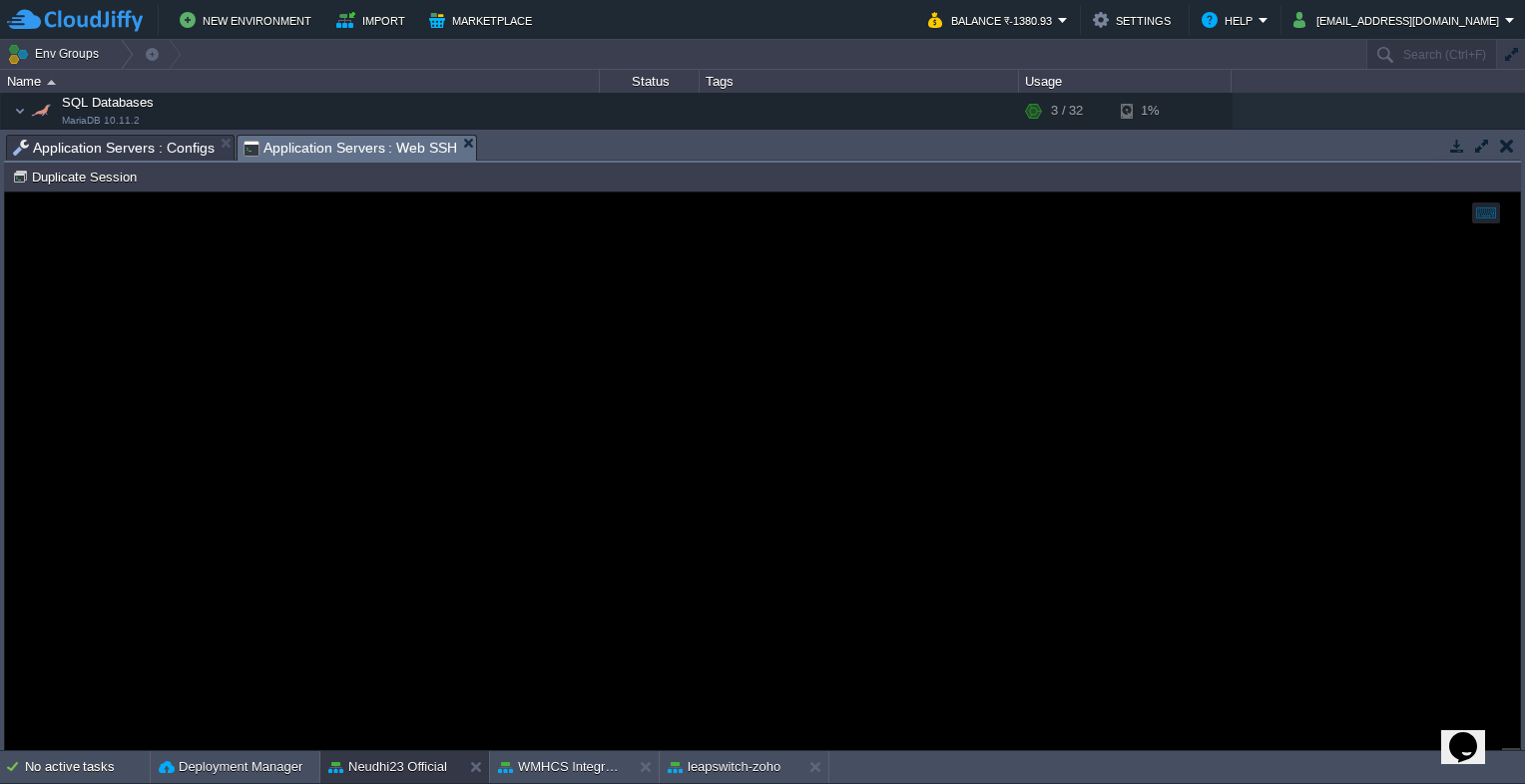click on "Application Servers : Configs" at bounding box center [114, 148] 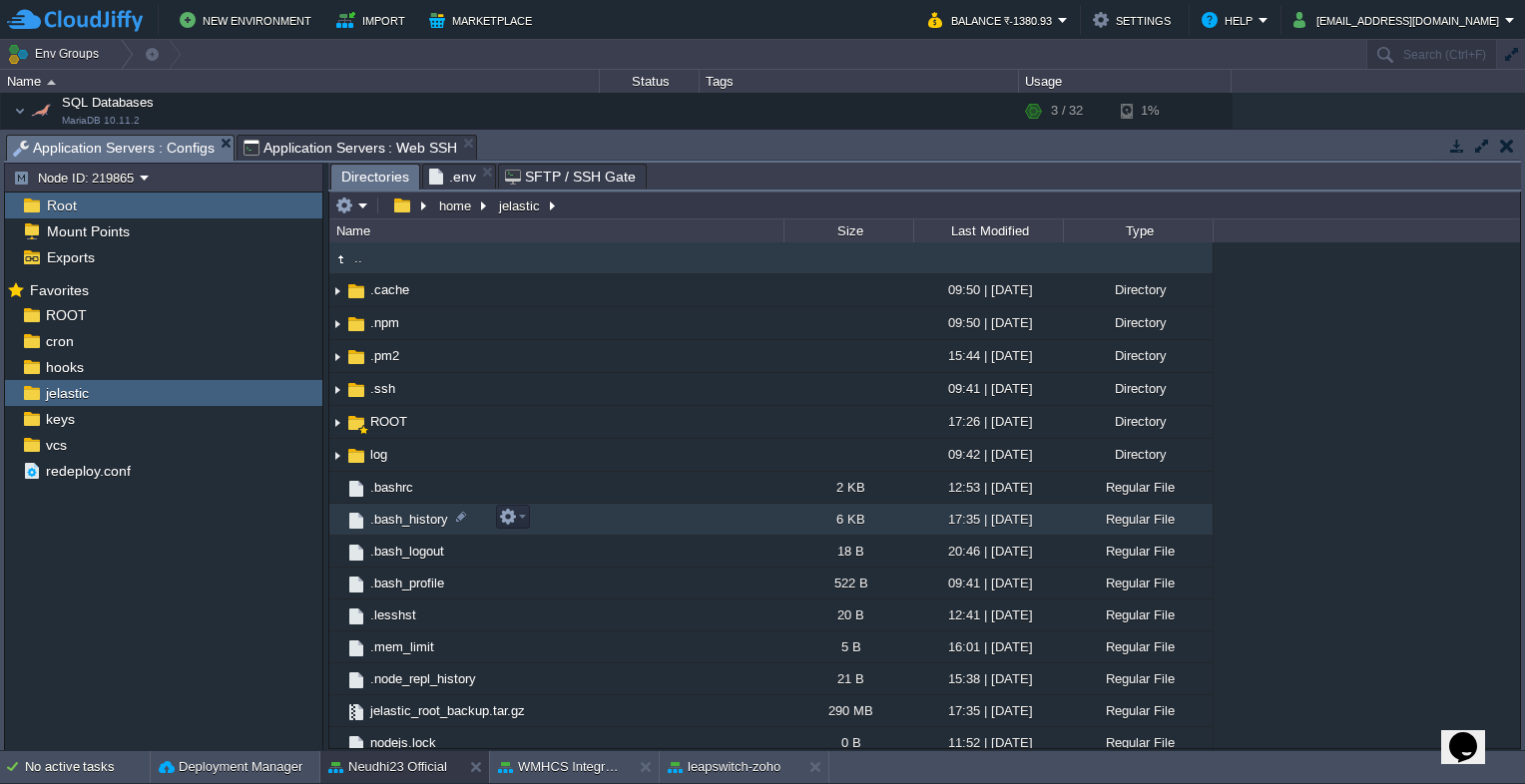 scroll, scrollTop: 39, scrollLeft: 0, axis: vertical 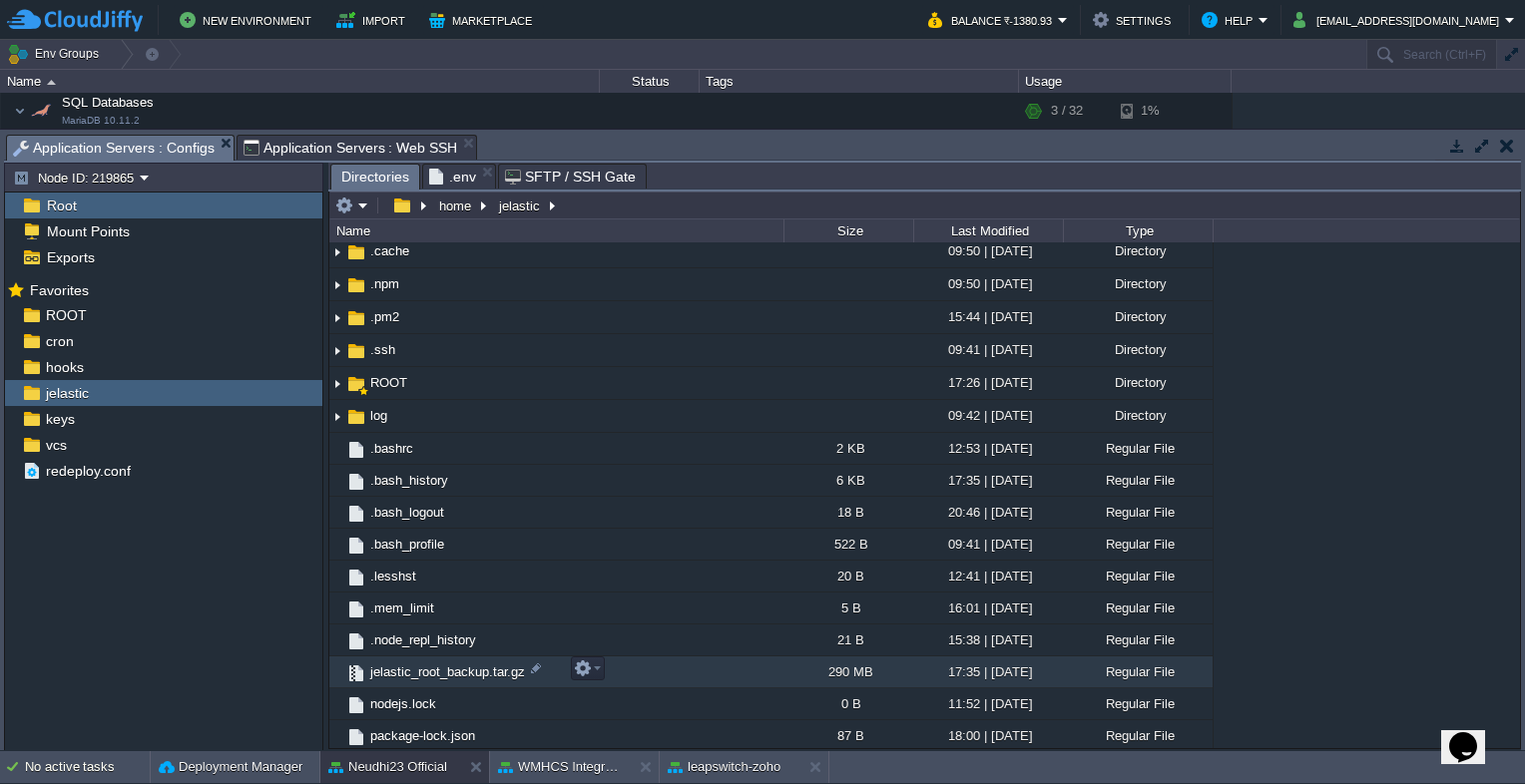 click on "jelastic_root_backup.tar.gz" at bounding box center [447, 671] 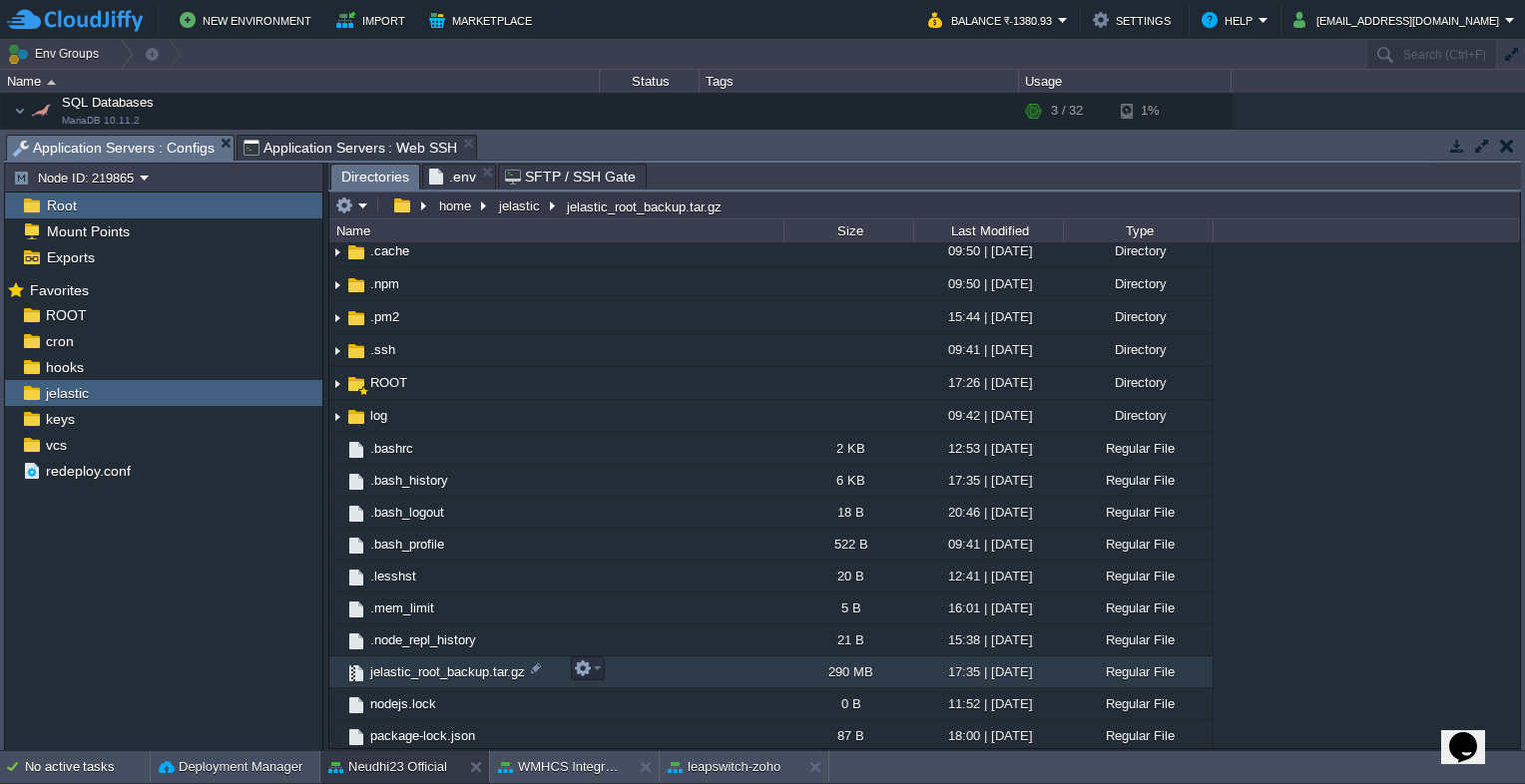 drag, startPoint x: 415, startPoint y: 672, endPoint x: 383, endPoint y: 667, distance: 32.38827 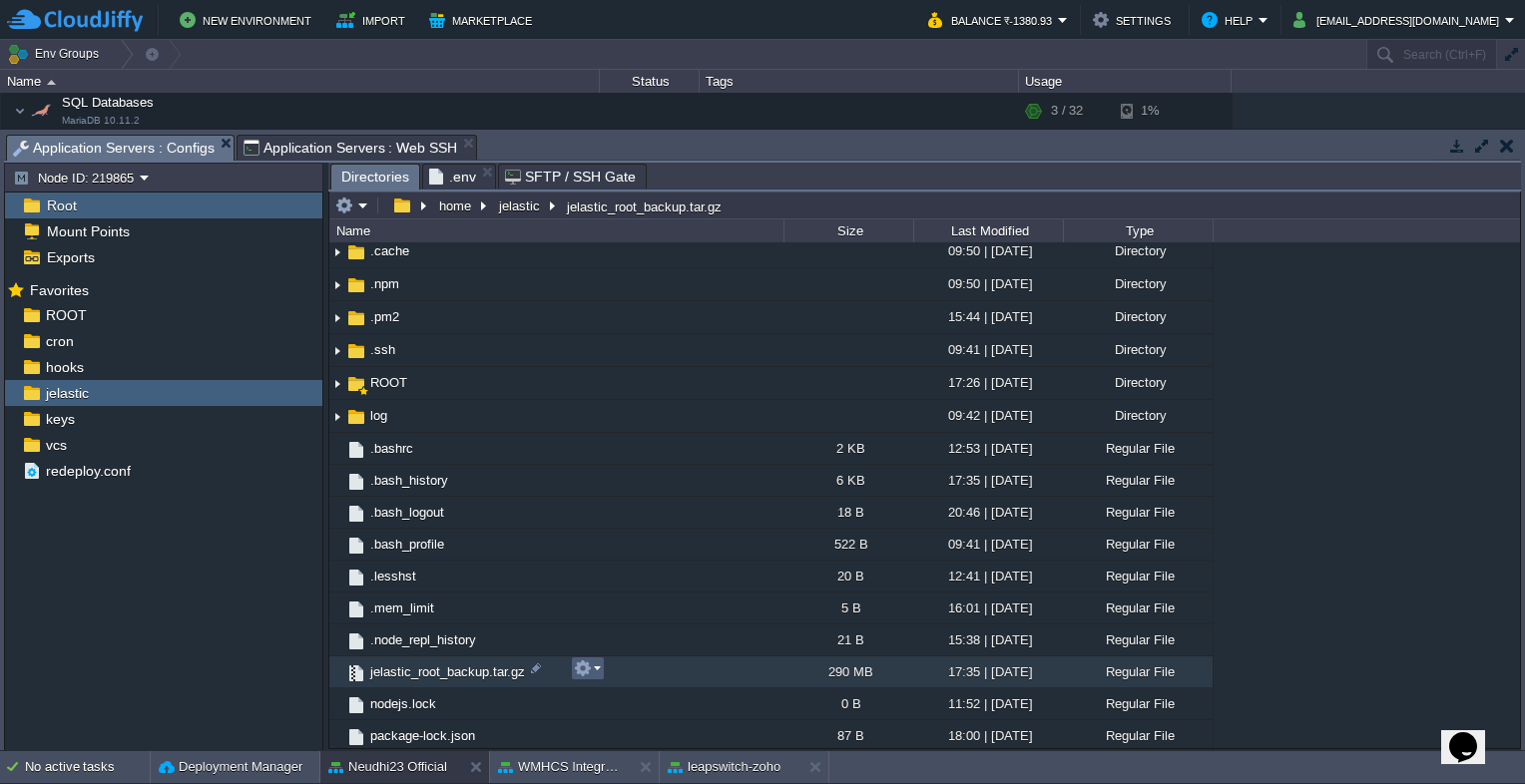 click at bounding box center (587, 668) 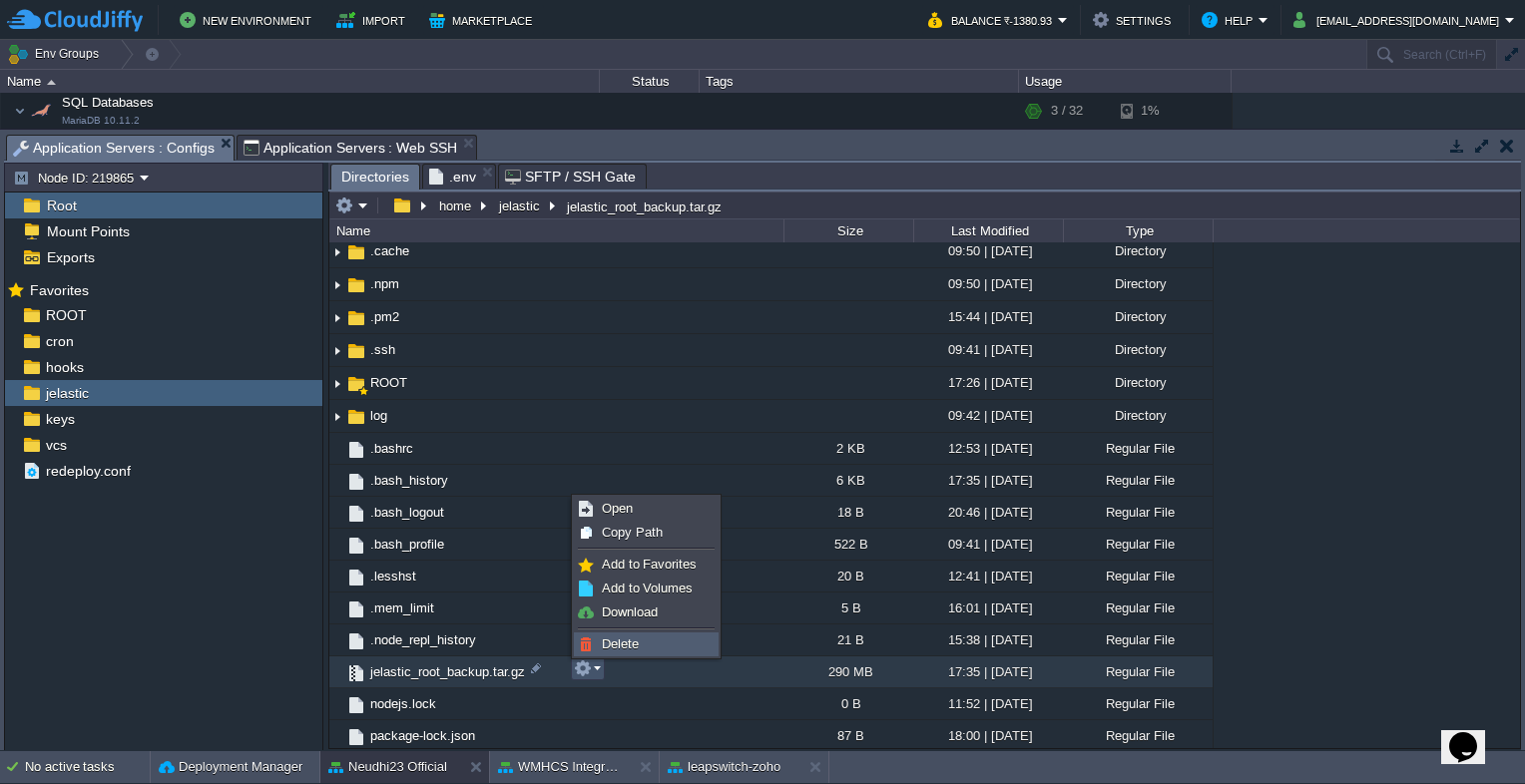 click on "Delete" at bounding box center (620, 643) 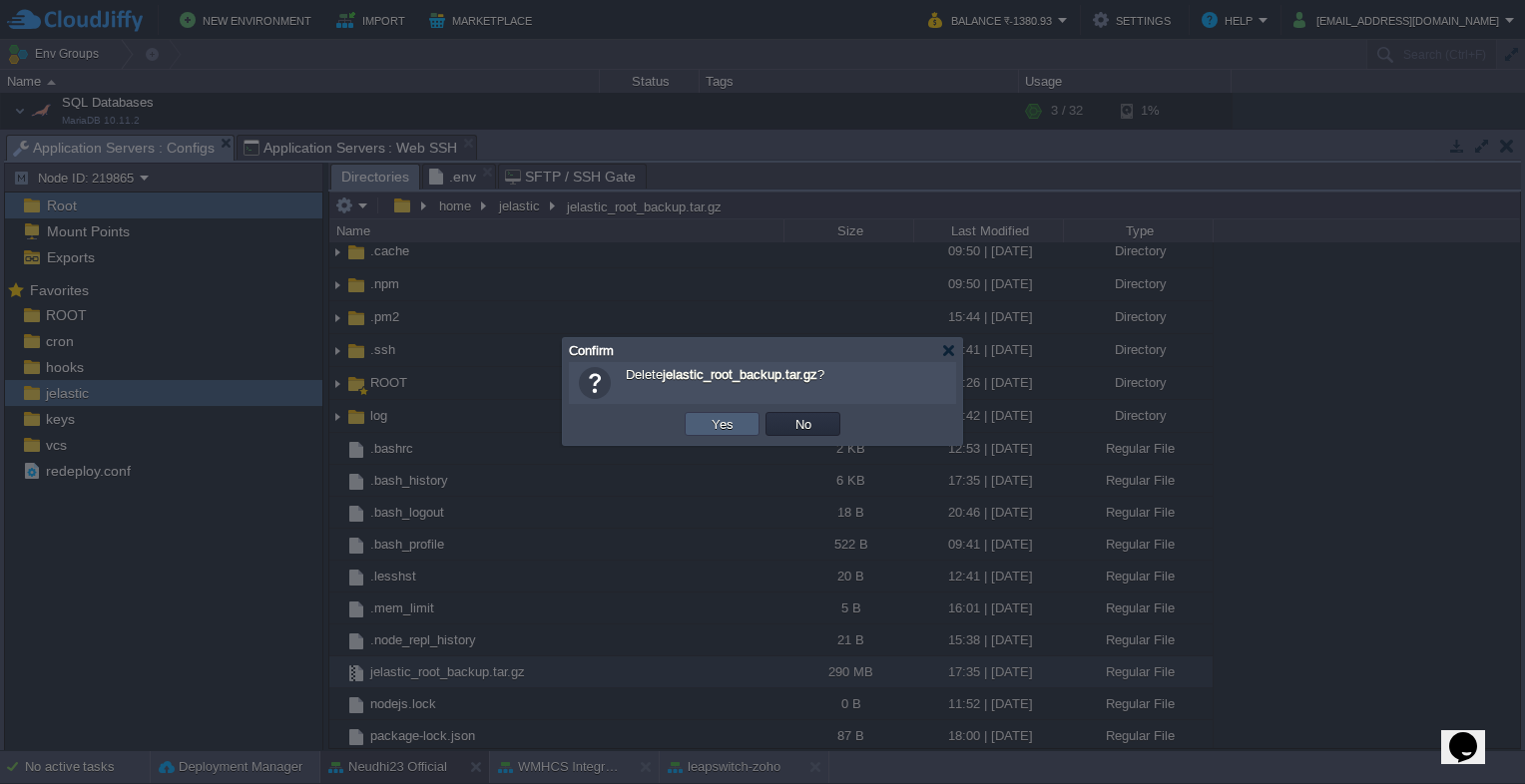 click on "Yes" at bounding box center [722, 424] 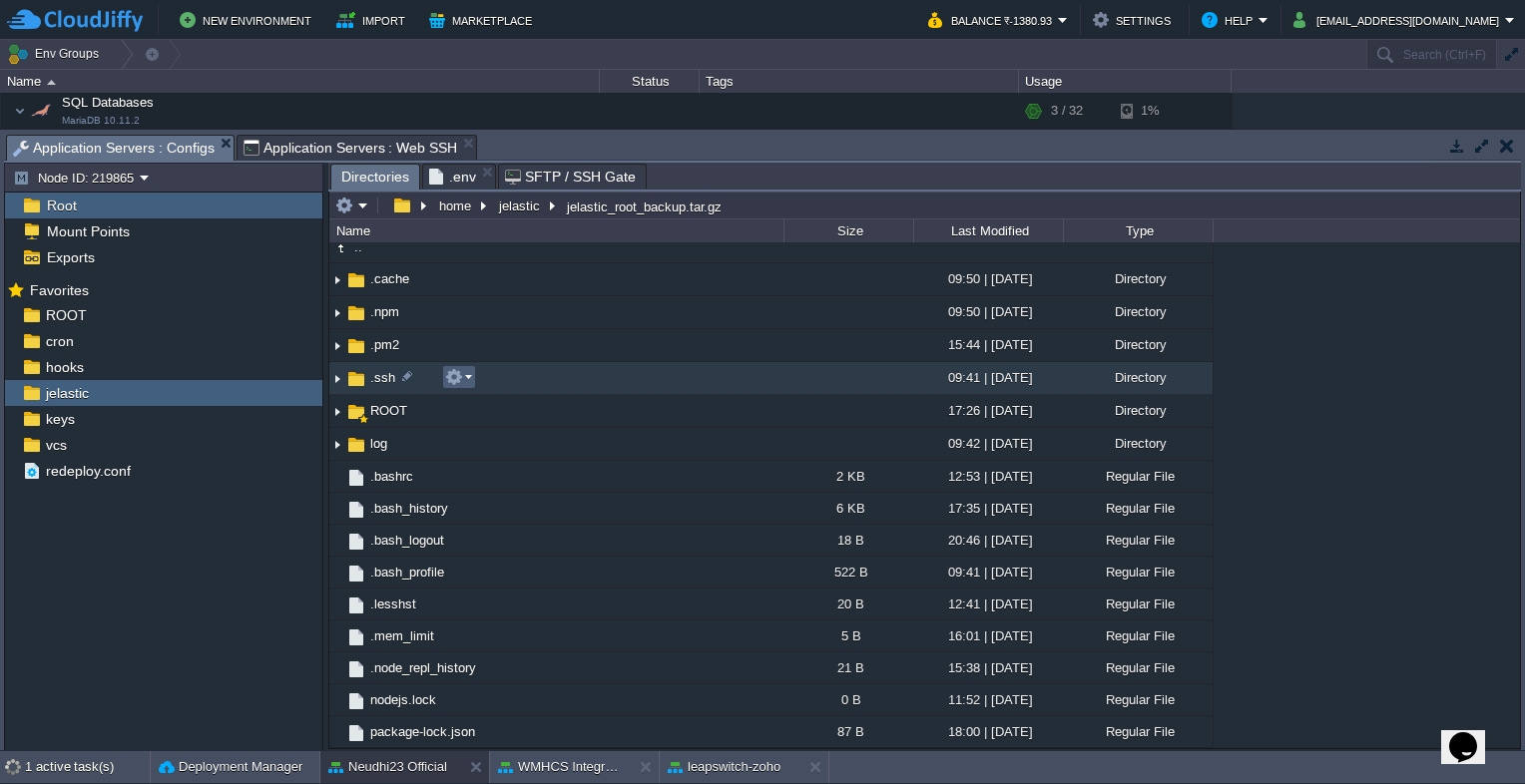 scroll, scrollTop: 7, scrollLeft: 0, axis: vertical 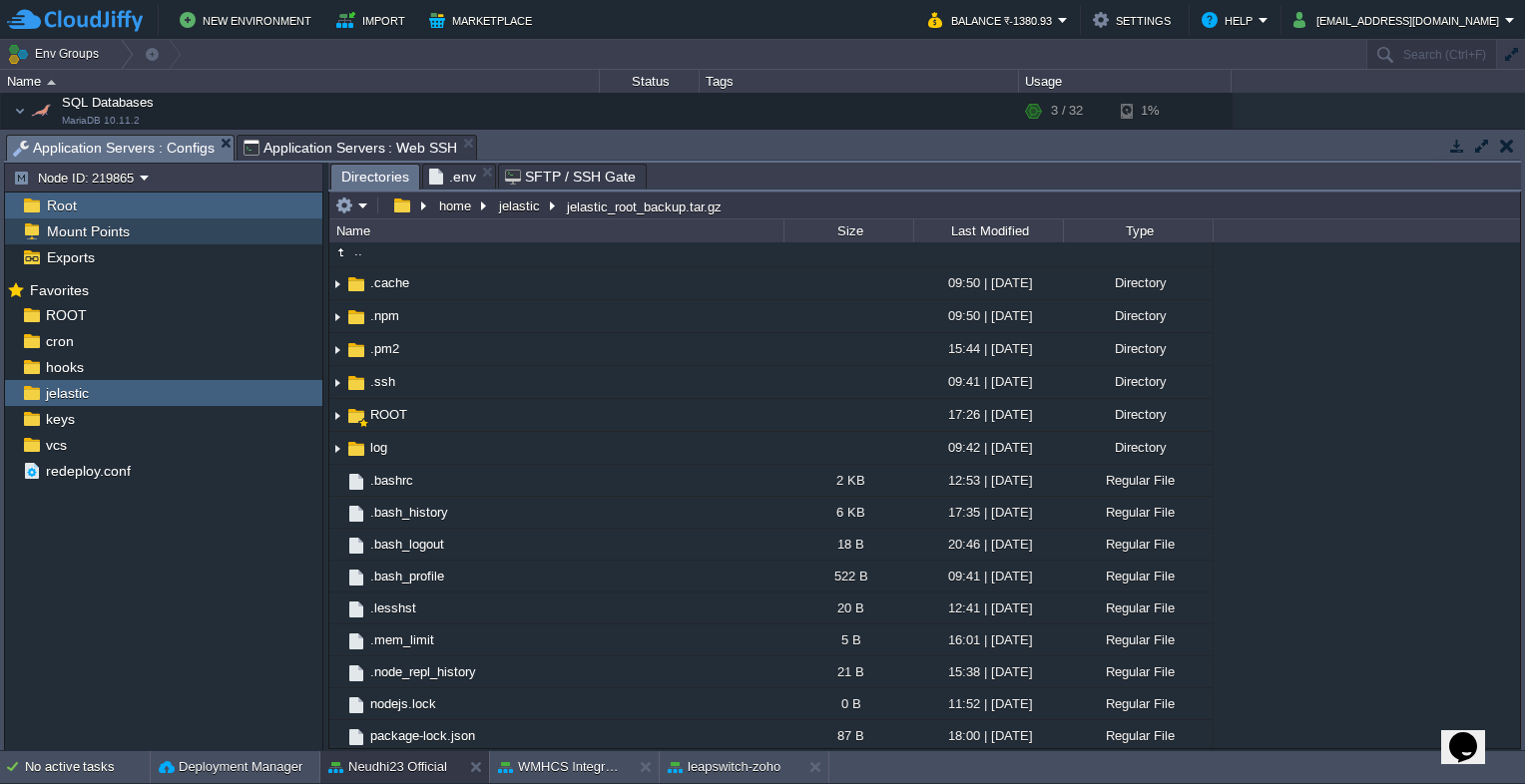 click on "Mount Points" at bounding box center [88, 231] 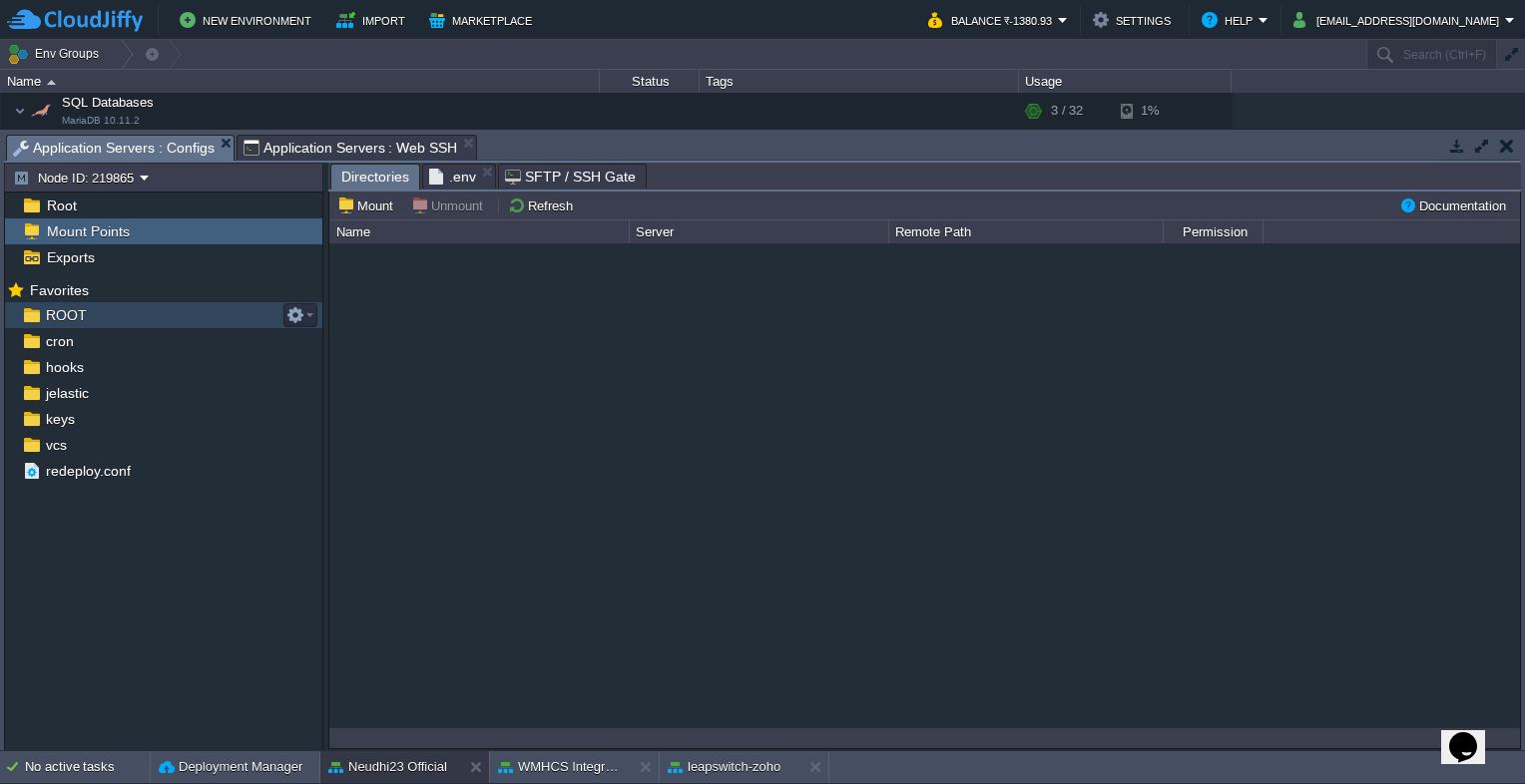 click on "ROOT" at bounding box center (66, 315) 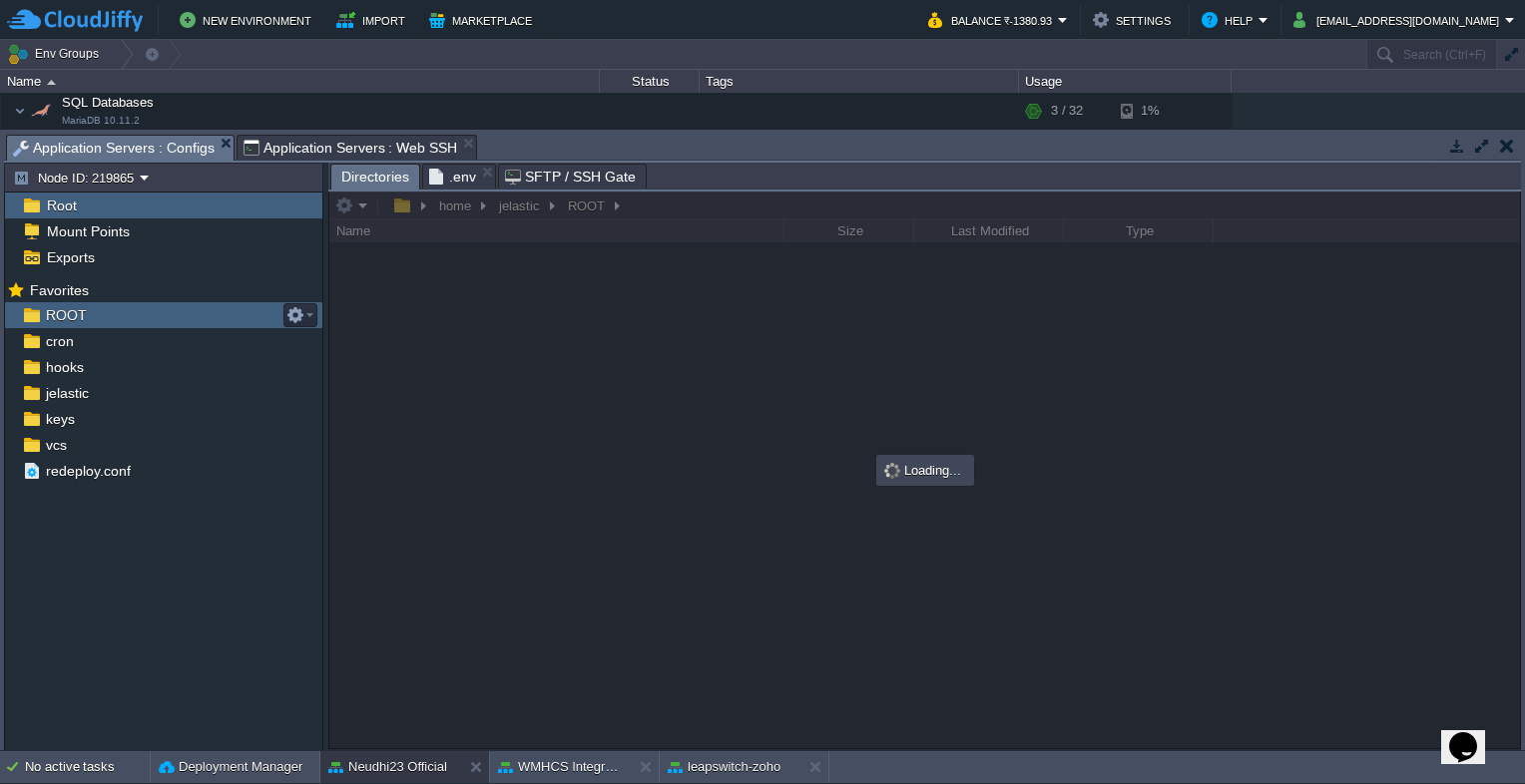 scroll, scrollTop: 0, scrollLeft: 0, axis: both 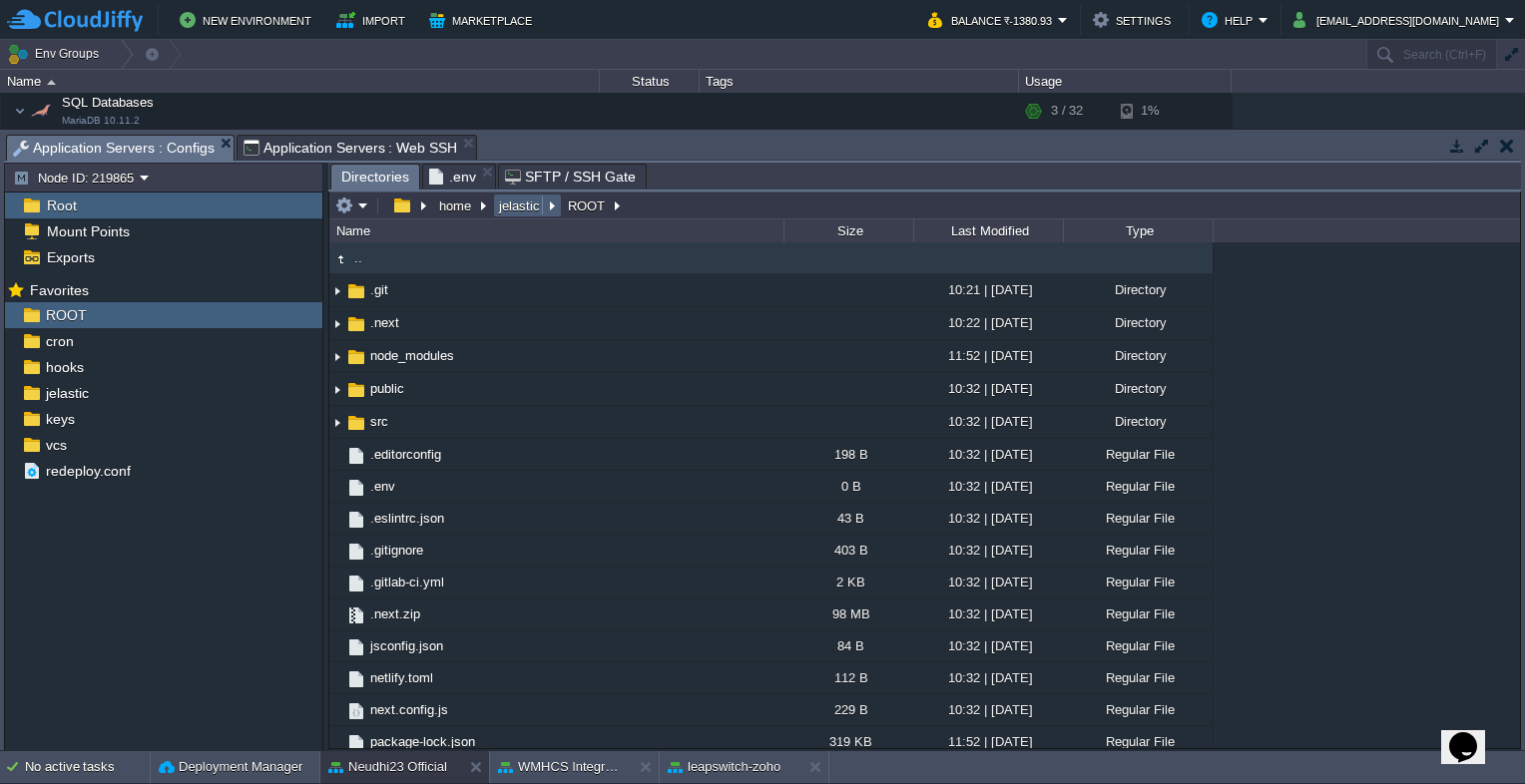 click on "jelastic" at bounding box center [520, 205] 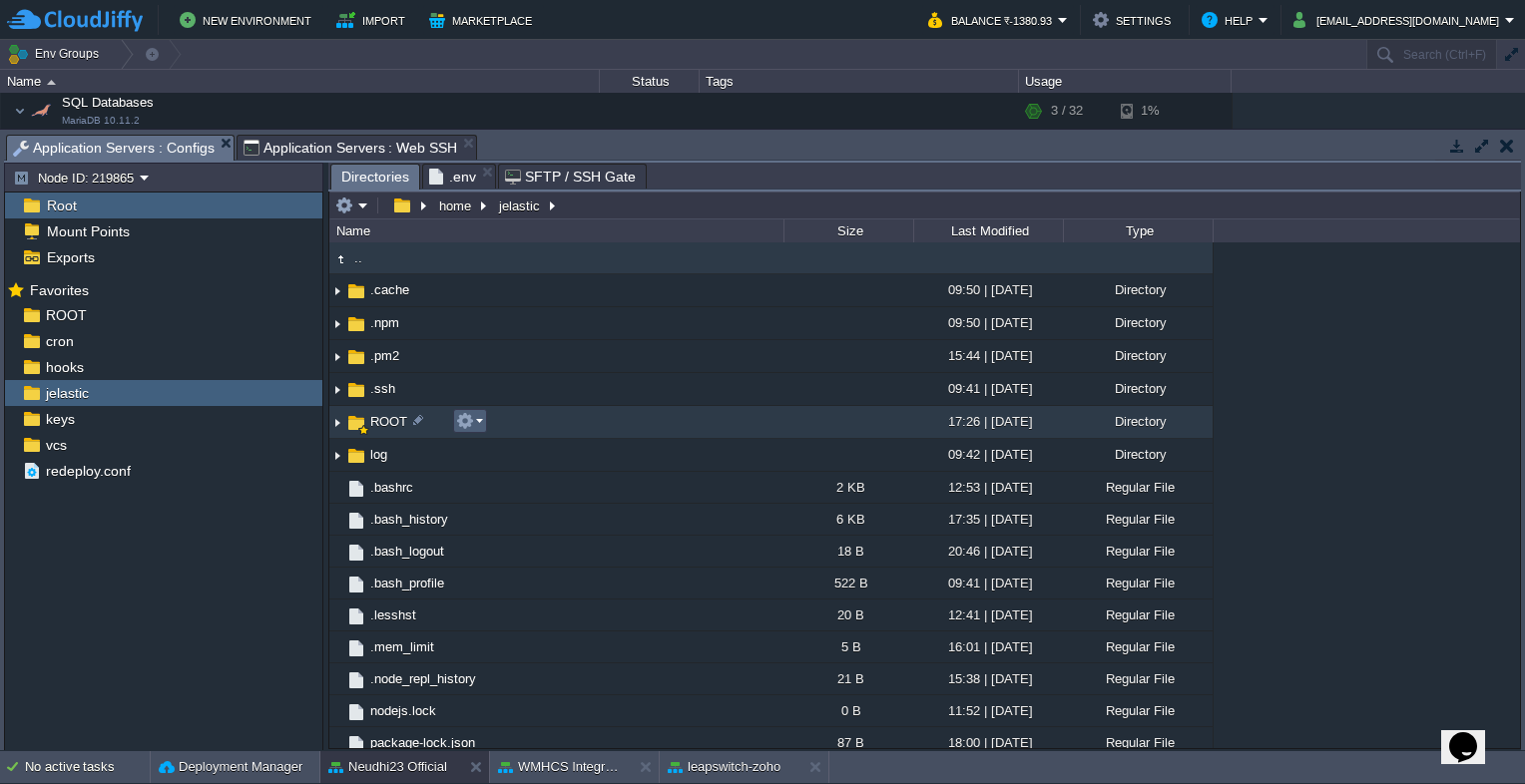click at bounding box center [469, 421] 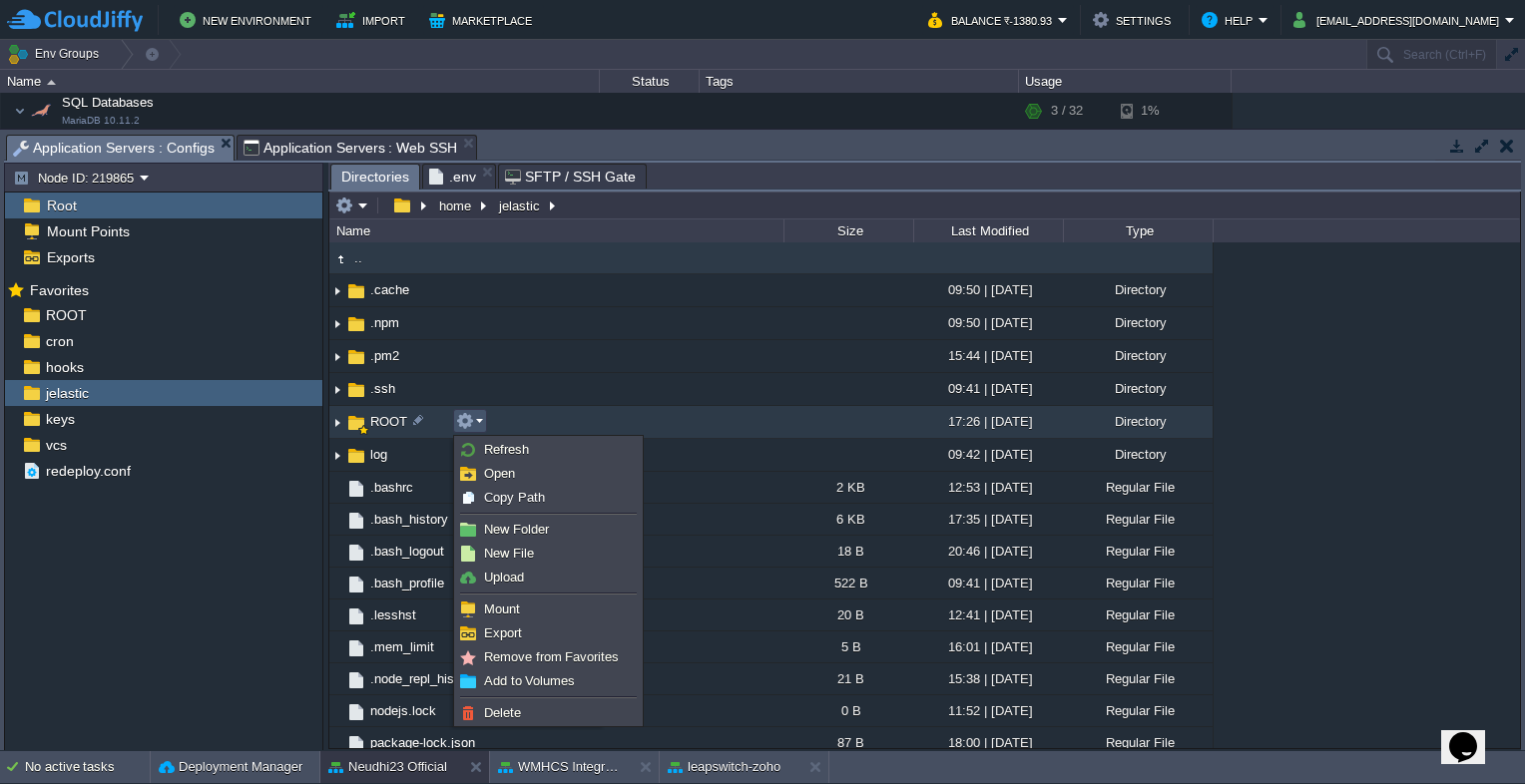 click at bounding box center [469, 421] 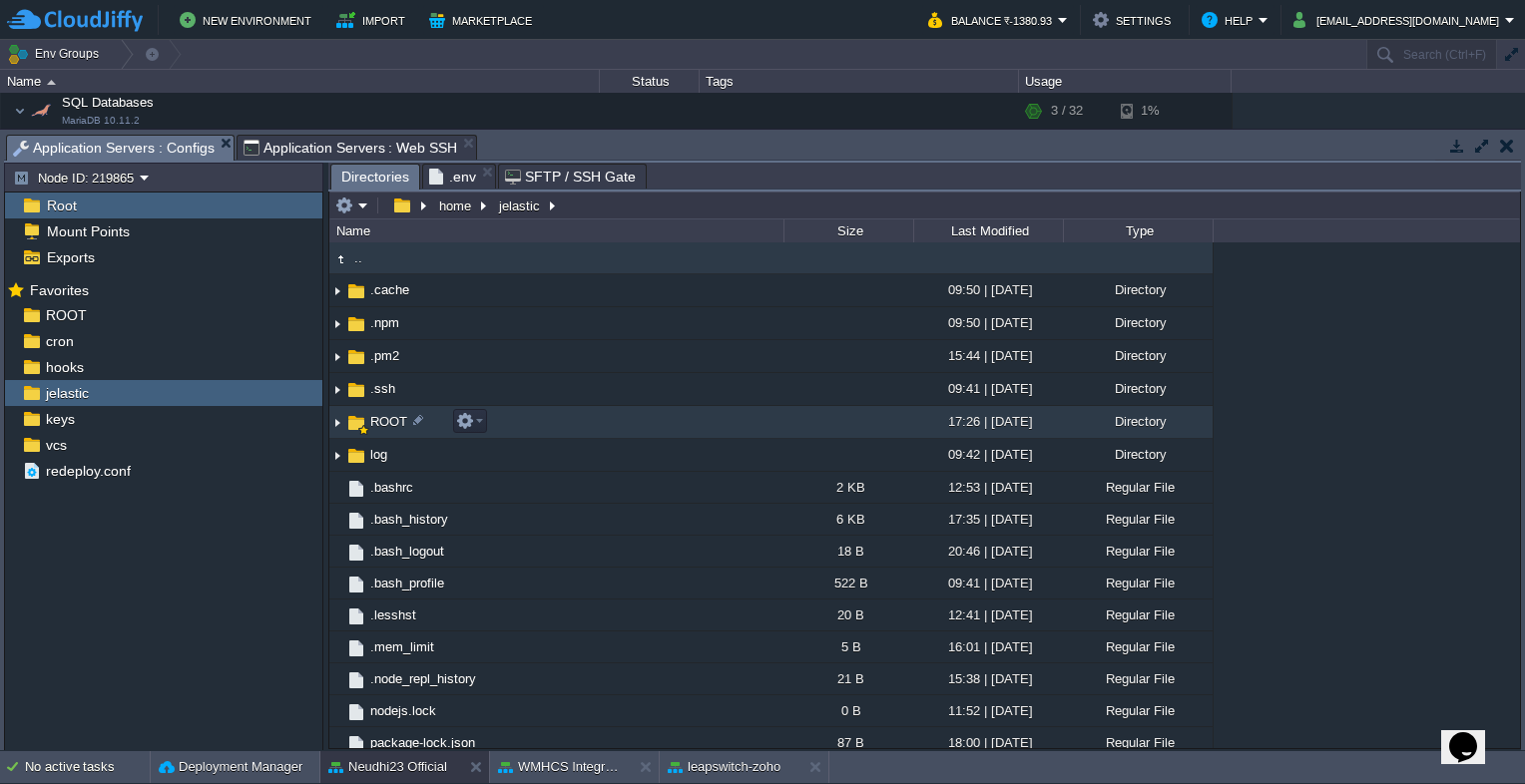 click on "ROOT" at bounding box center (388, 421) 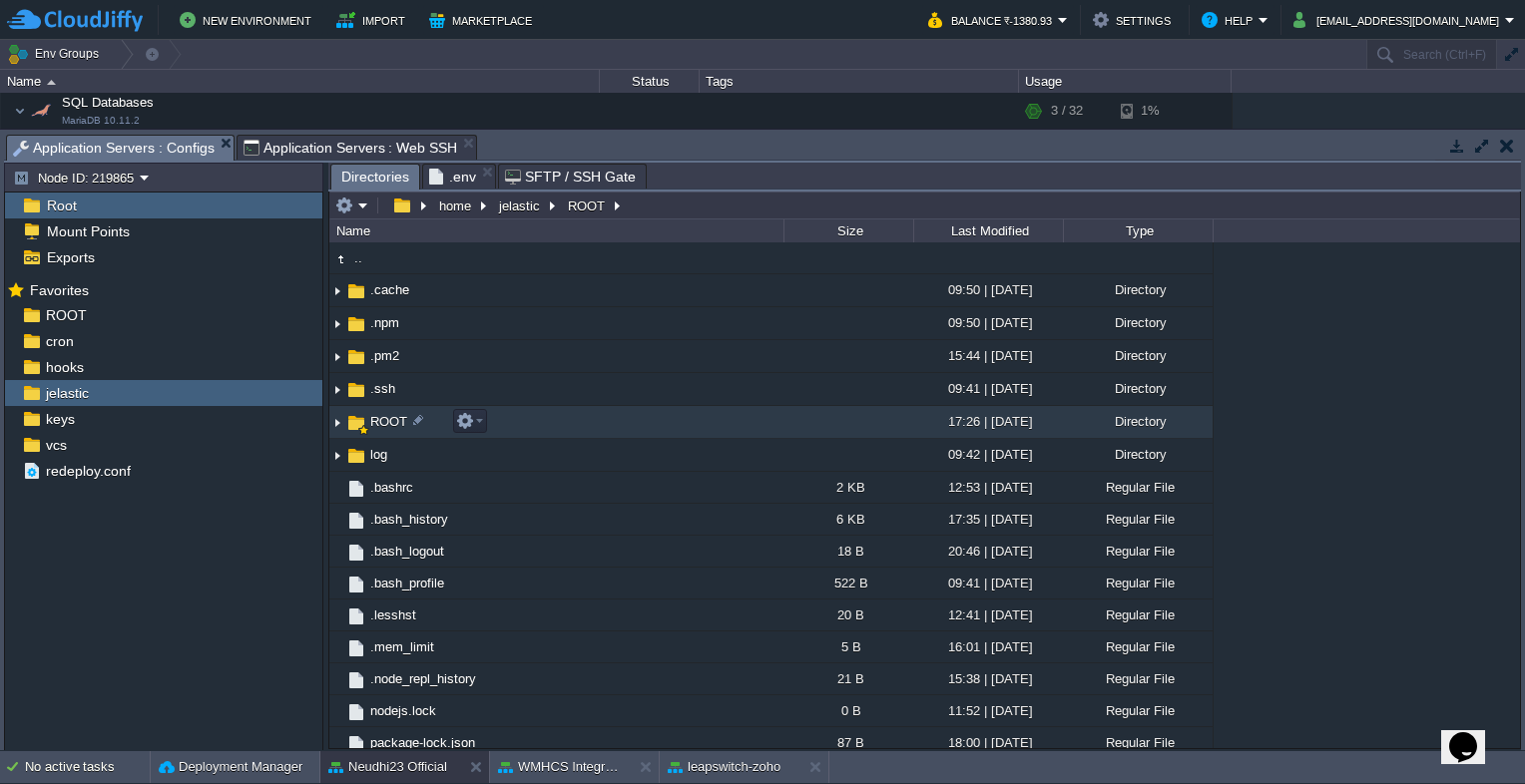 click on "ROOT" at bounding box center (388, 421) 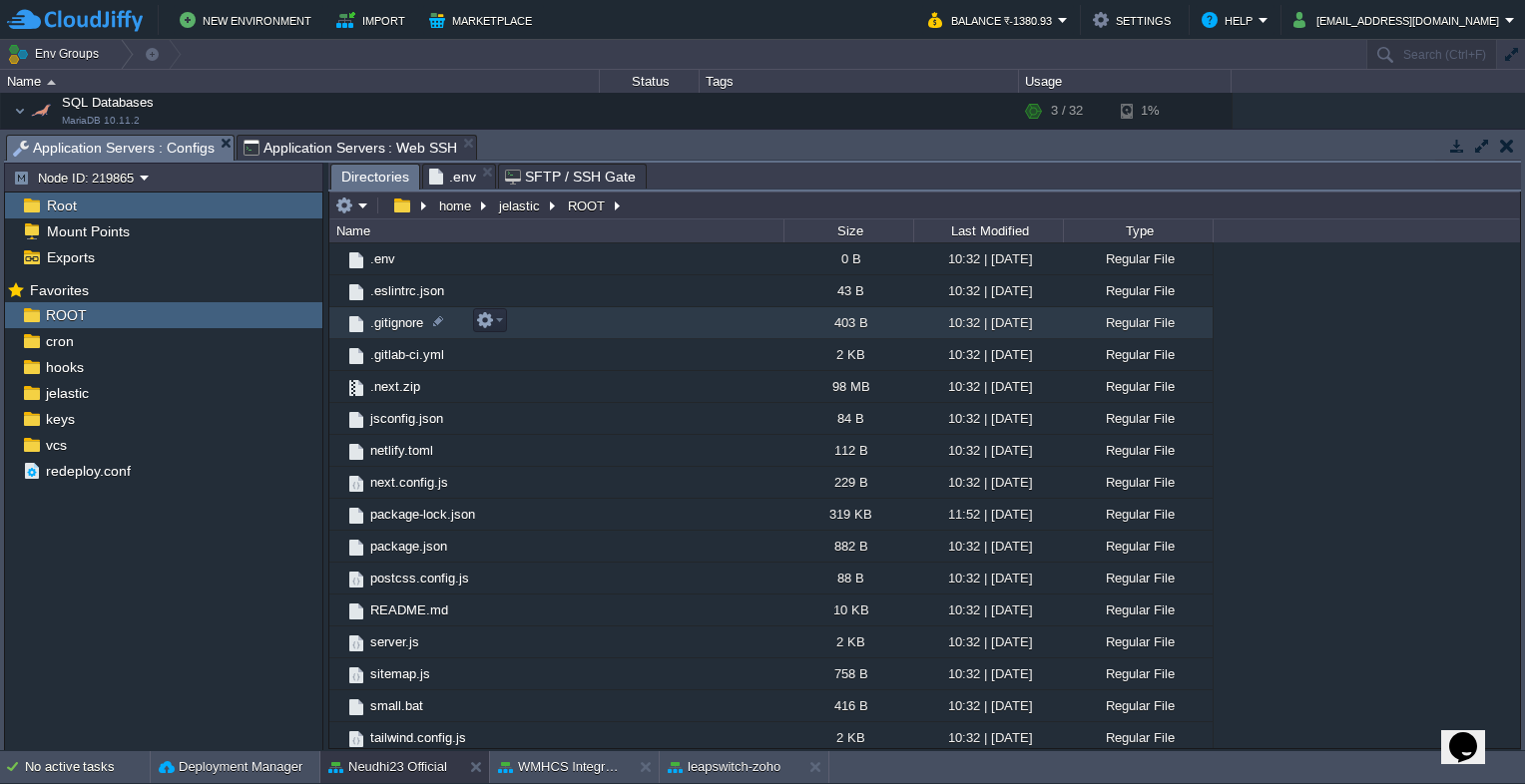 scroll, scrollTop: 0, scrollLeft: 0, axis: both 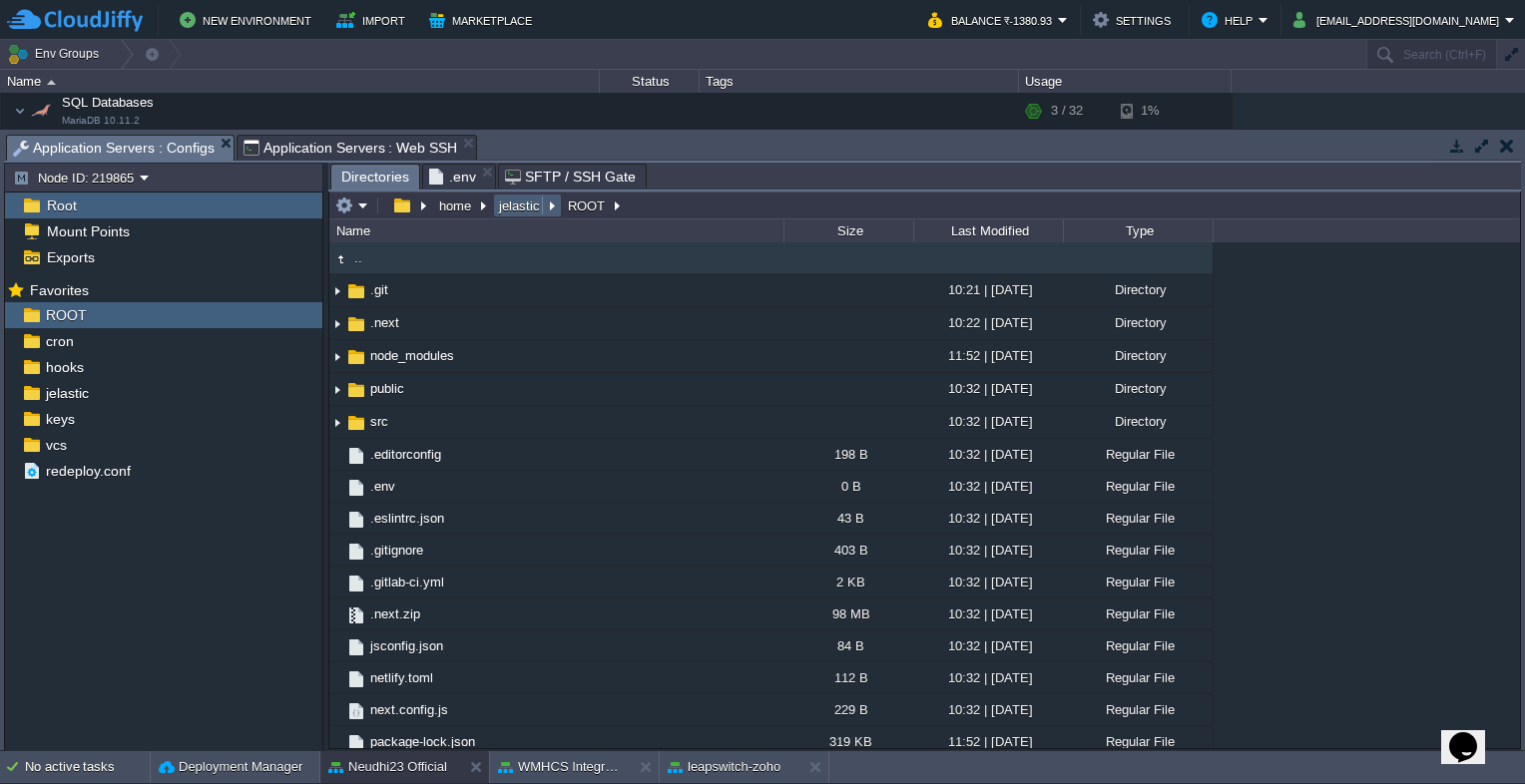 click on "jelastic" at bounding box center (520, 205) 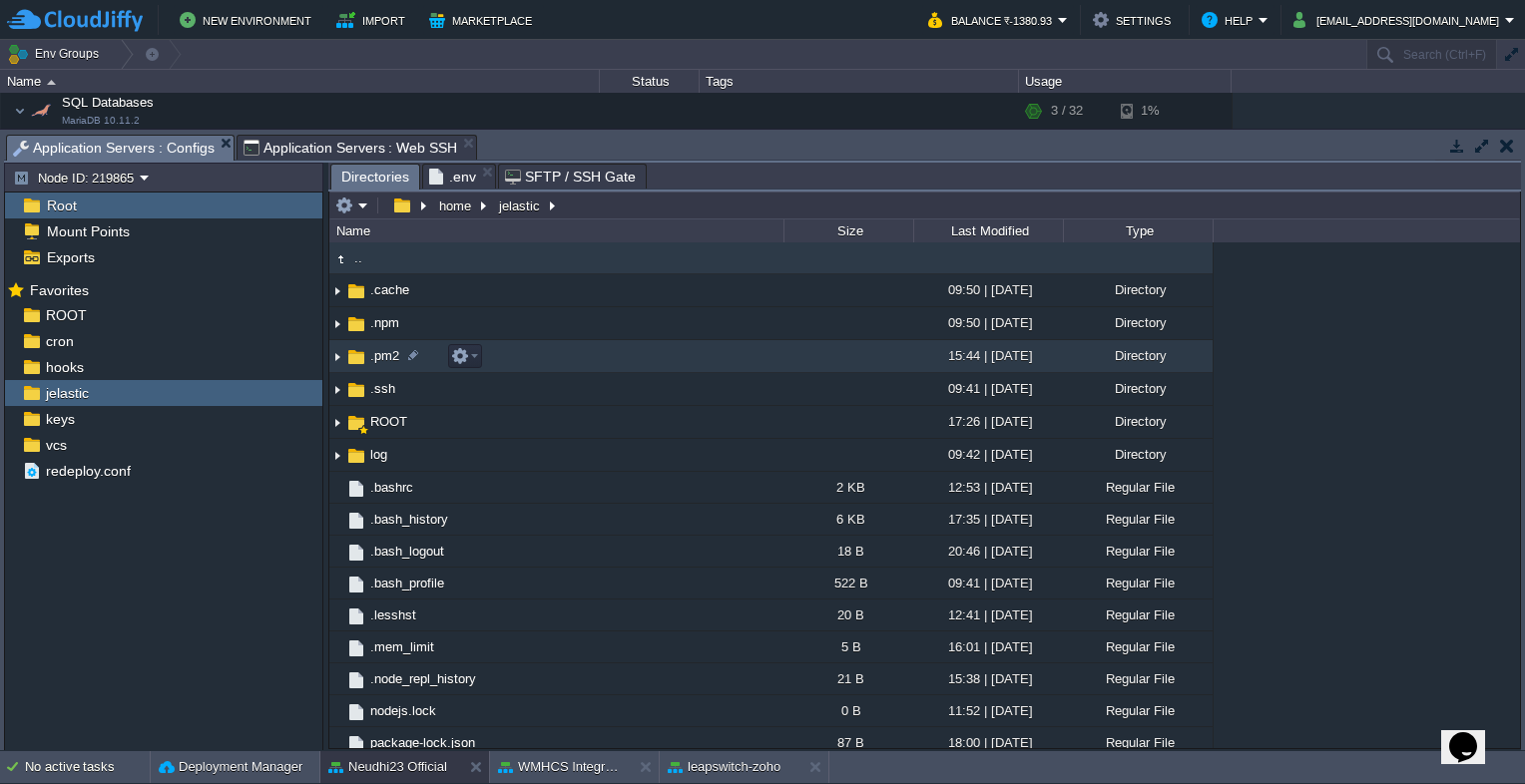 click at bounding box center (337, 356) 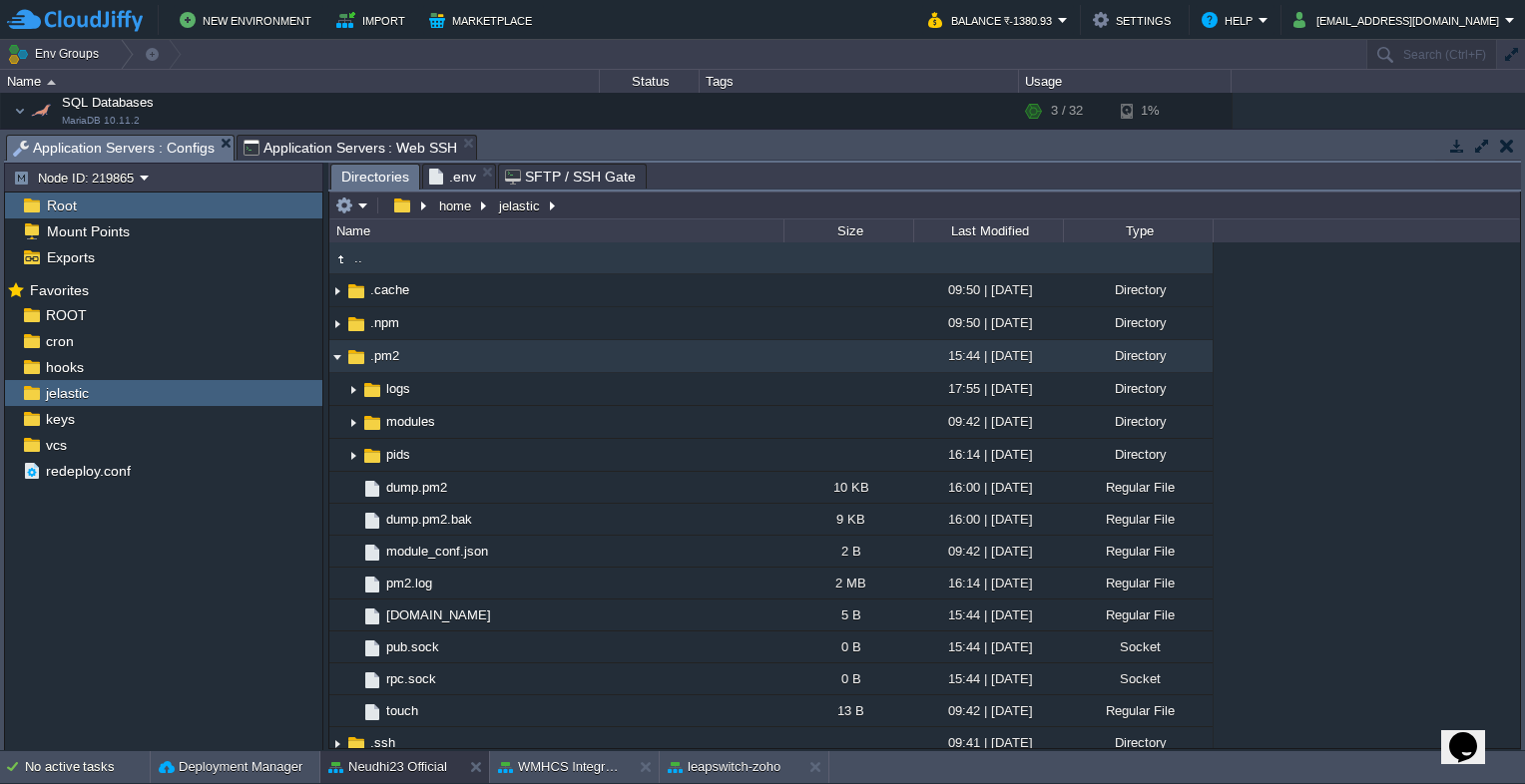 click at bounding box center (337, 356) 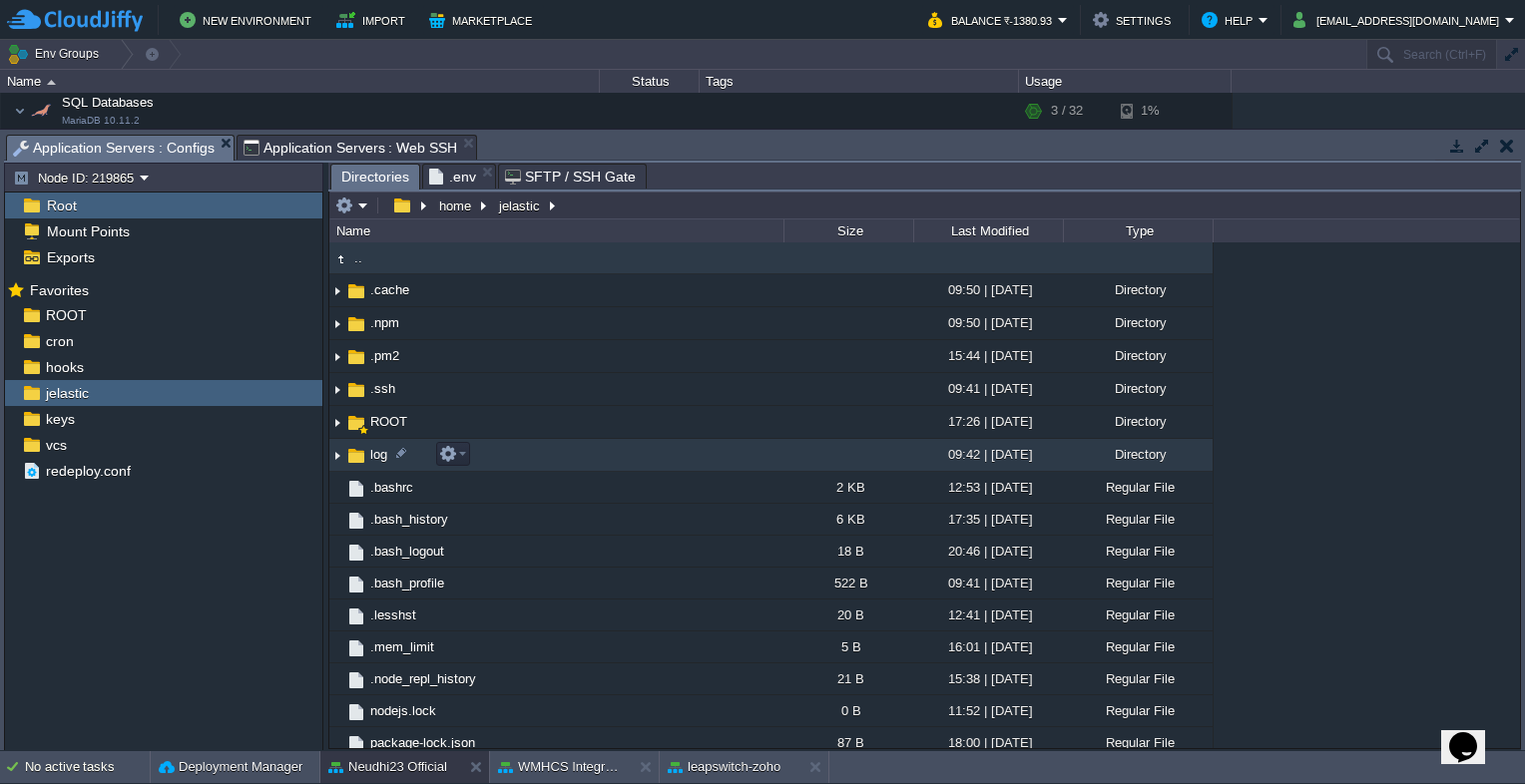 click at bounding box center (337, 455) 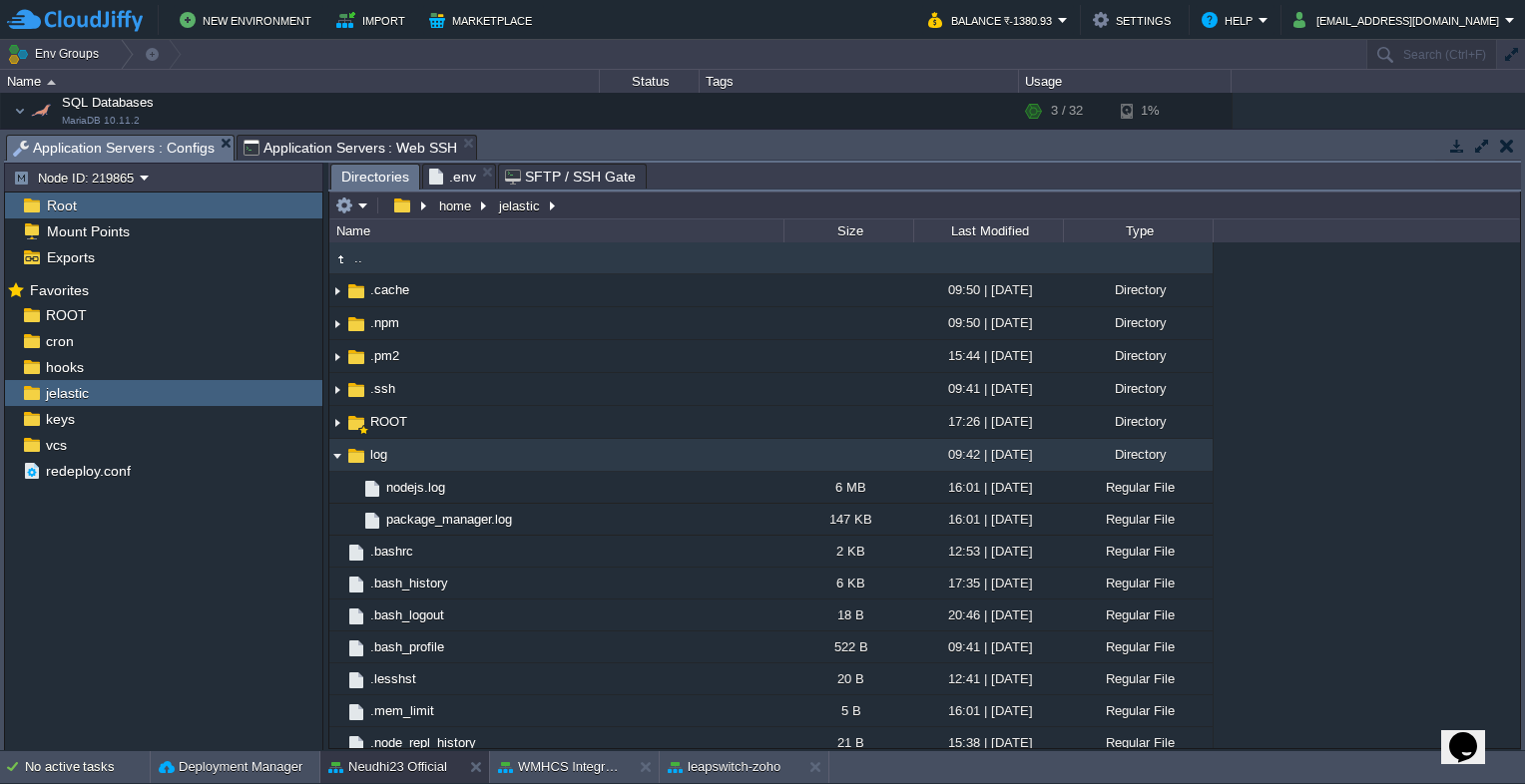 click at bounding box center [337, 455] 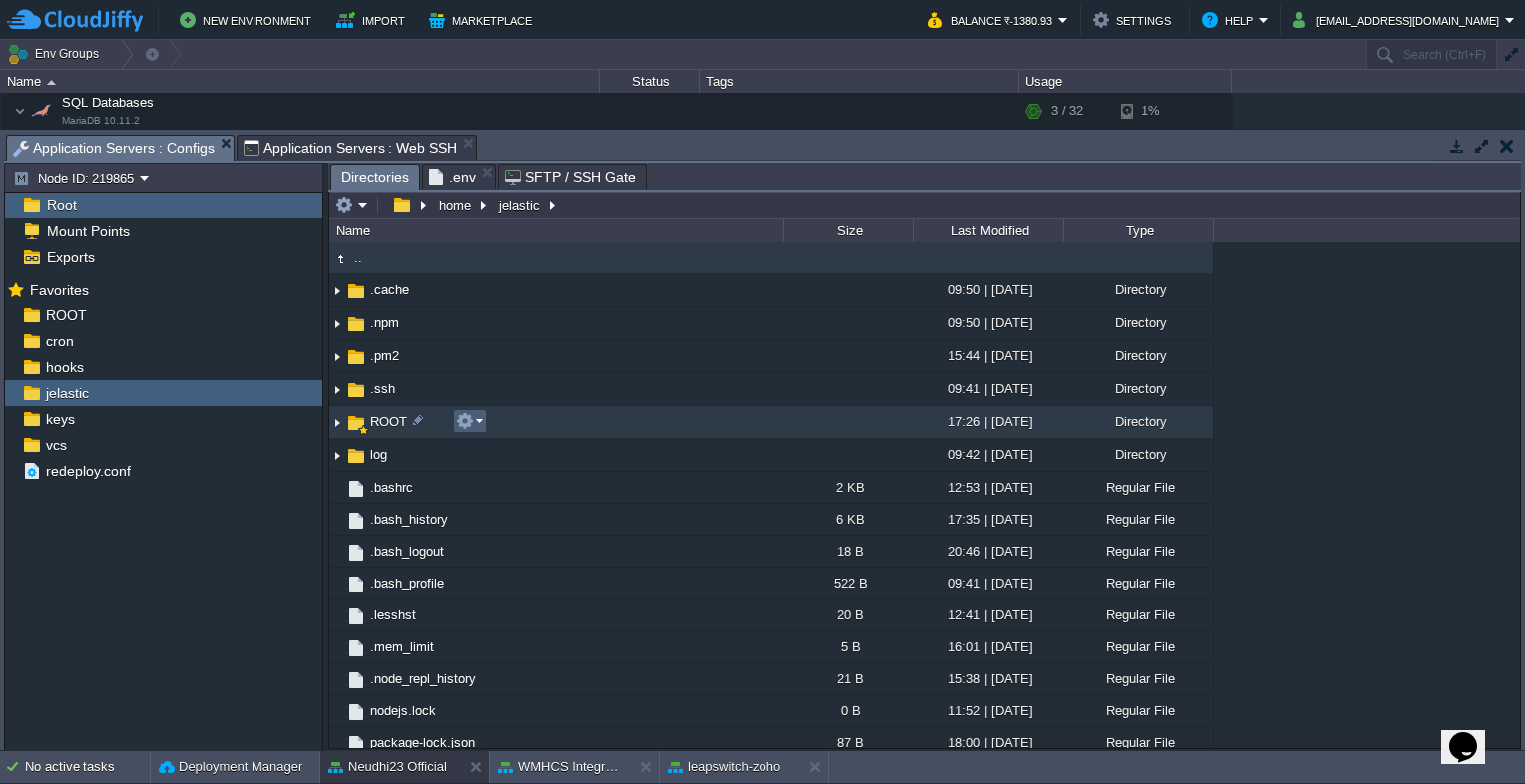click at bounding box center (469, 421) 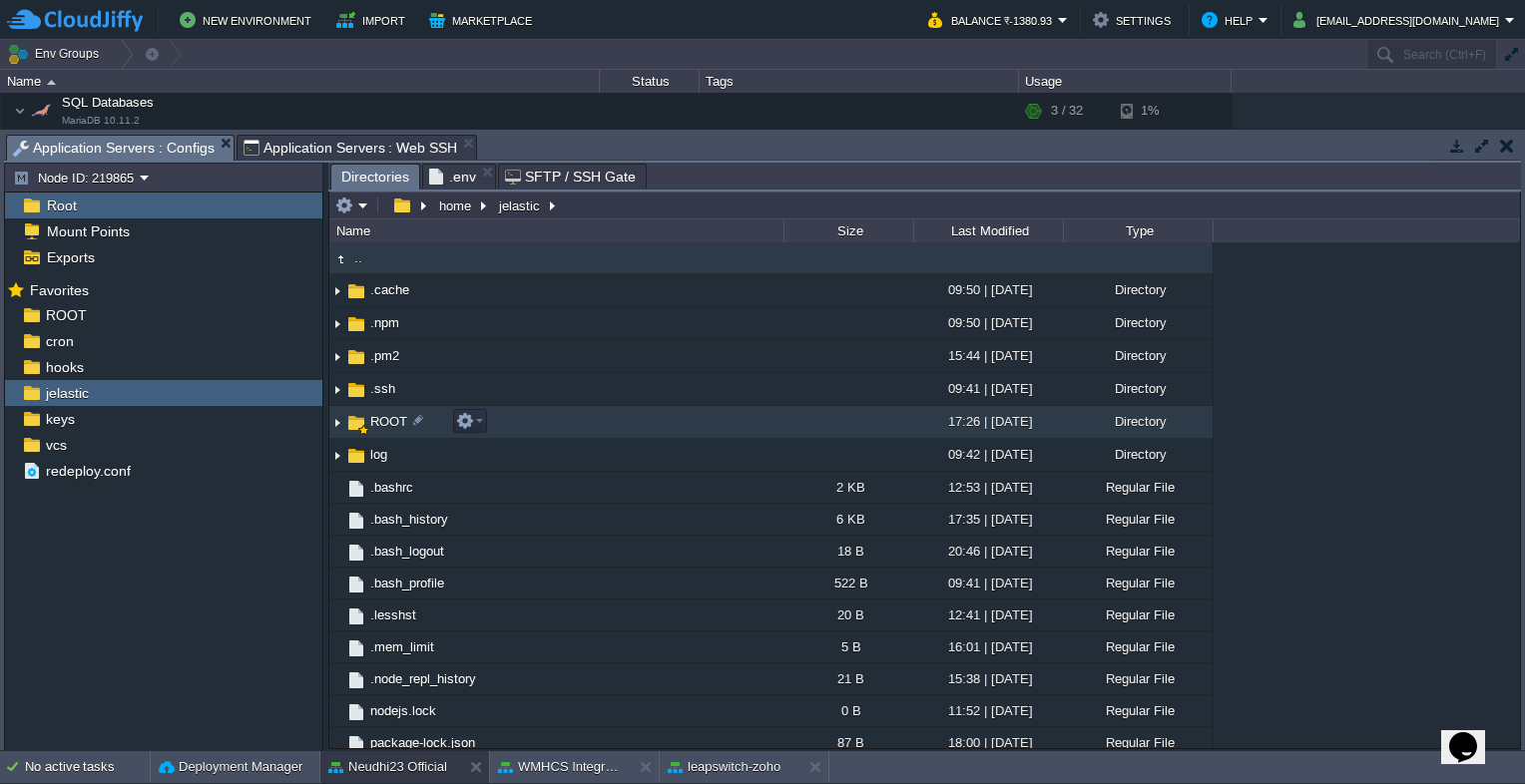 click on "ROOT" at bounding box center [556, 422] 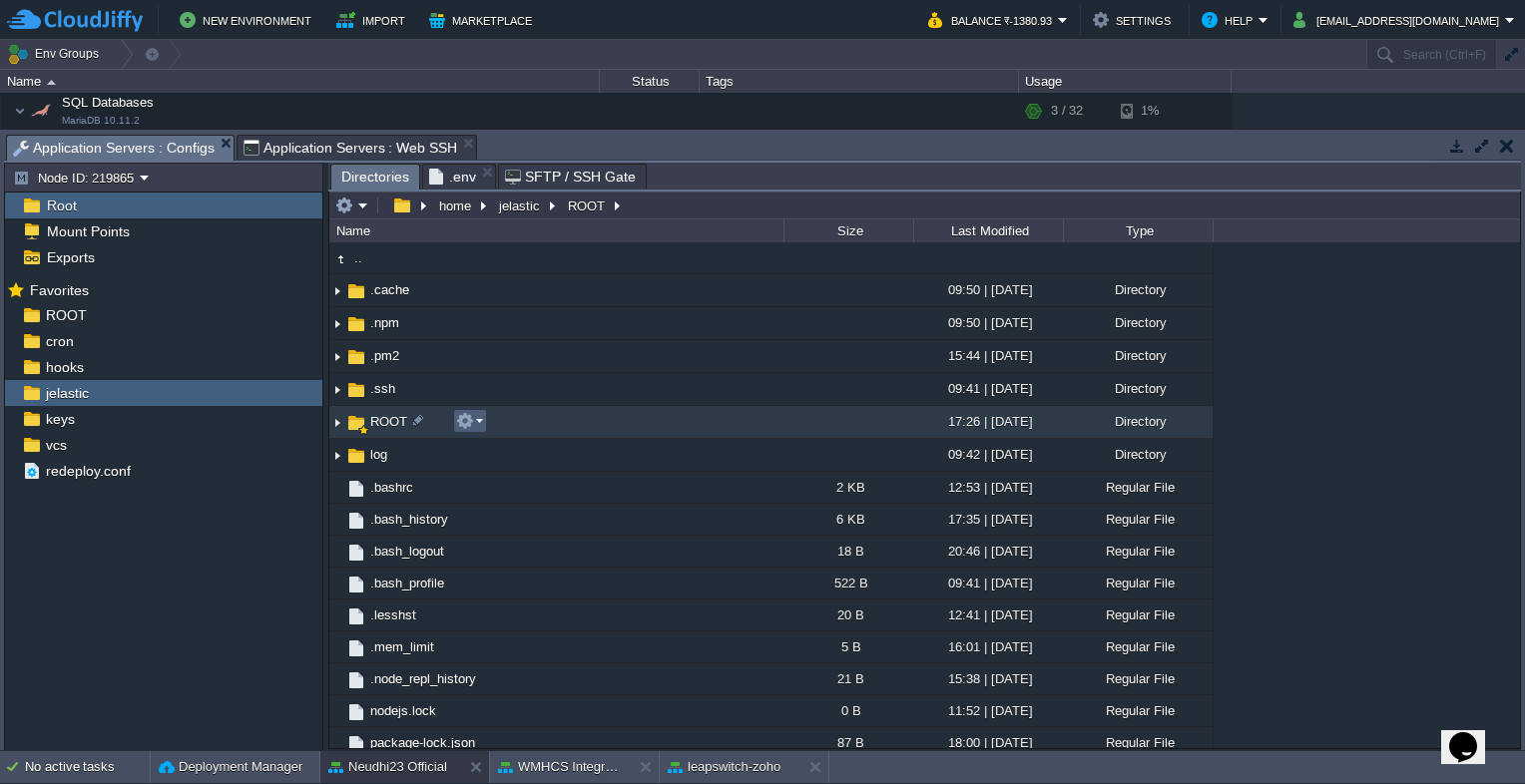 click at bounding box center (469, 421) 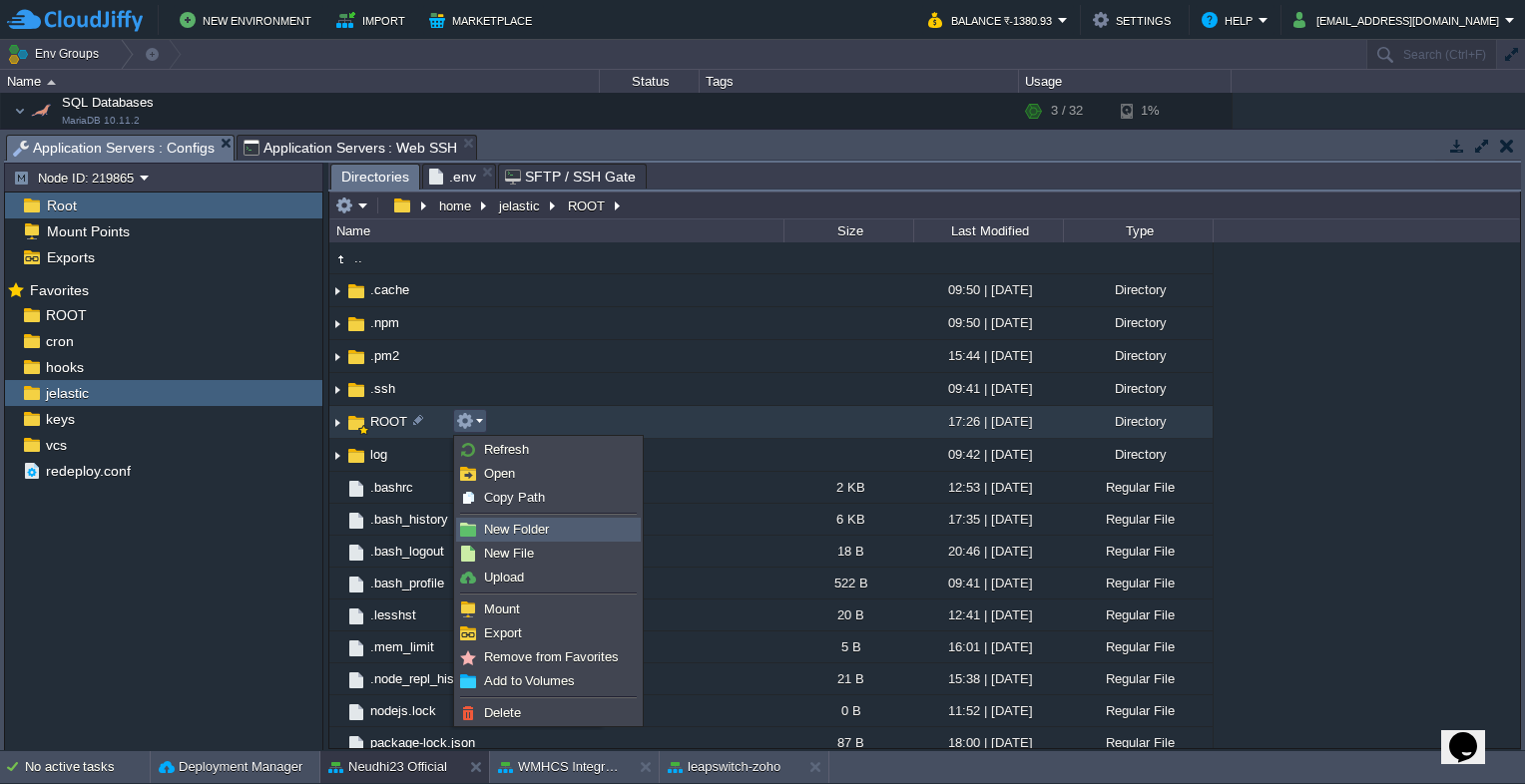 click on "New Folder" at bounding box center (516, 529) 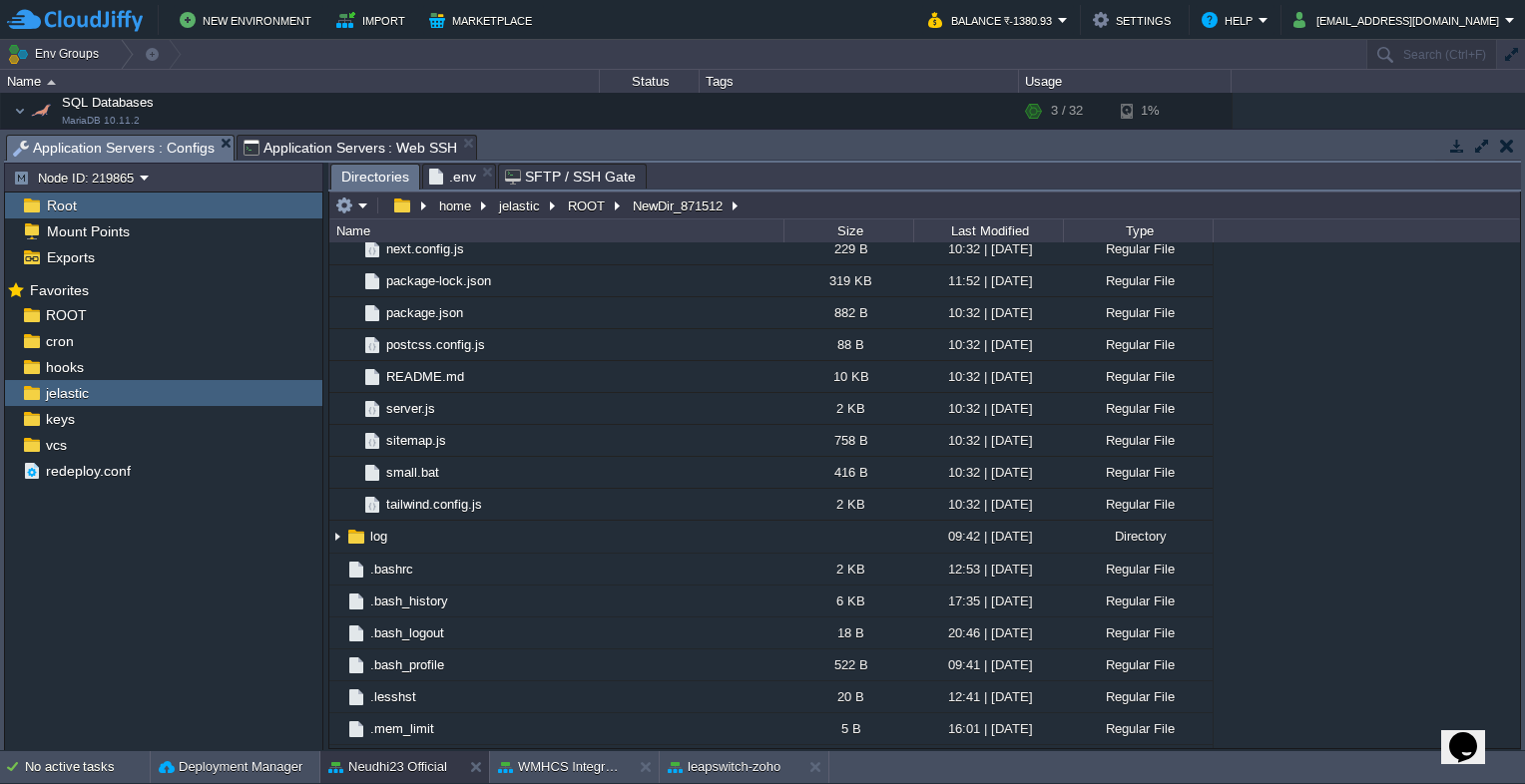 scroll, scrollTop: 259, scrollLeft: 0, axis: vertical 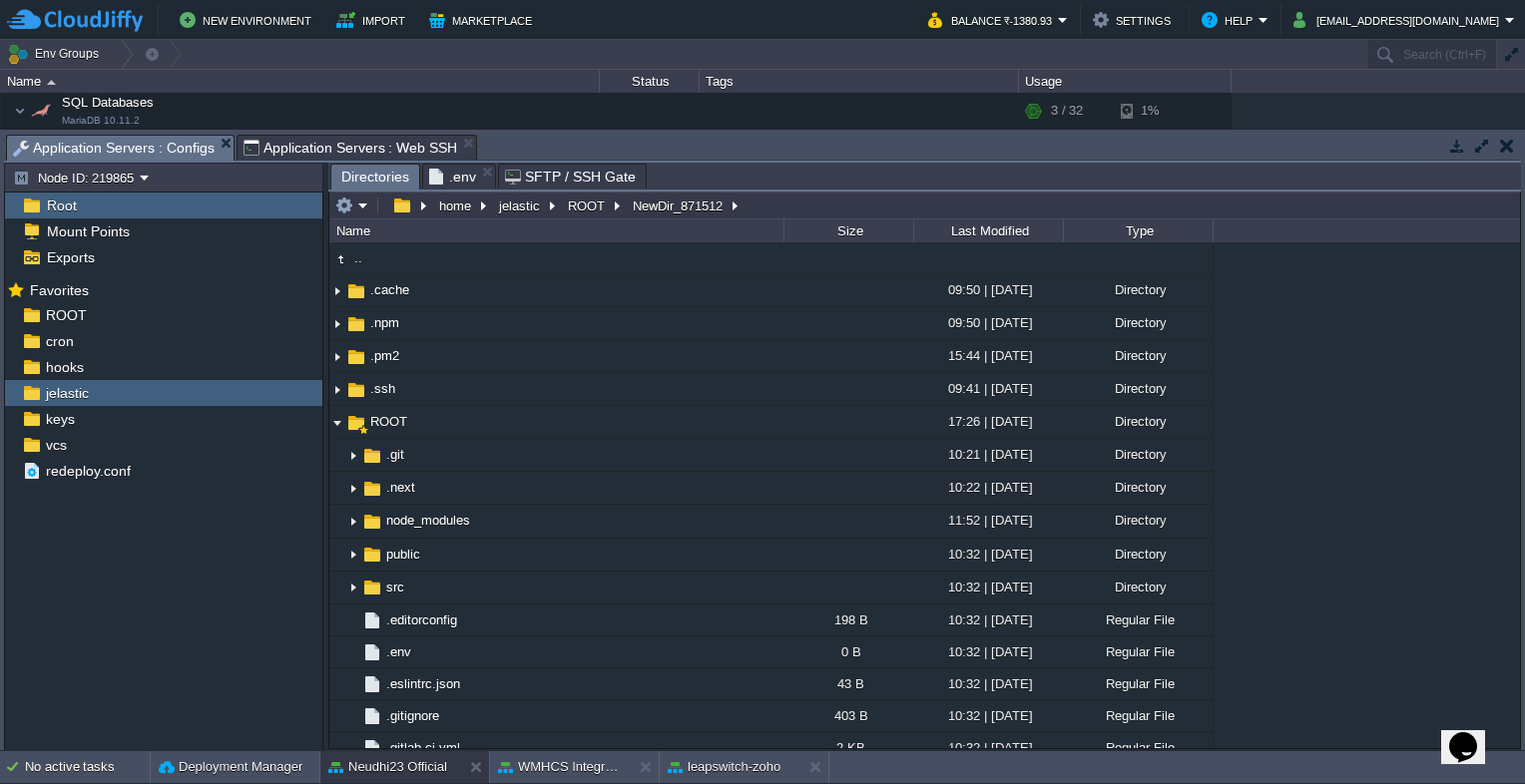 click on "Mark the most frequently used files and directories as Favorites to easily access them within this panel. Favorites ROOT cron hooks jelastic keys vcs redeploy.conf" at bounding box center [164, 516] 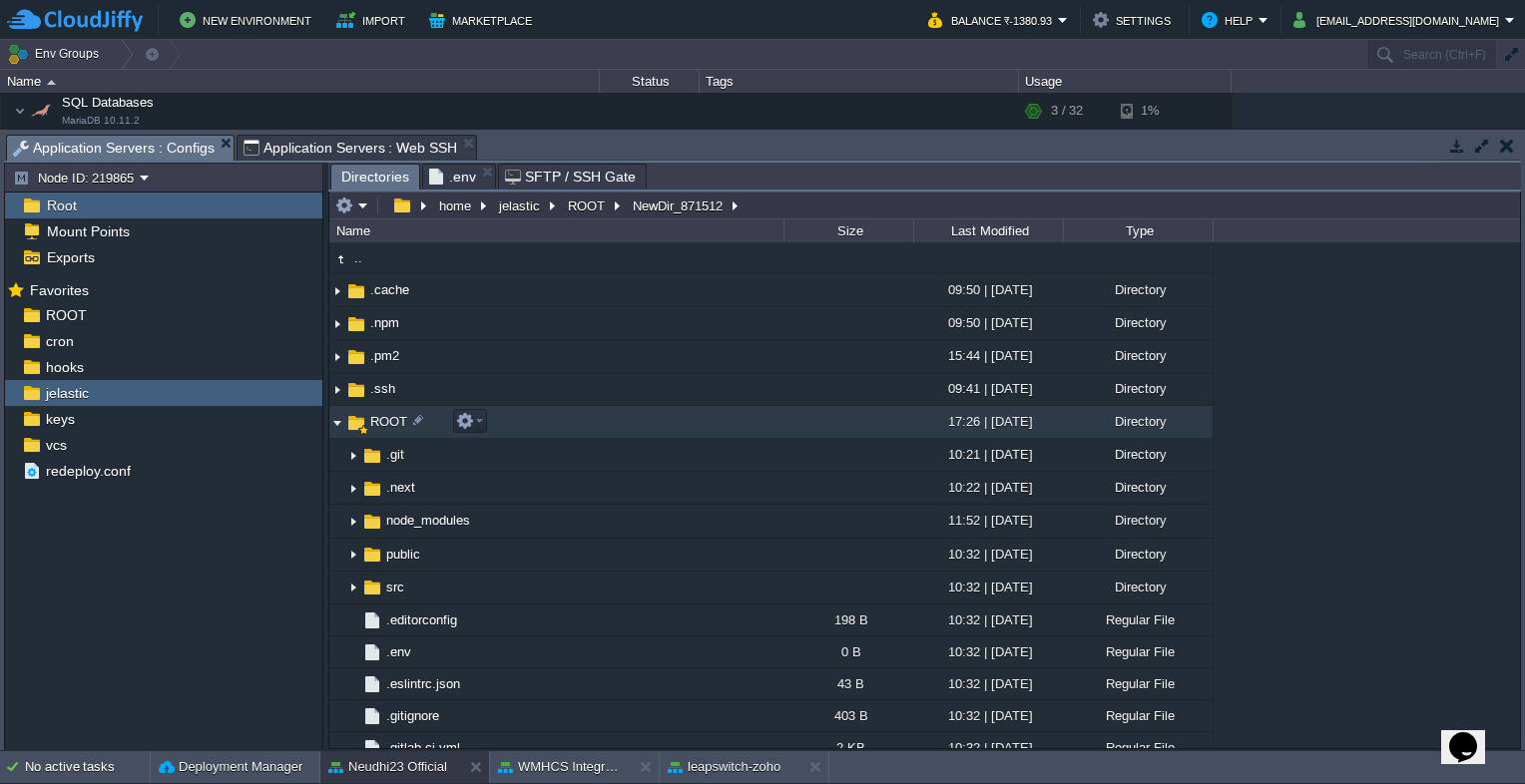 click at bounding box center [337, 422] 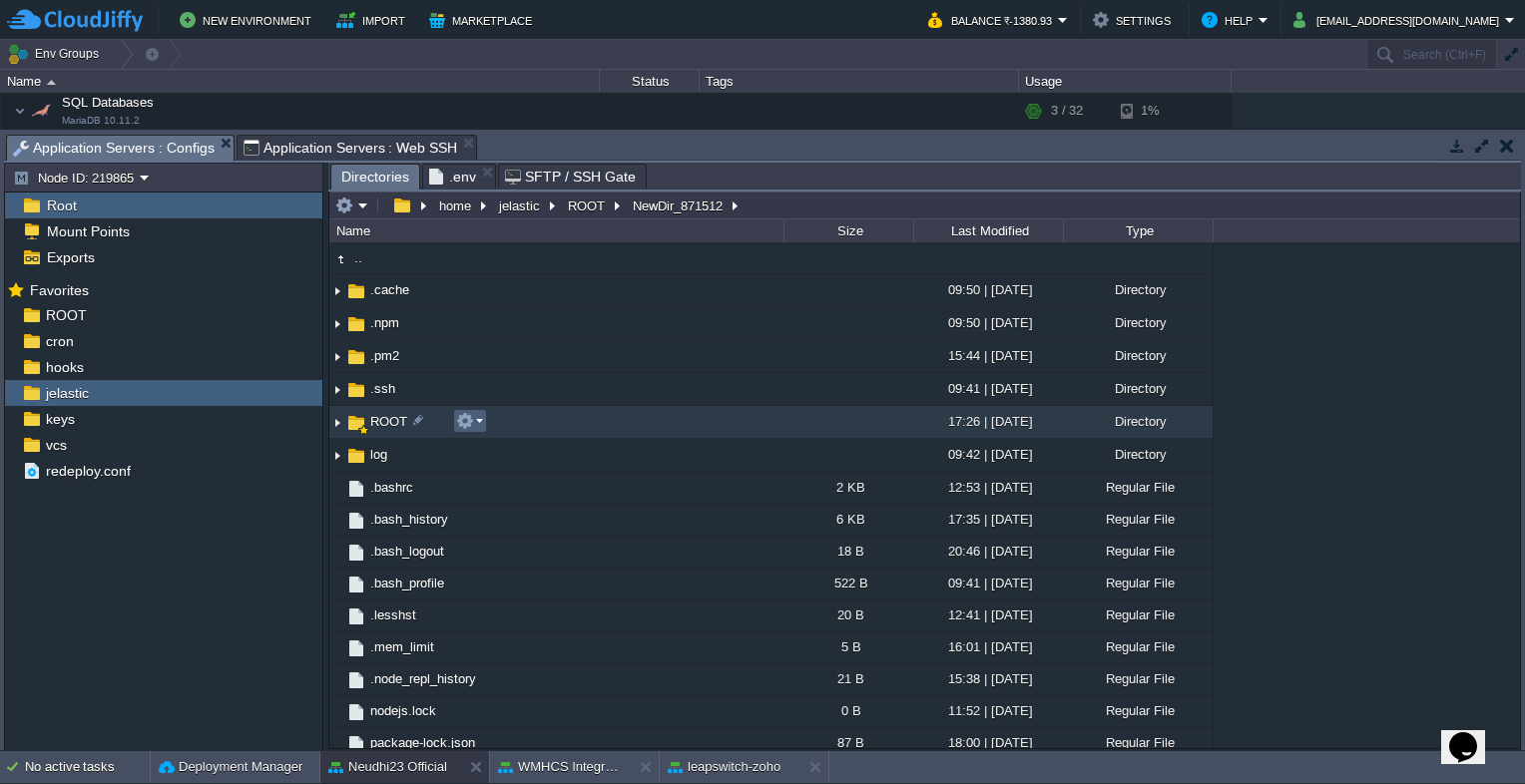 click at bounding box center [469, 421] 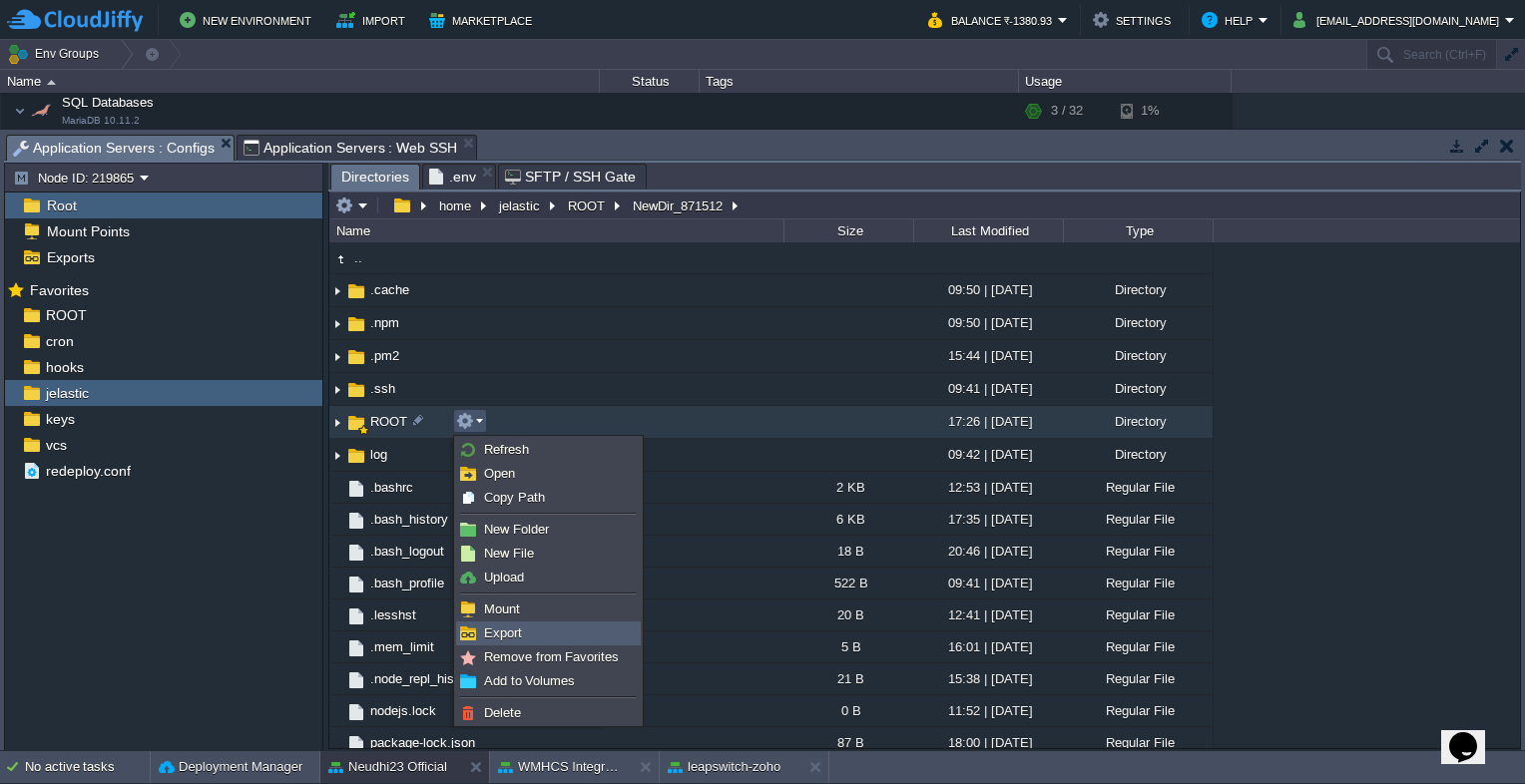 click on "Export" at bounding box center [548, 633] 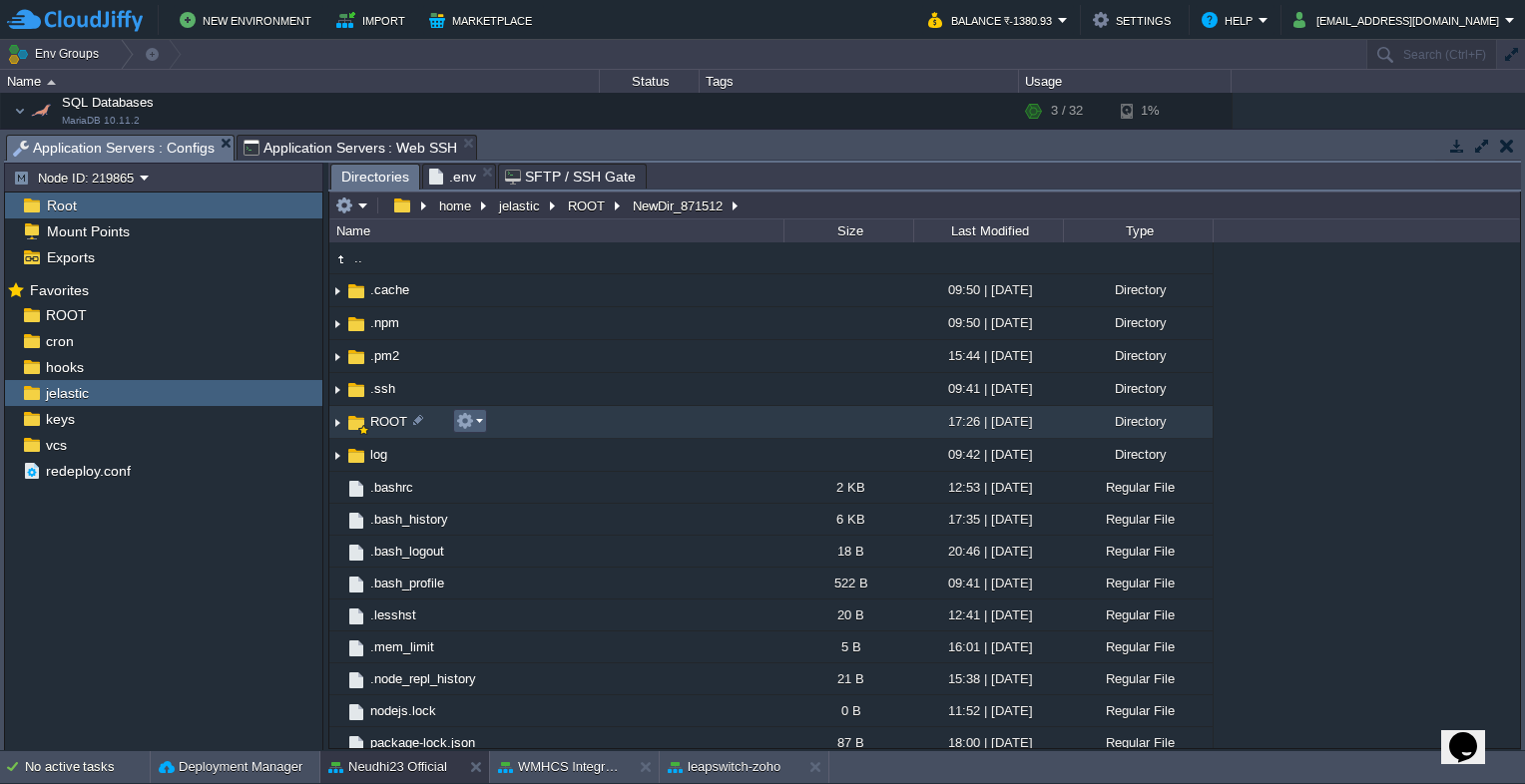 click at bounding box center (469, 421) 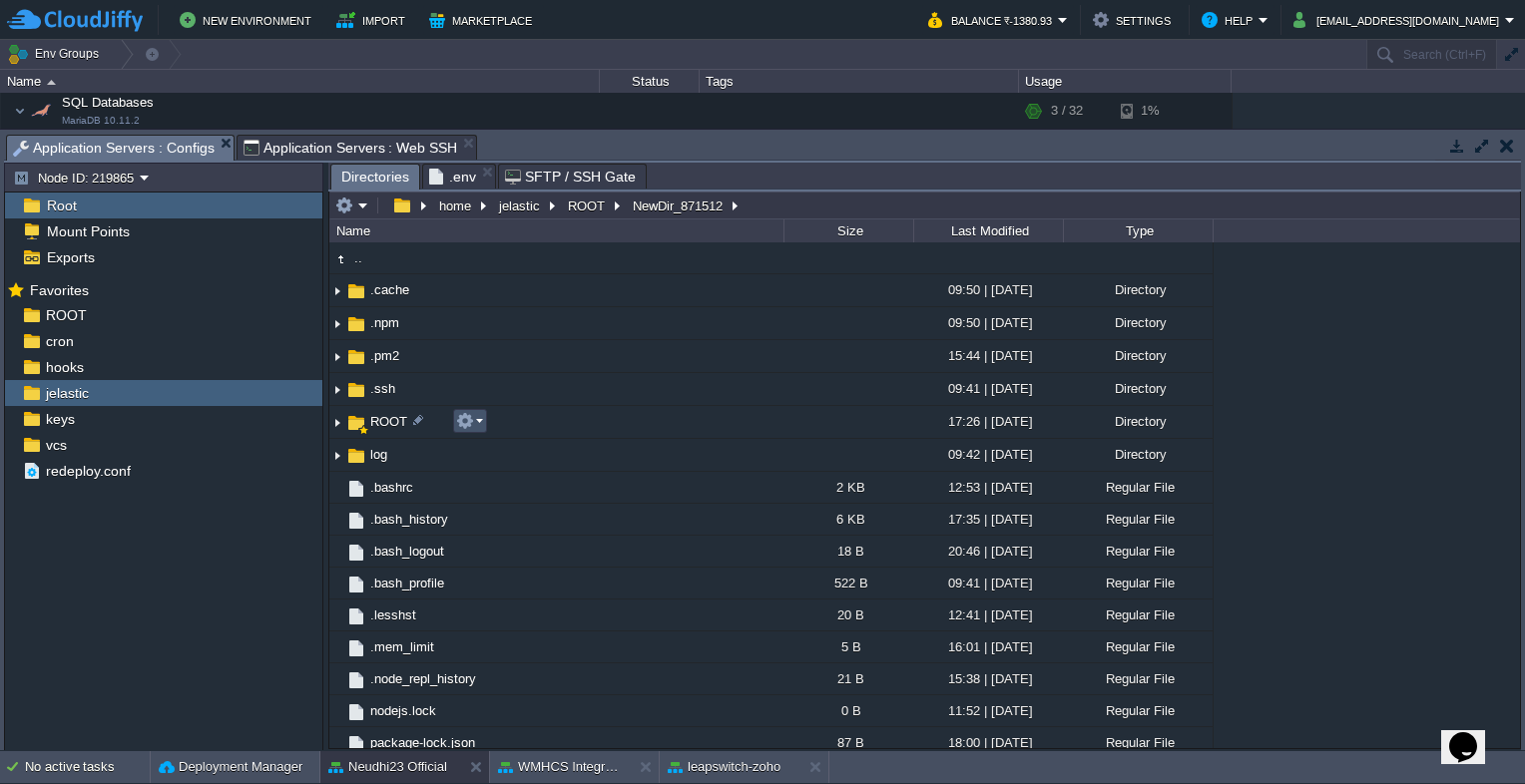 click at bounding box center [465, 421] 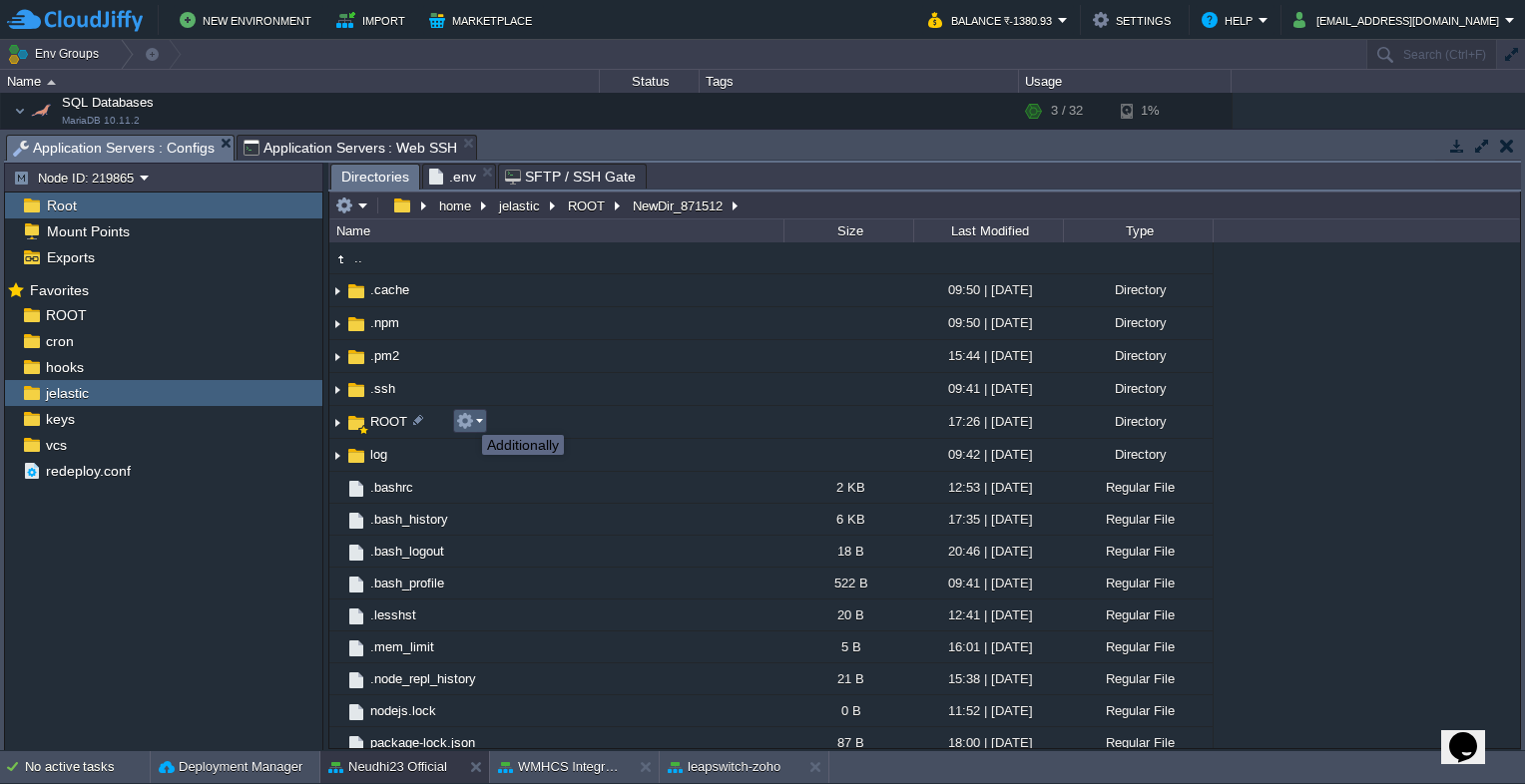 click at bounding box center [465, 421] 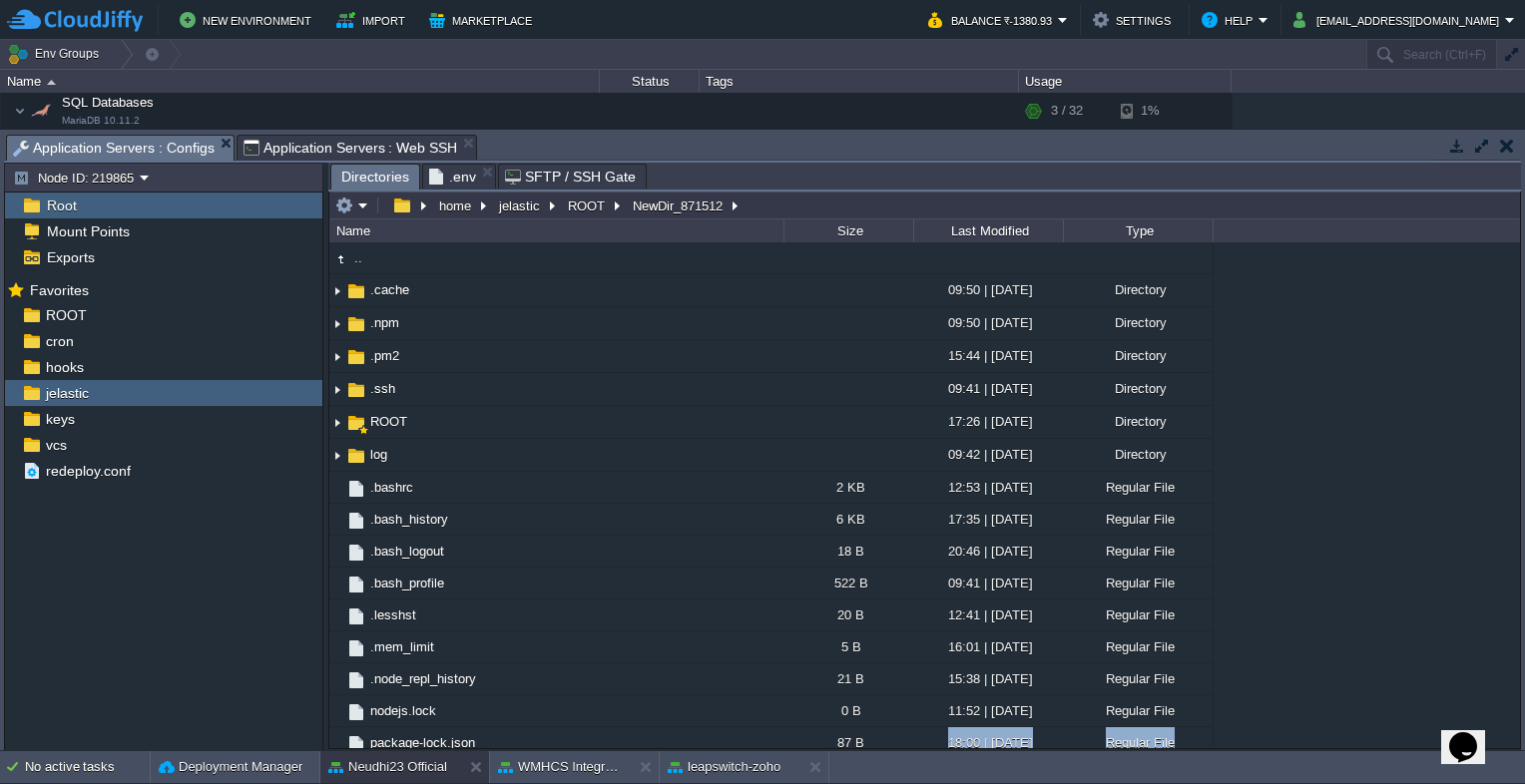 scroll, scrollTop: 7, scrollLeft: 0, axis: vertical 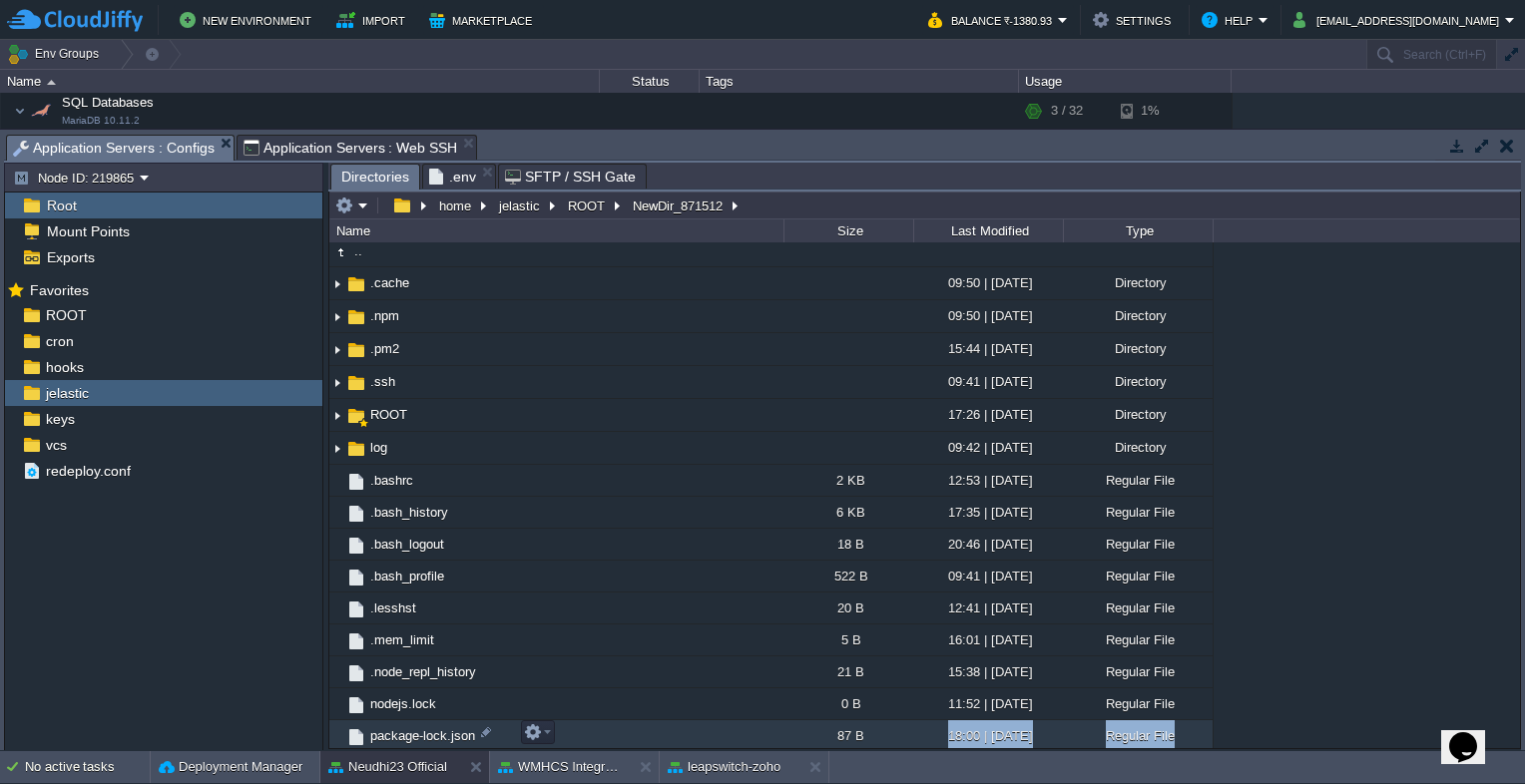 drag, startPoint x: 909, startPoint y: 772, endPoint x: 899, endPoint y: 727, distance: 46.09772 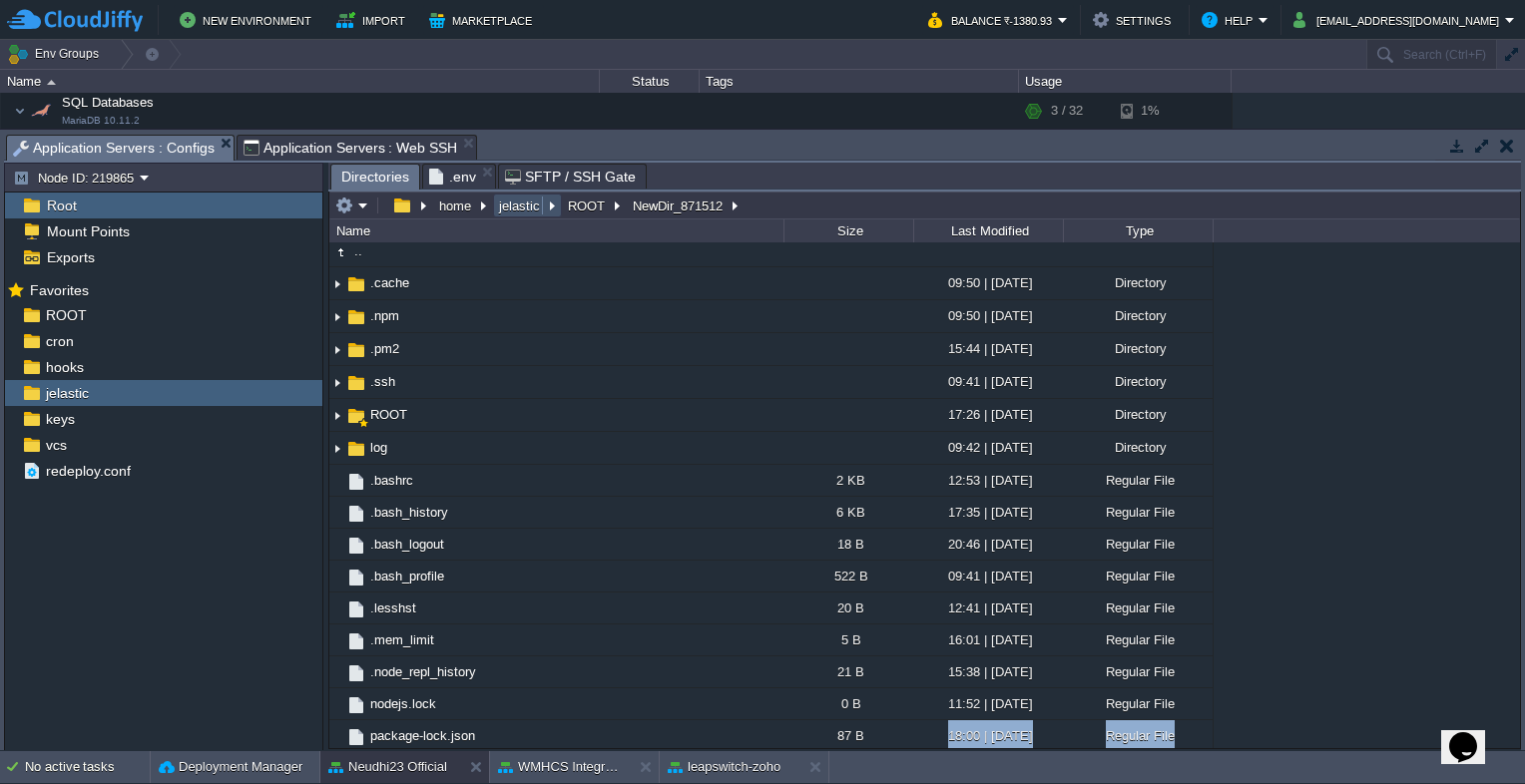 click on "jelastic" at bounding box center [520, 205] 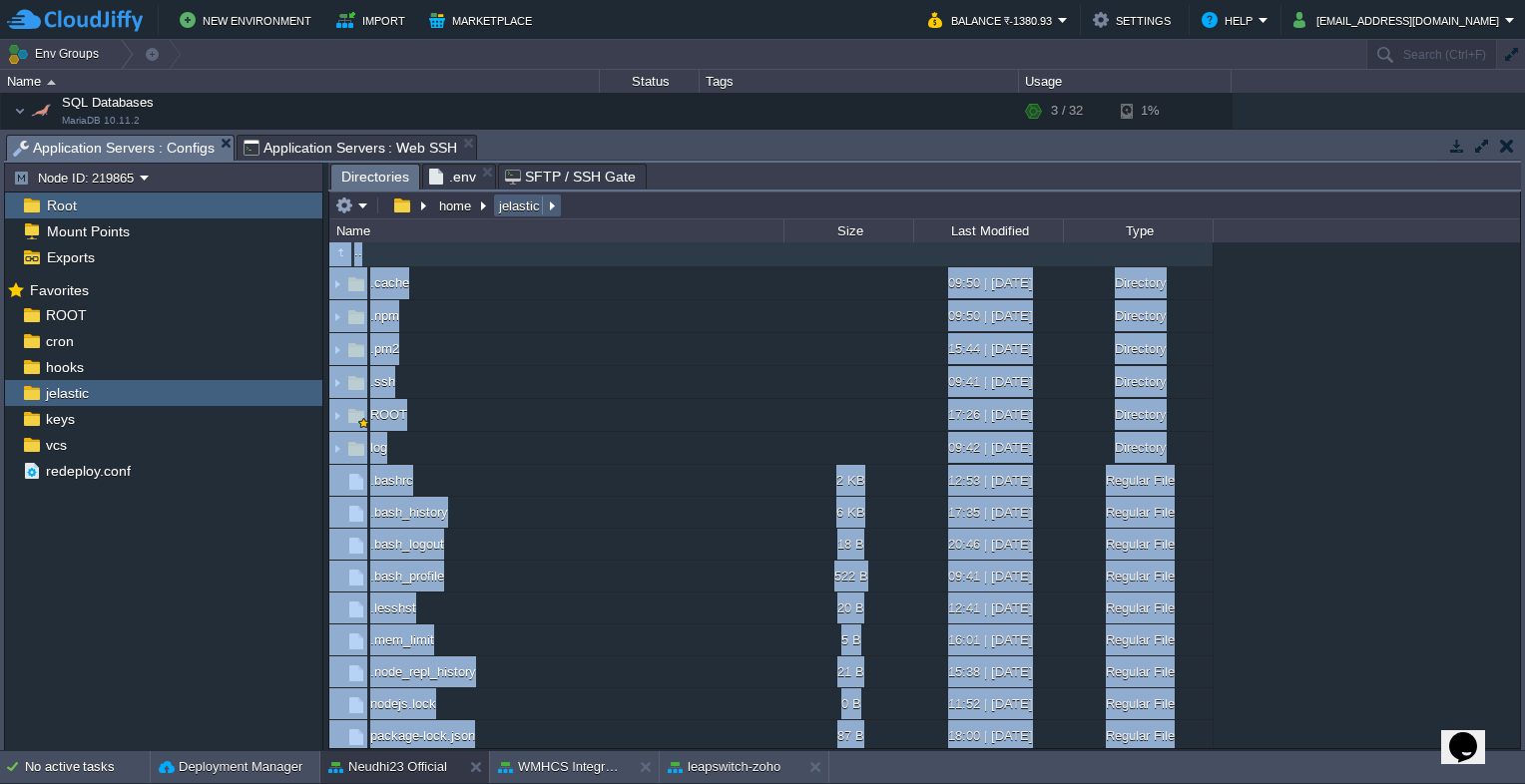 scroll, scrollTop: 0, scrollLeft: 0, axis: both 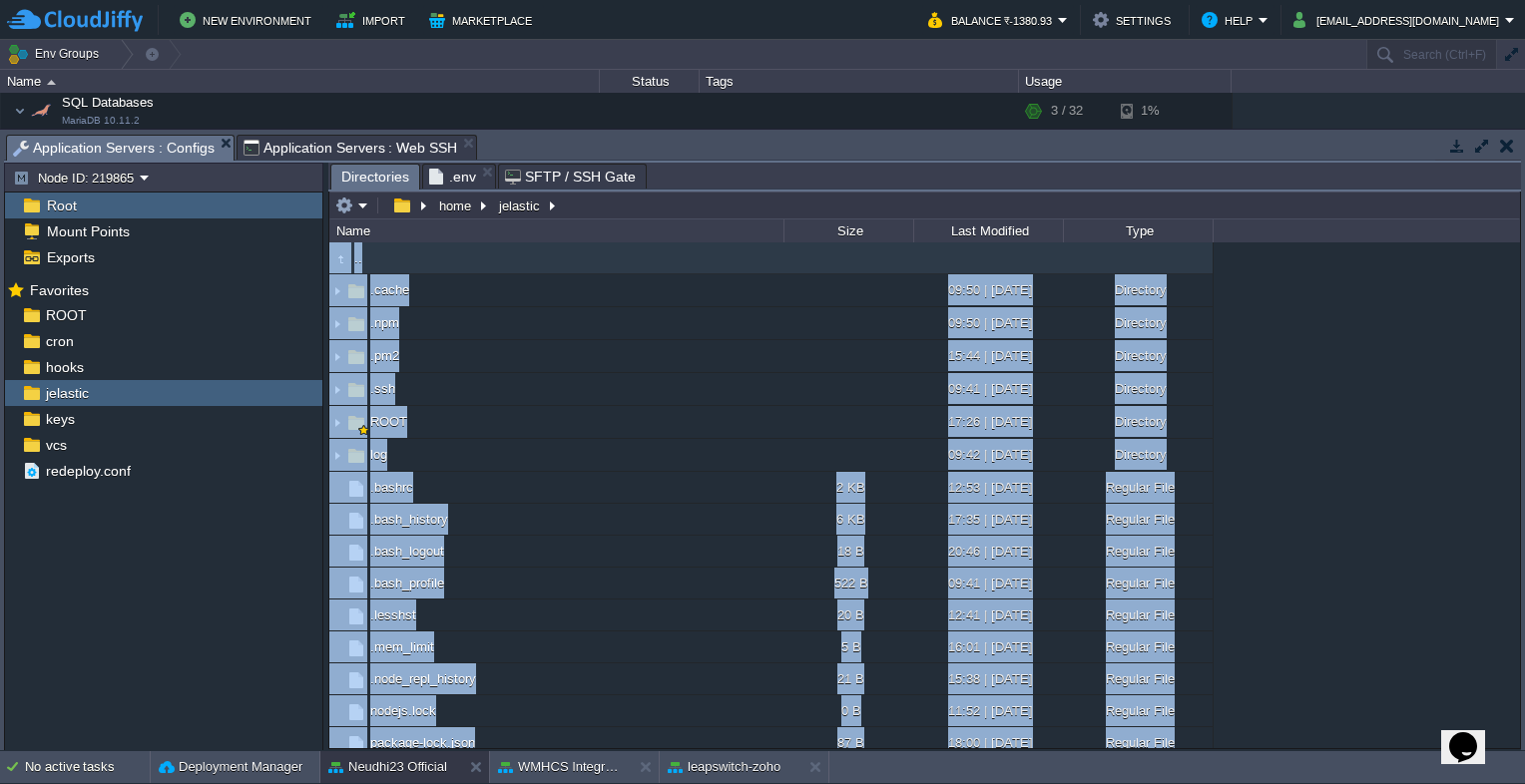 click on "Application Servers : Configs" at bounding box center (114, 148) 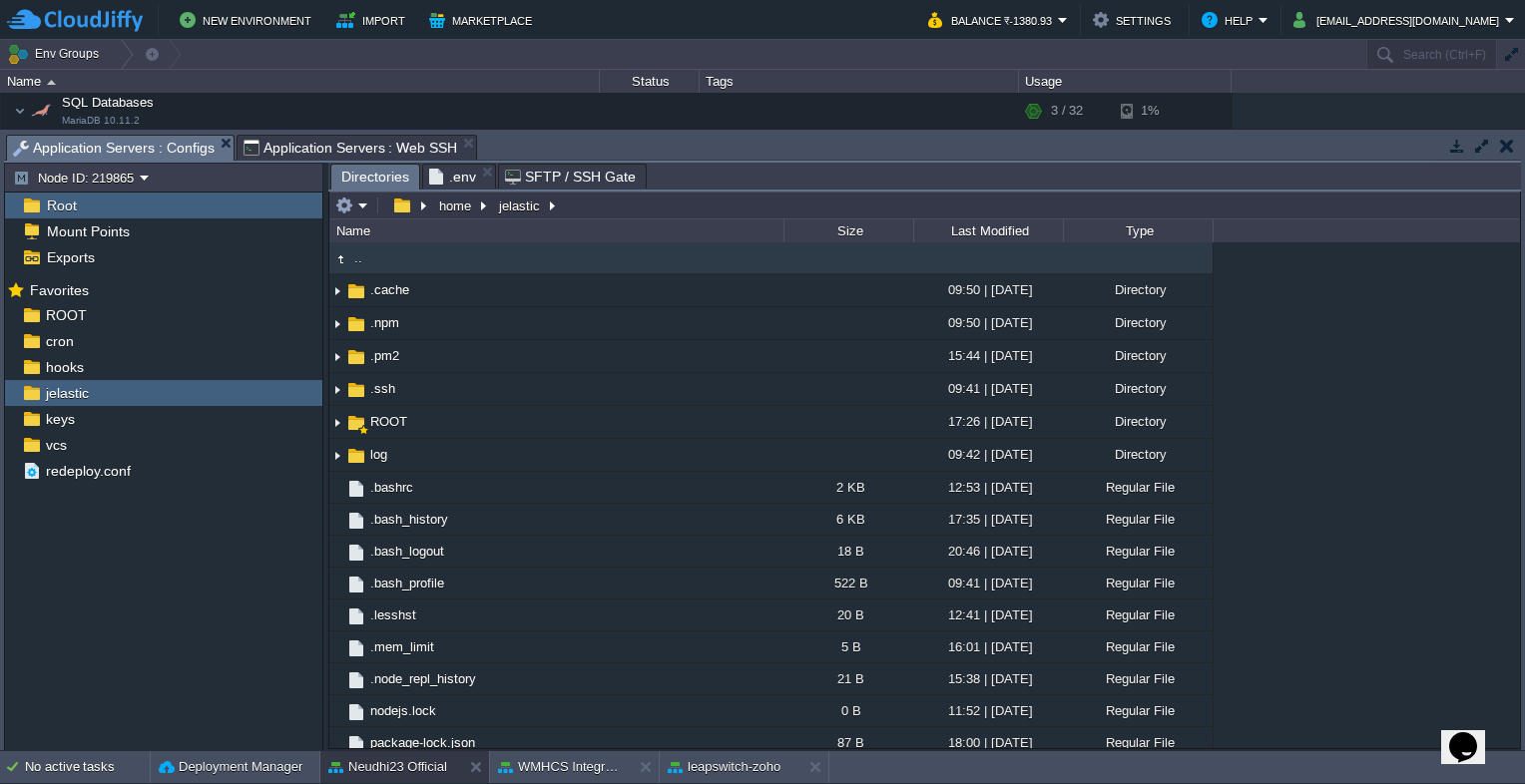 click on "Application Servers : Web SSH" at bounding box center [350, 148] 